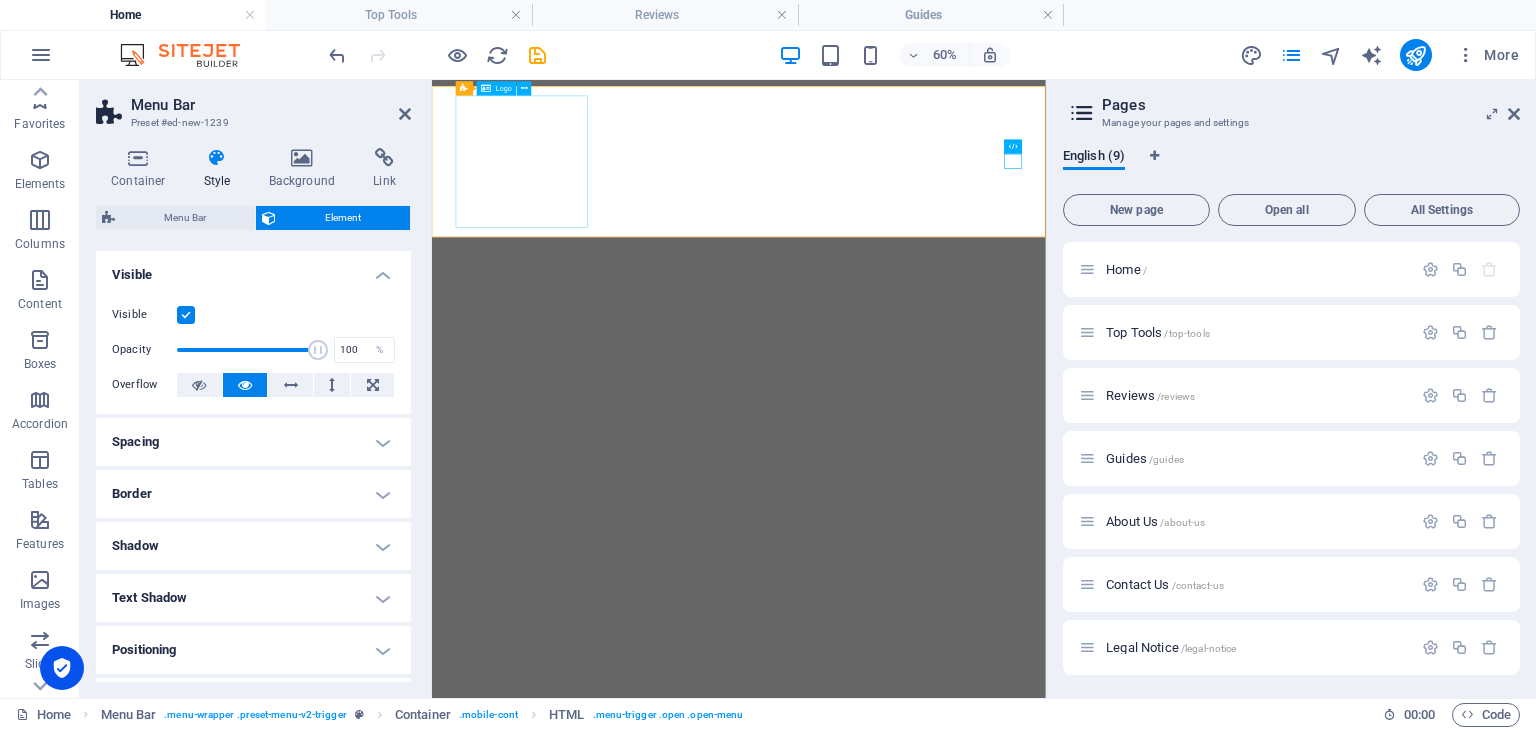 scroll, scrollTop: 0, scrollLeft: 0, axis: both 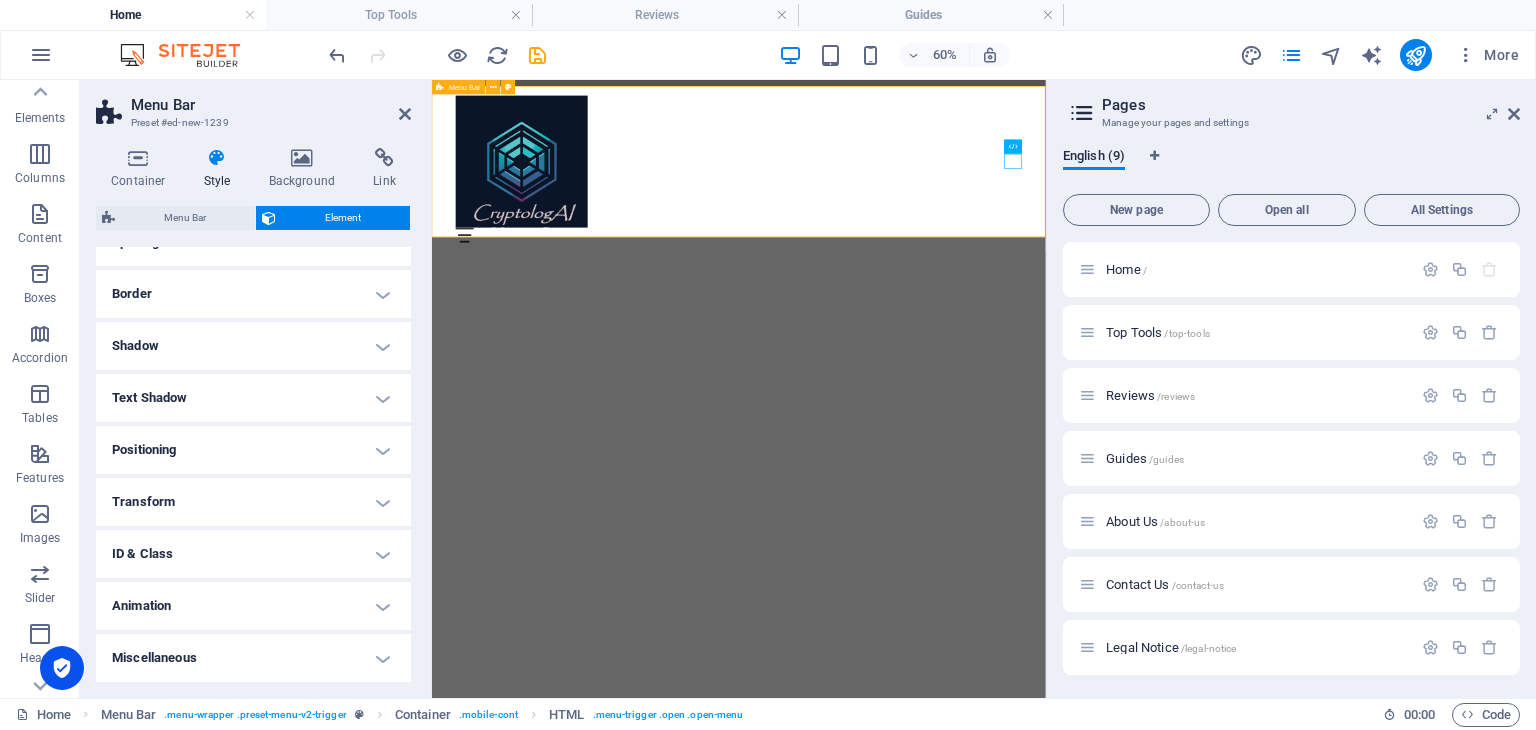 click on "Menu Home About Service Contact" at bounding box center (943, 228) 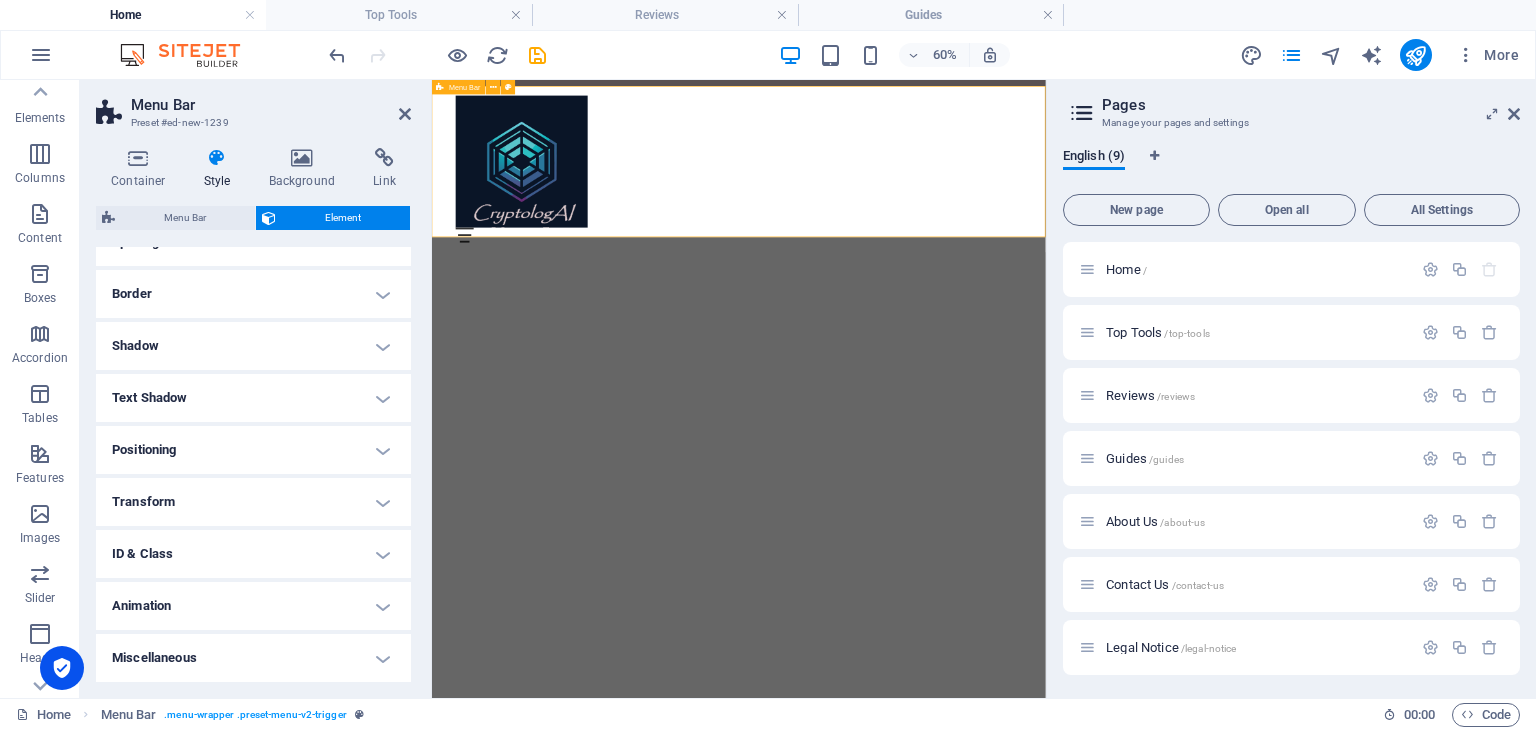 click on "Menu Home About Service Contact" at bounding box center [943, 228] 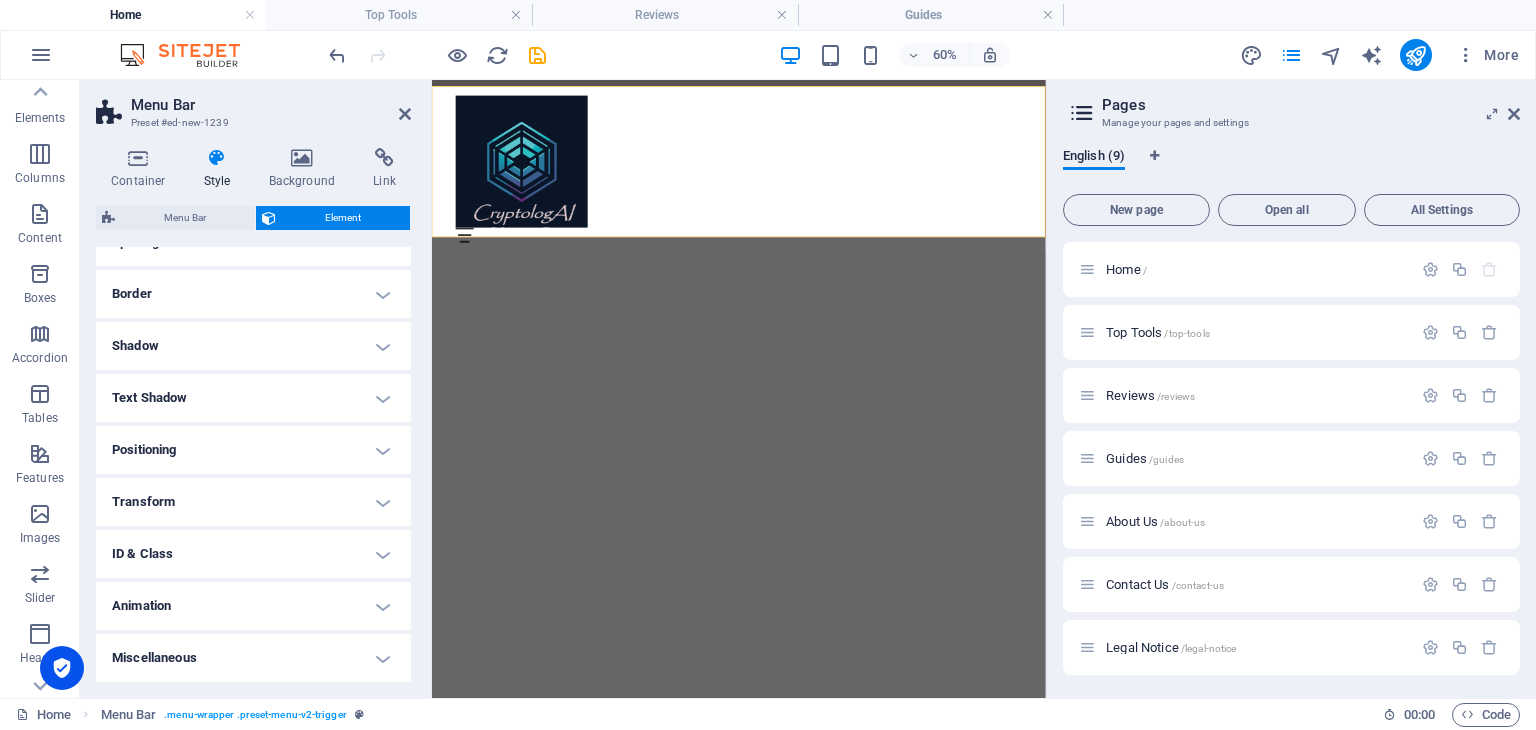click at bounding box center (217, 158) 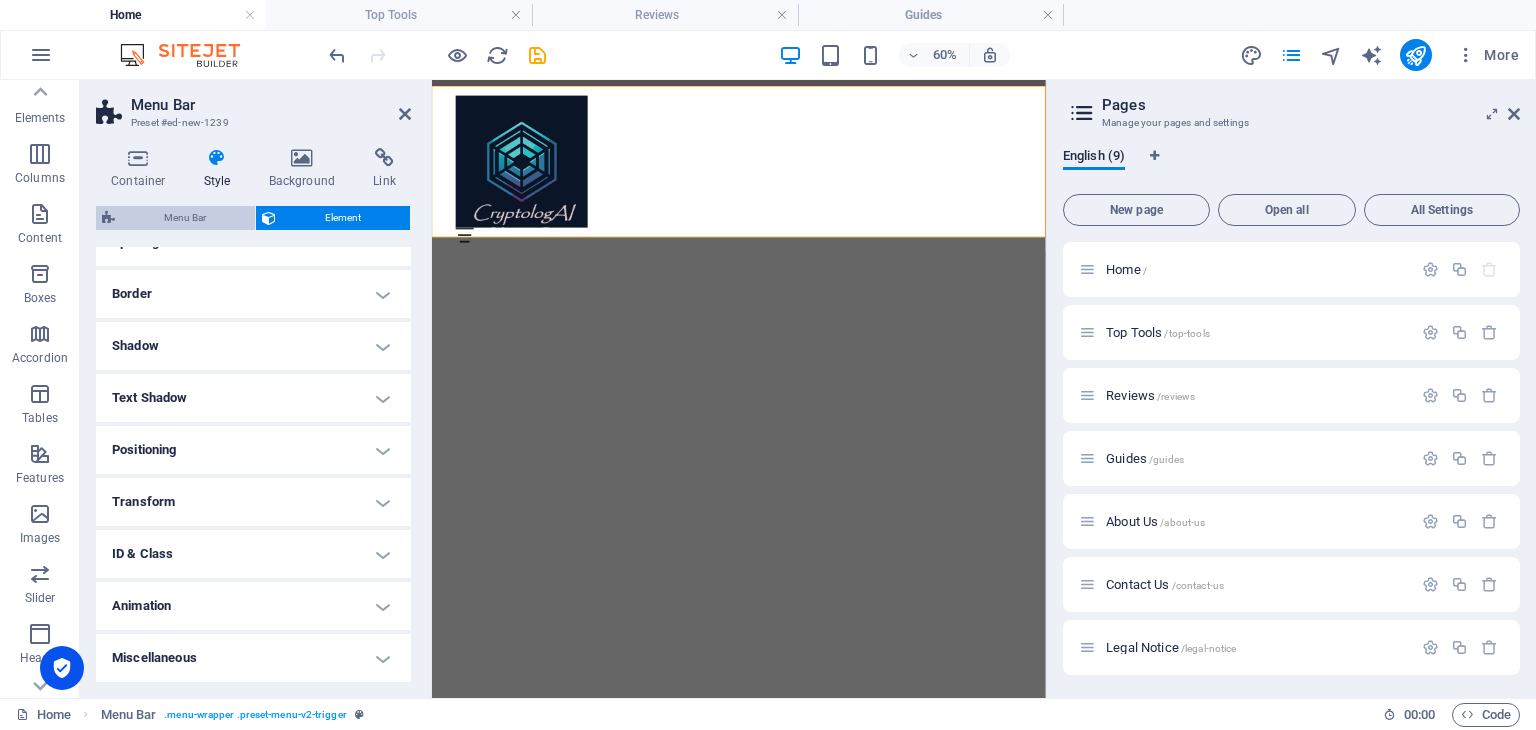 click on "Menu Bar" at bounding box center (185, 218) 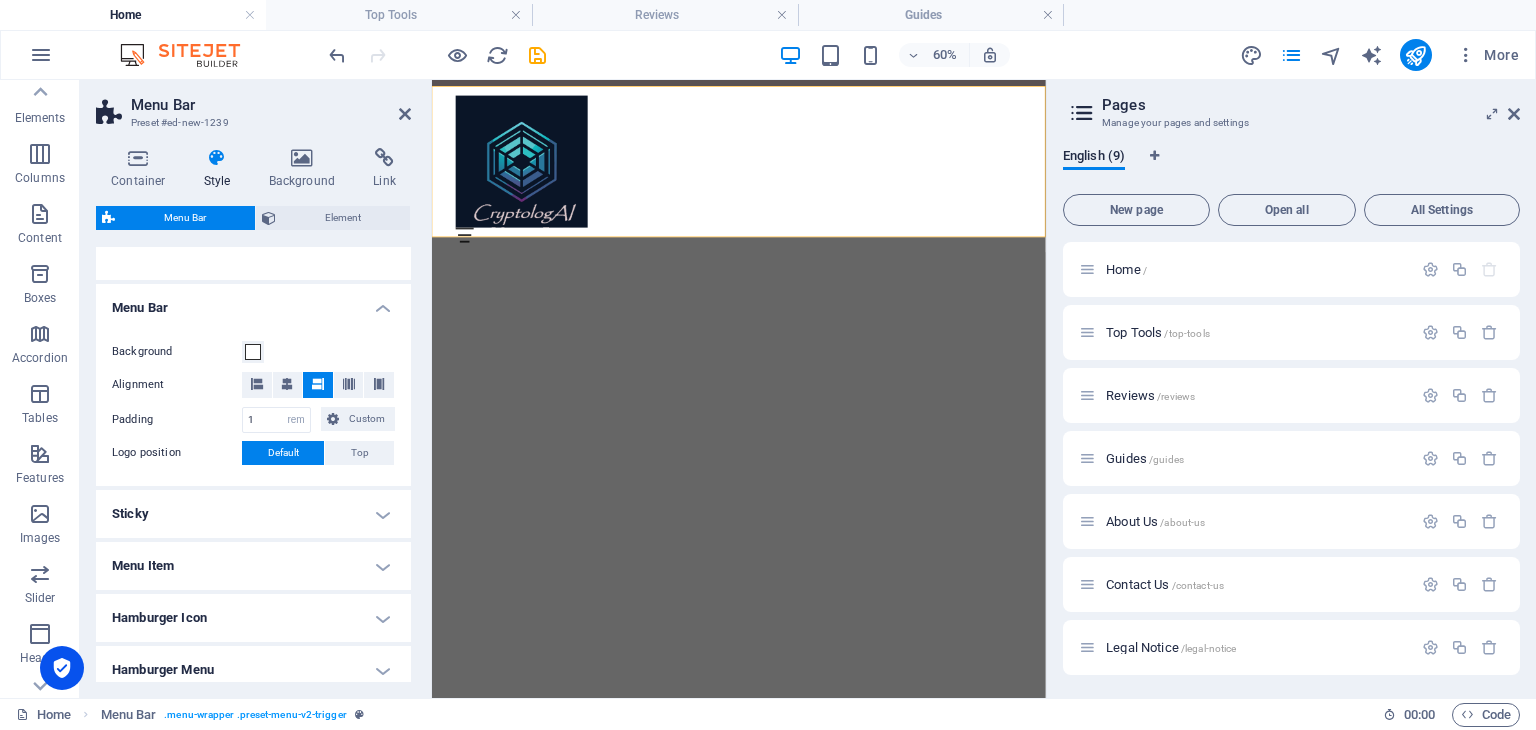 scroll, scrollTop: 304, scrollLeft: 0, axis: vertical 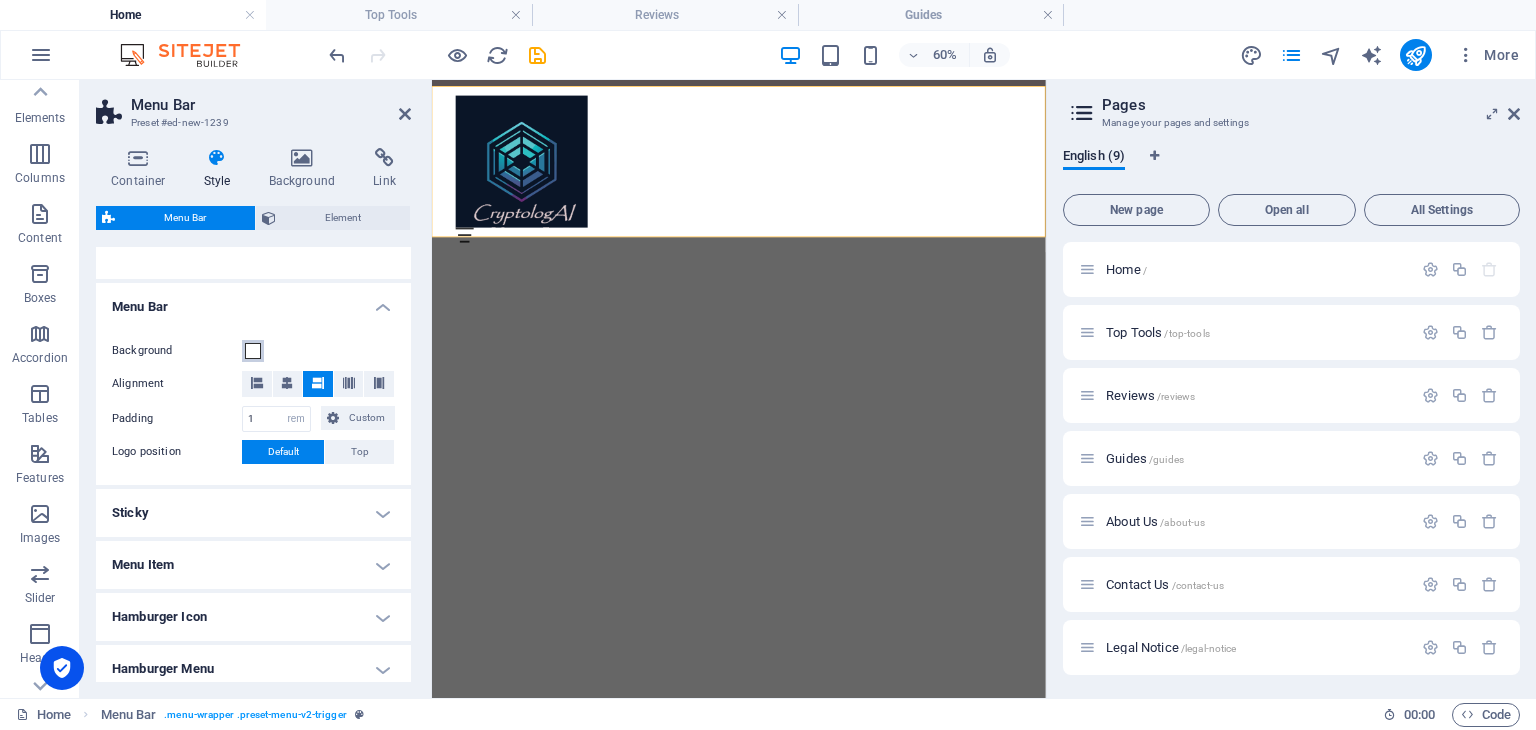 click at bounding box center [253, 351] 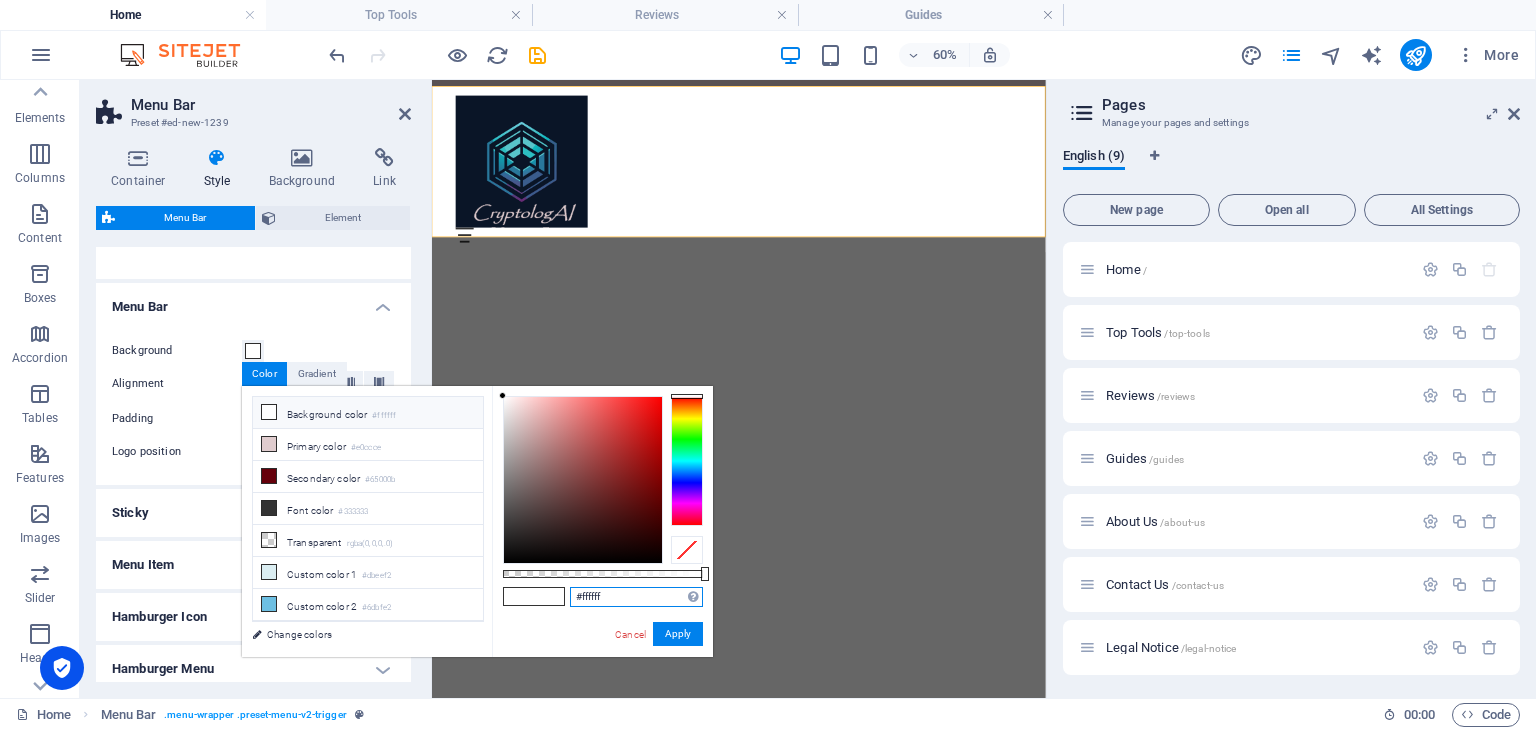 click on "#ffffff" at bounding box center [636, 597] 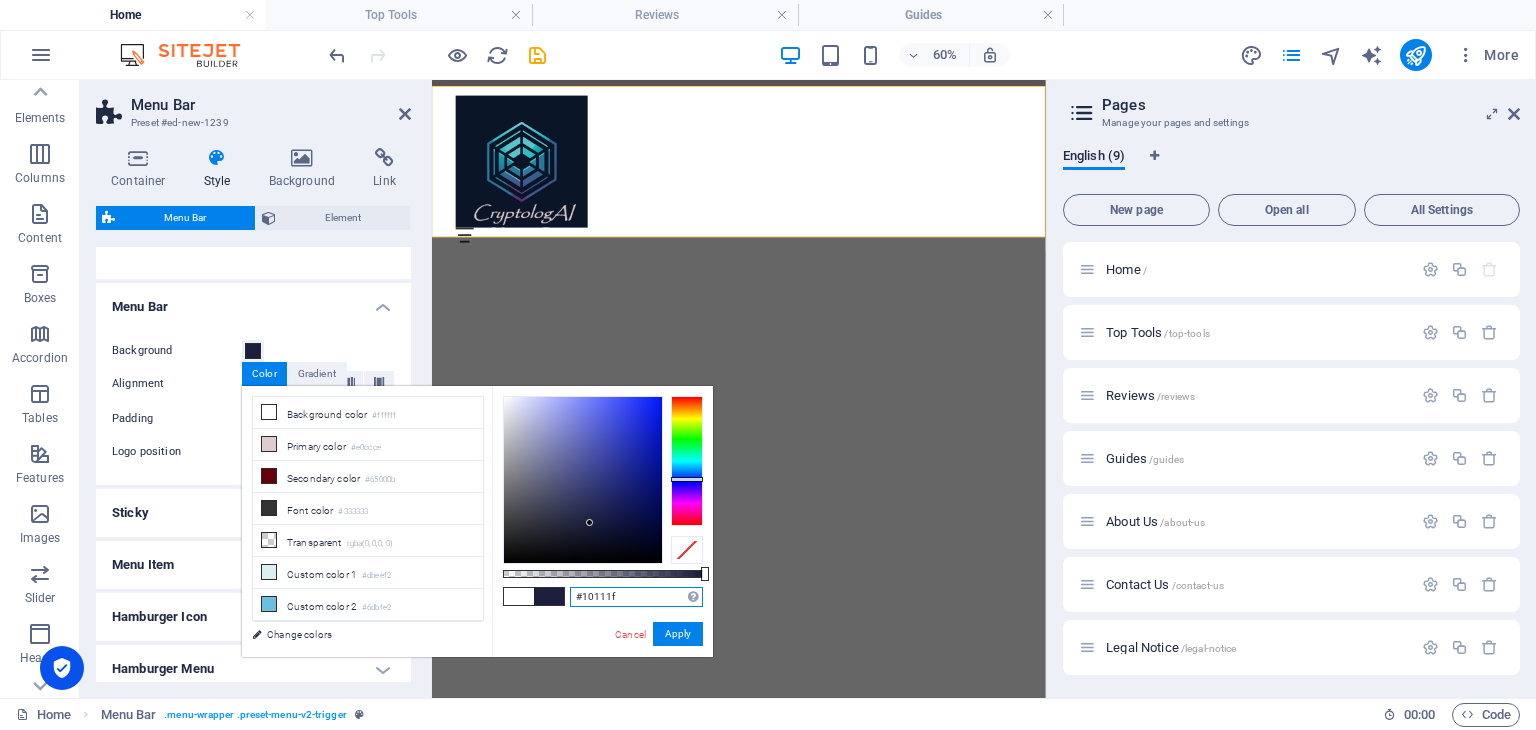 click at bounding box center (583, 480) 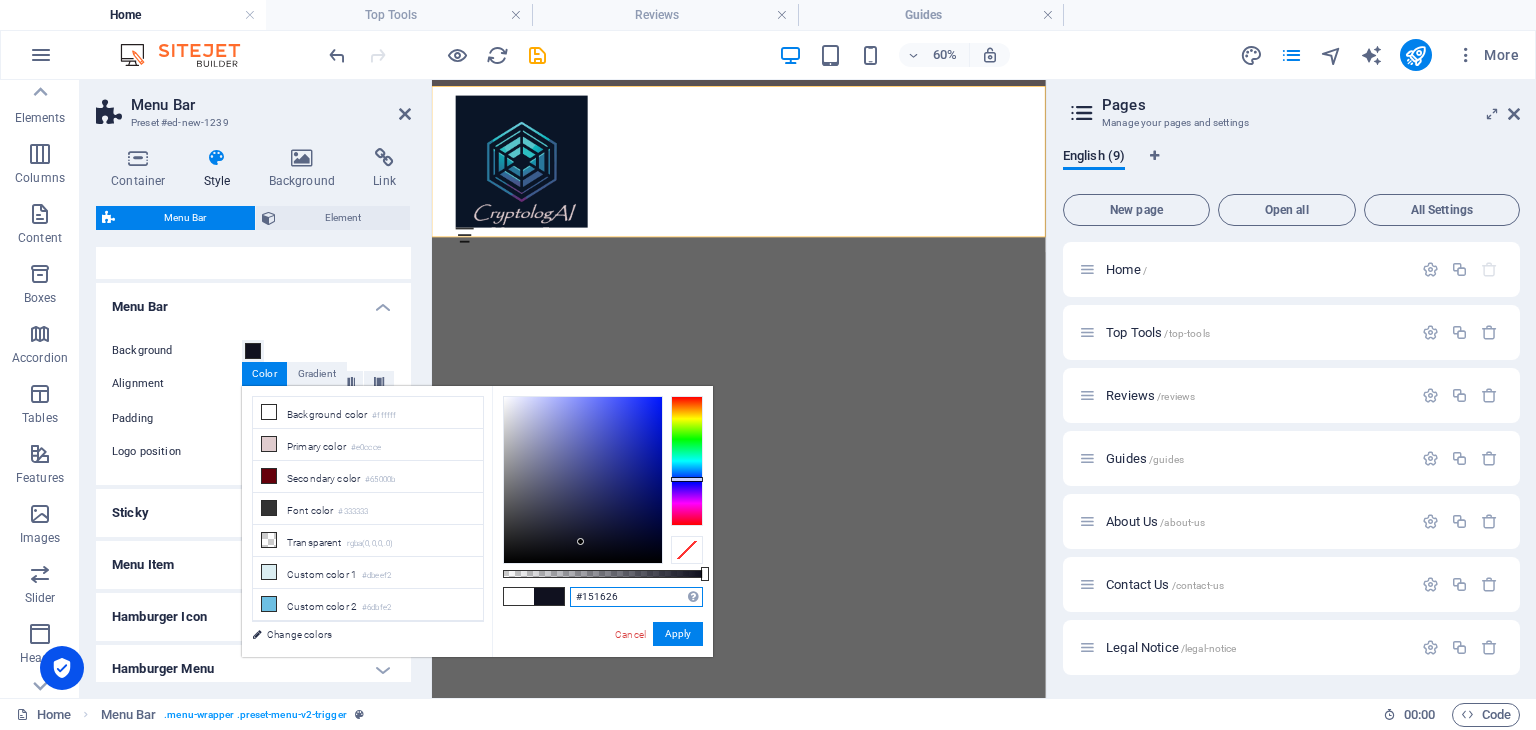 click at bounding box center [583, 480] 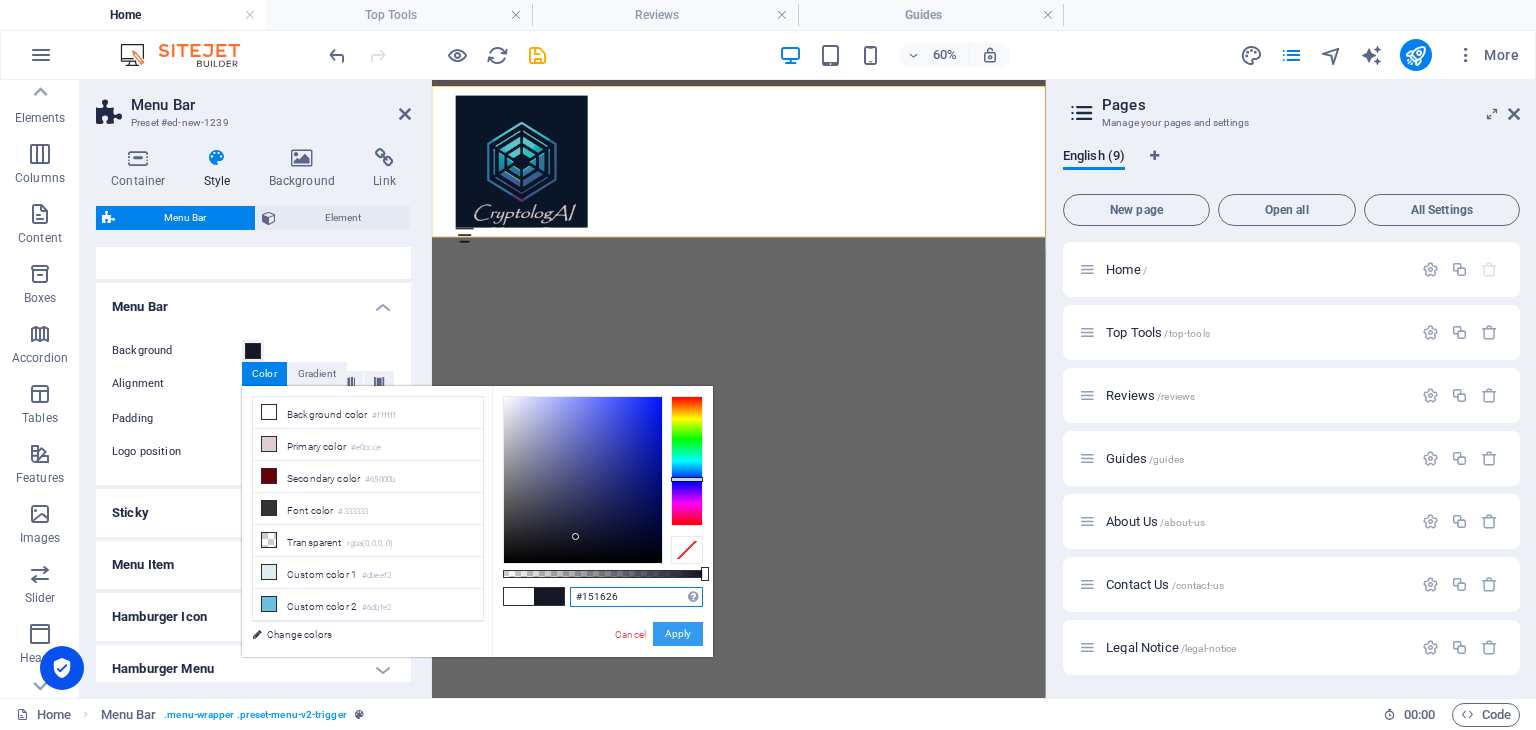 type on "#151626" 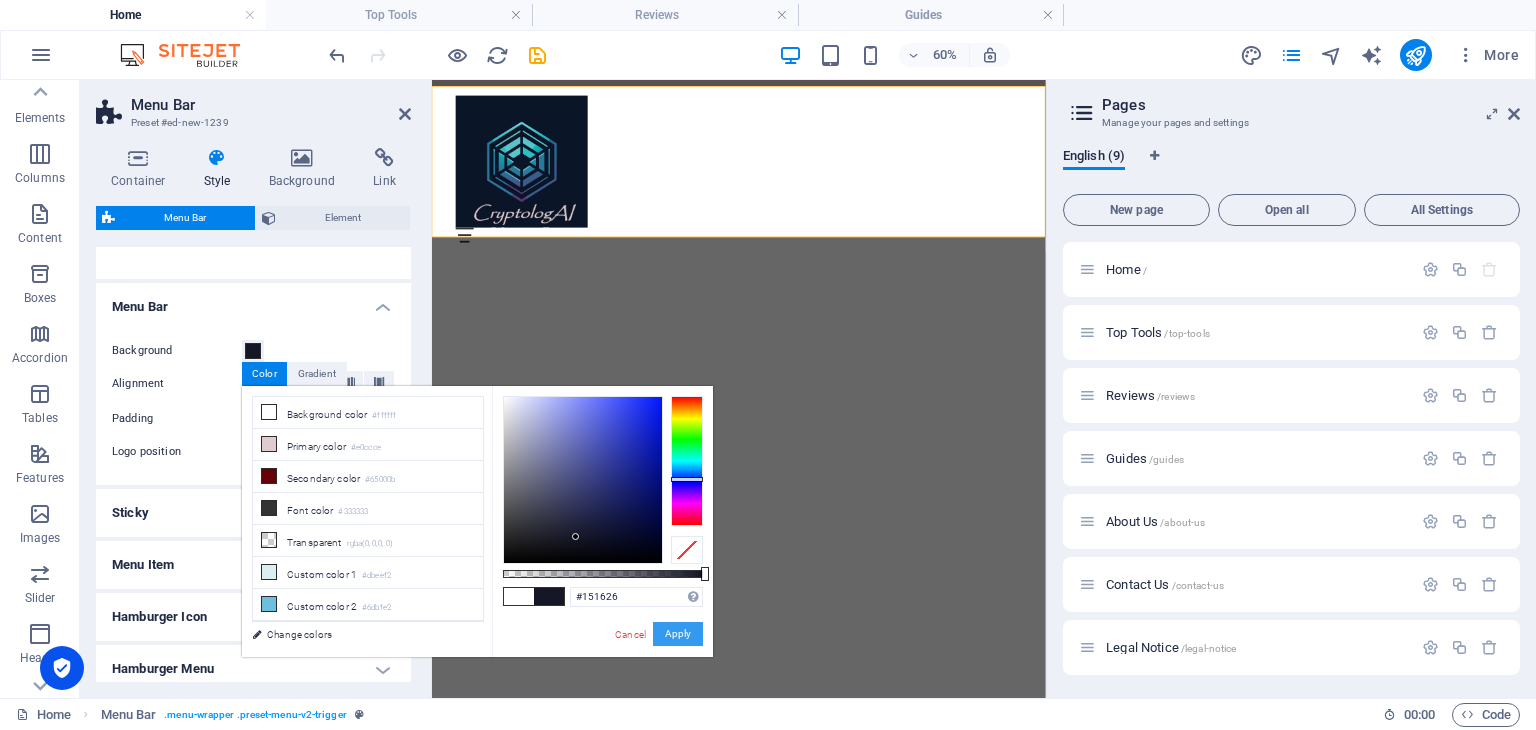 click on "Apply" at bounding box center [678, 634] 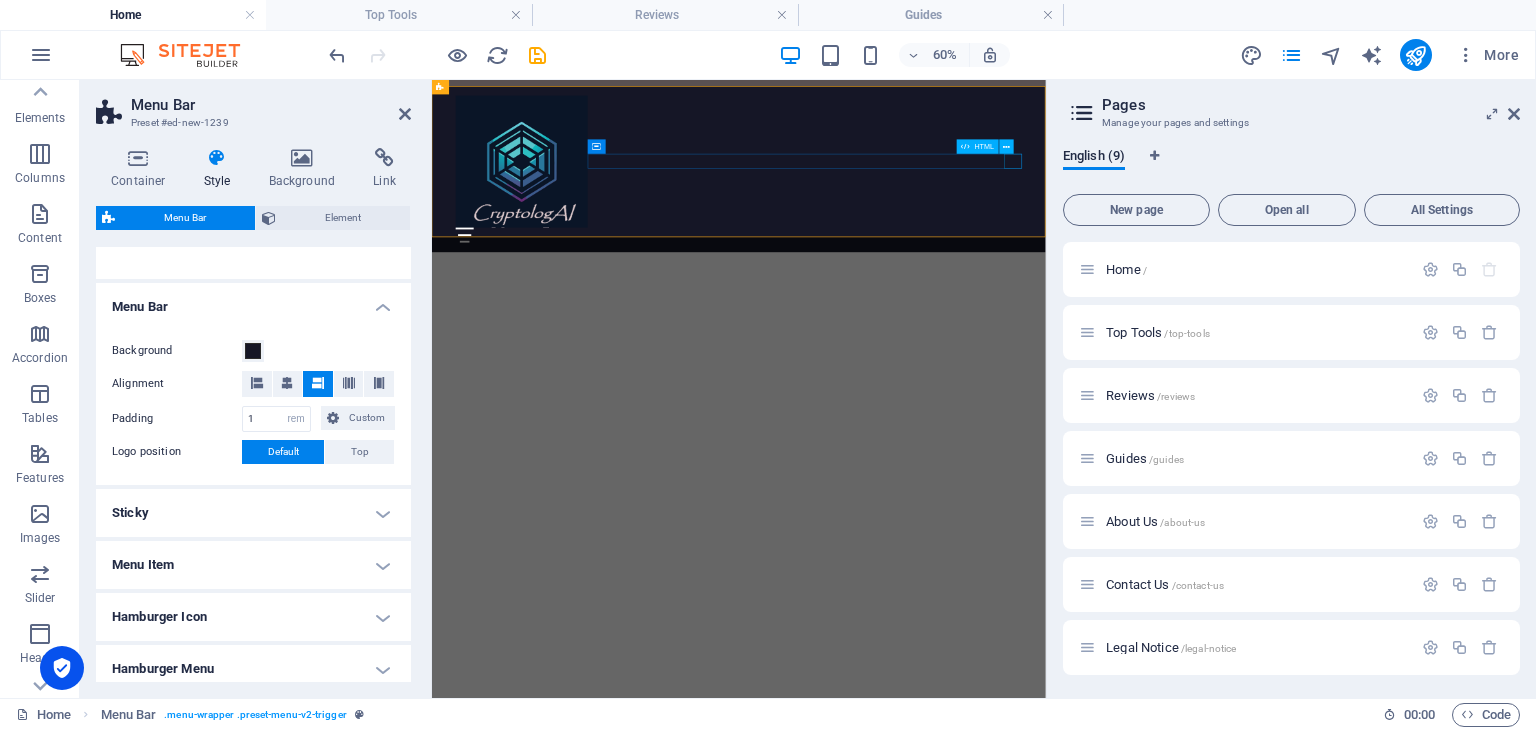 click on "Menu" at bounding box center (944, 338) 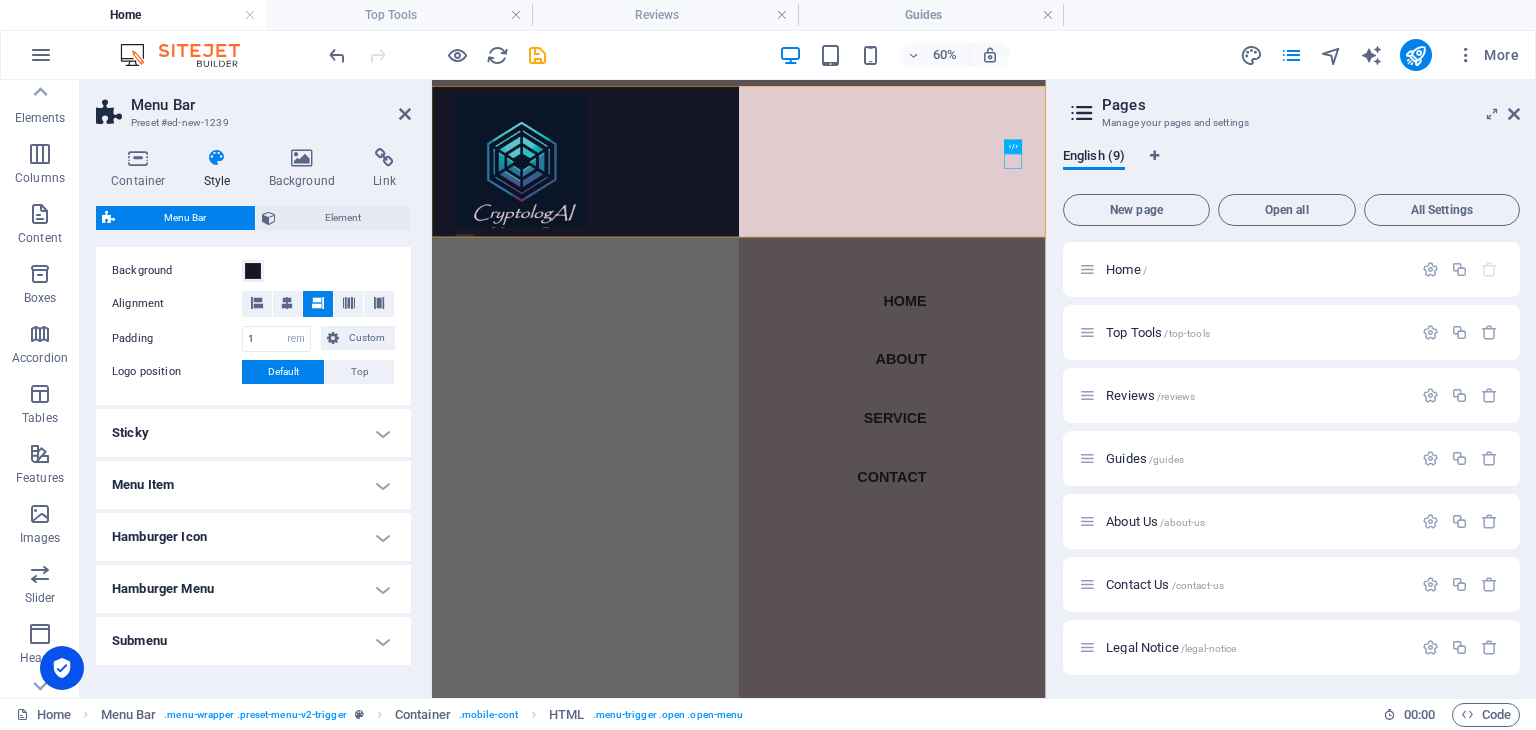 scroll, scrollTop: 446, scrollLeft: 0, axis: vertical 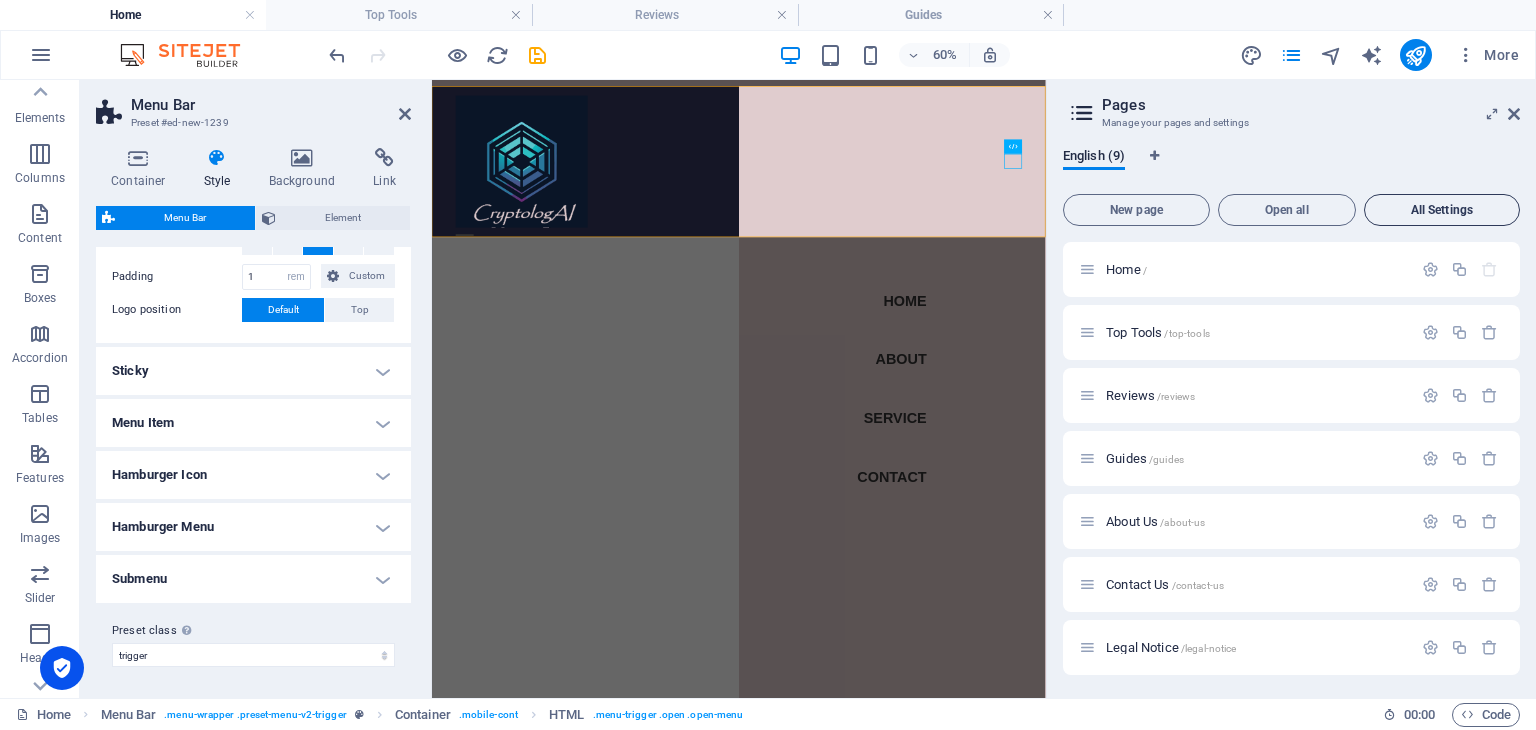 click on "All Settings" at bounding box center [1442, 210] 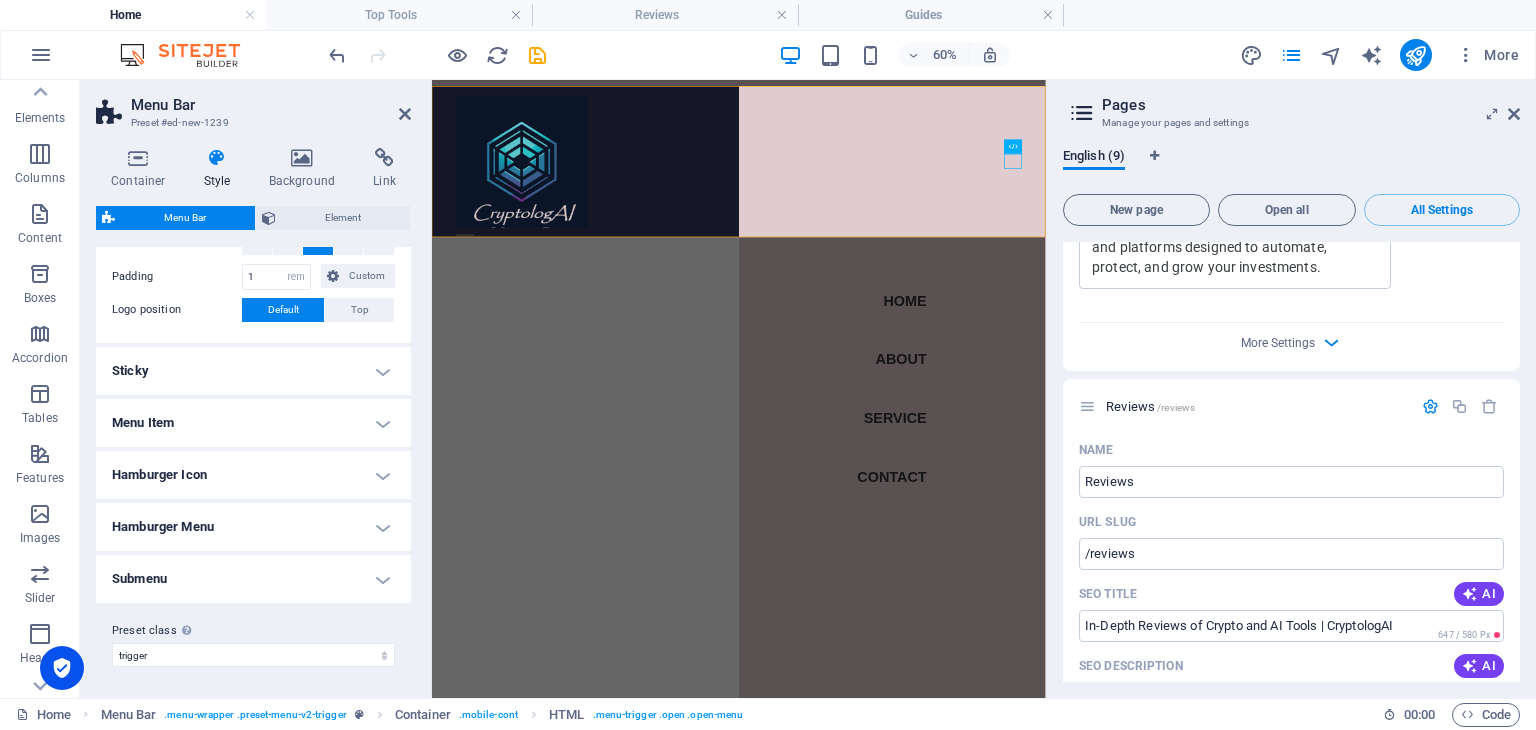 scroll, scrollTop: 1644, scrollLeft: 0, axis: vertical 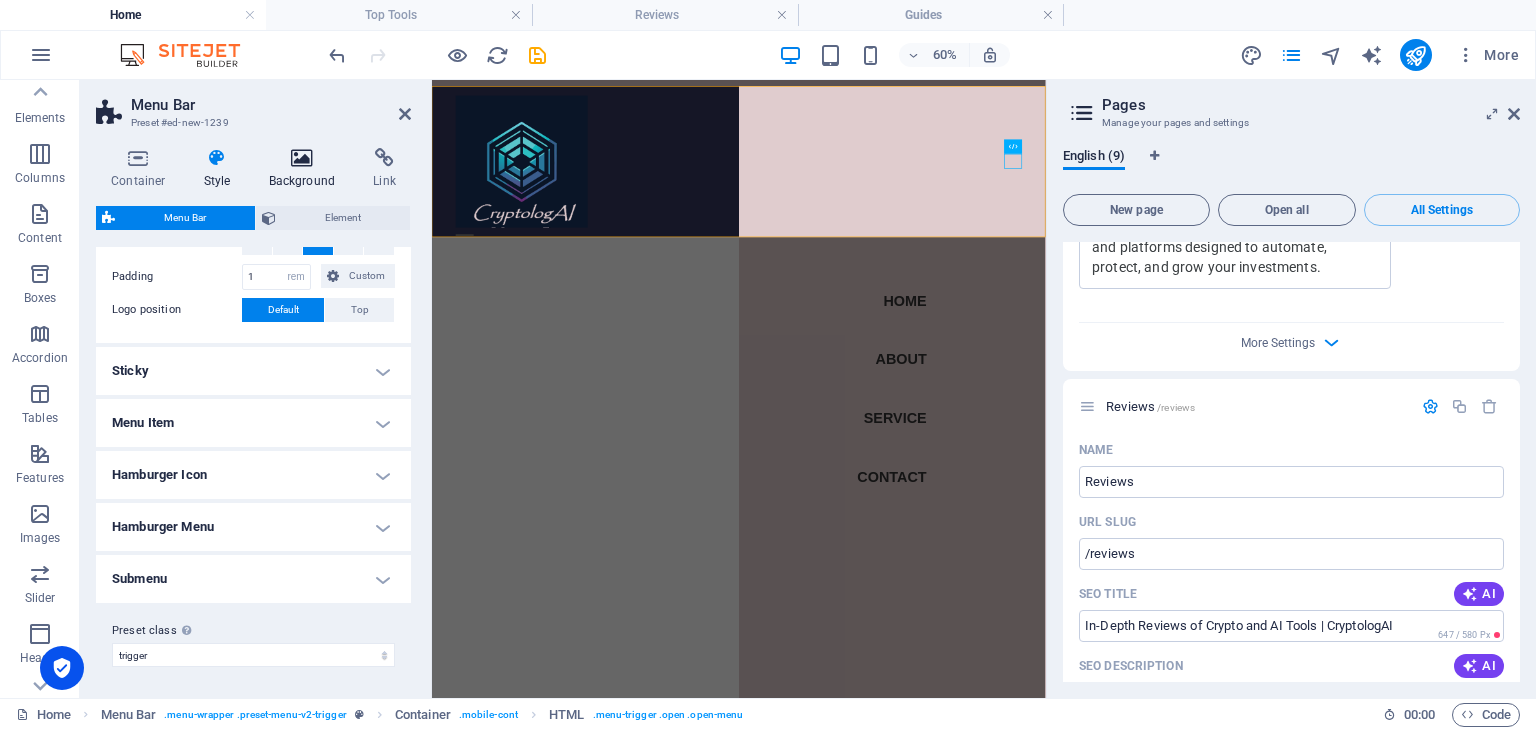 click at bounding box center [302, 158] 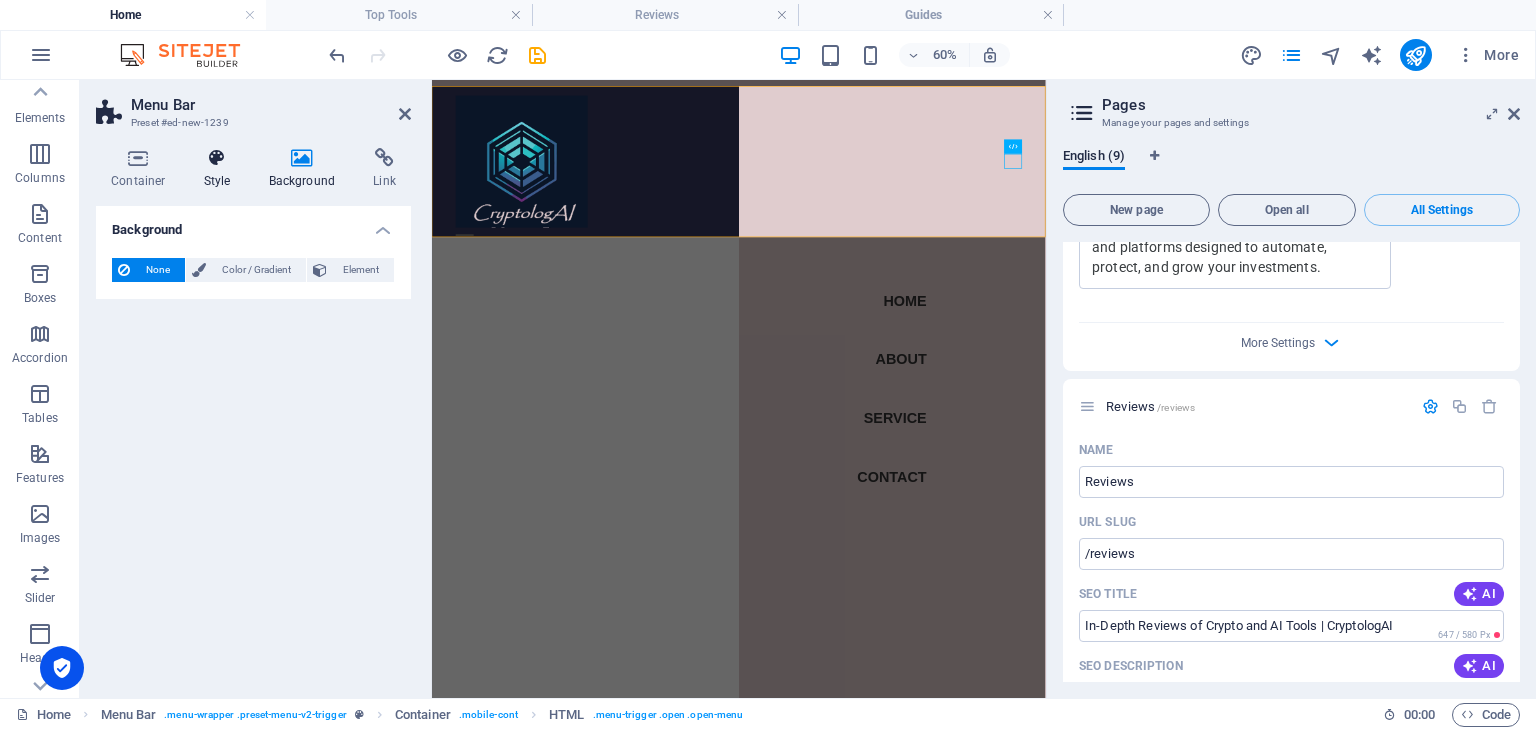 click at bounding box center (217, 158) 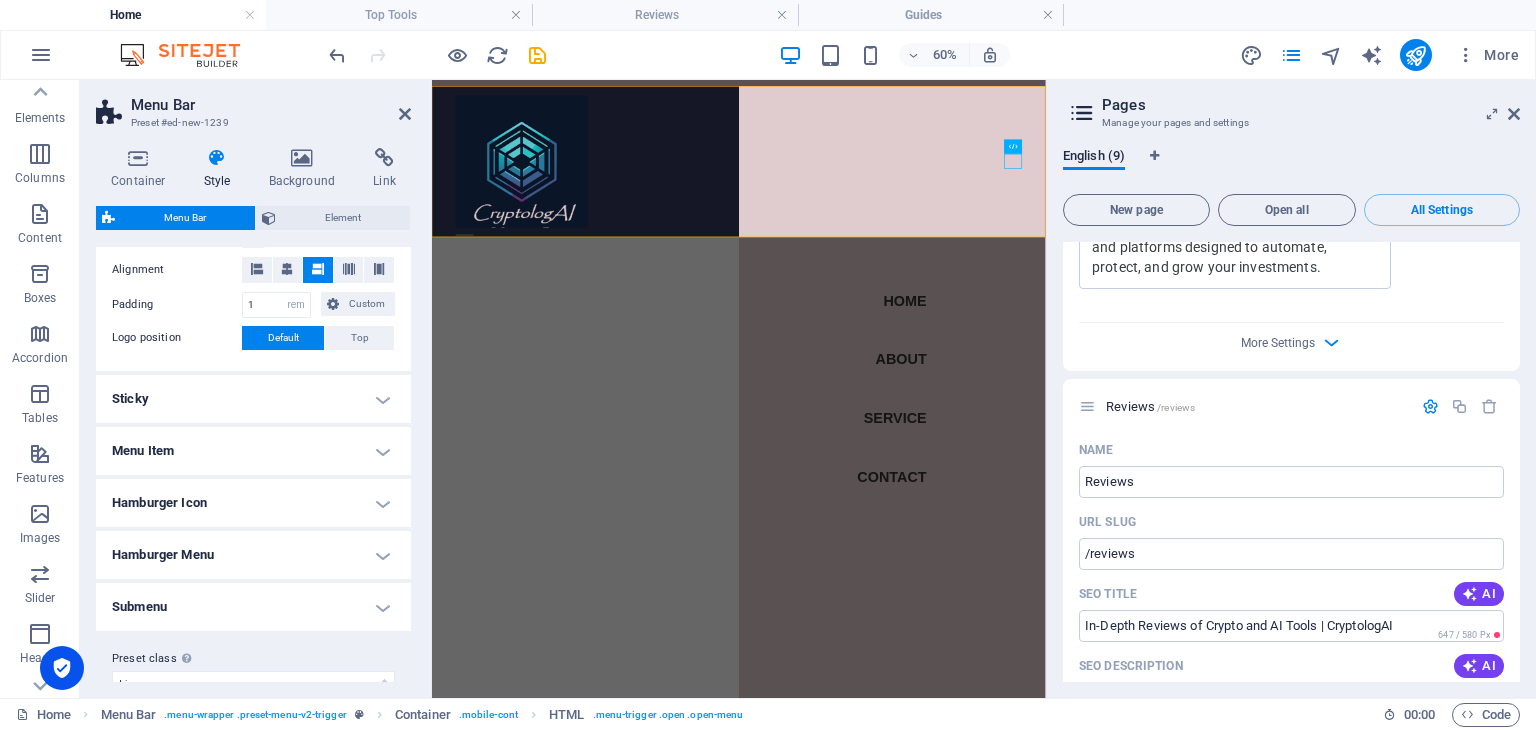 scroll, scrollTop: 419, scrollLeft: 0, axis: vertical 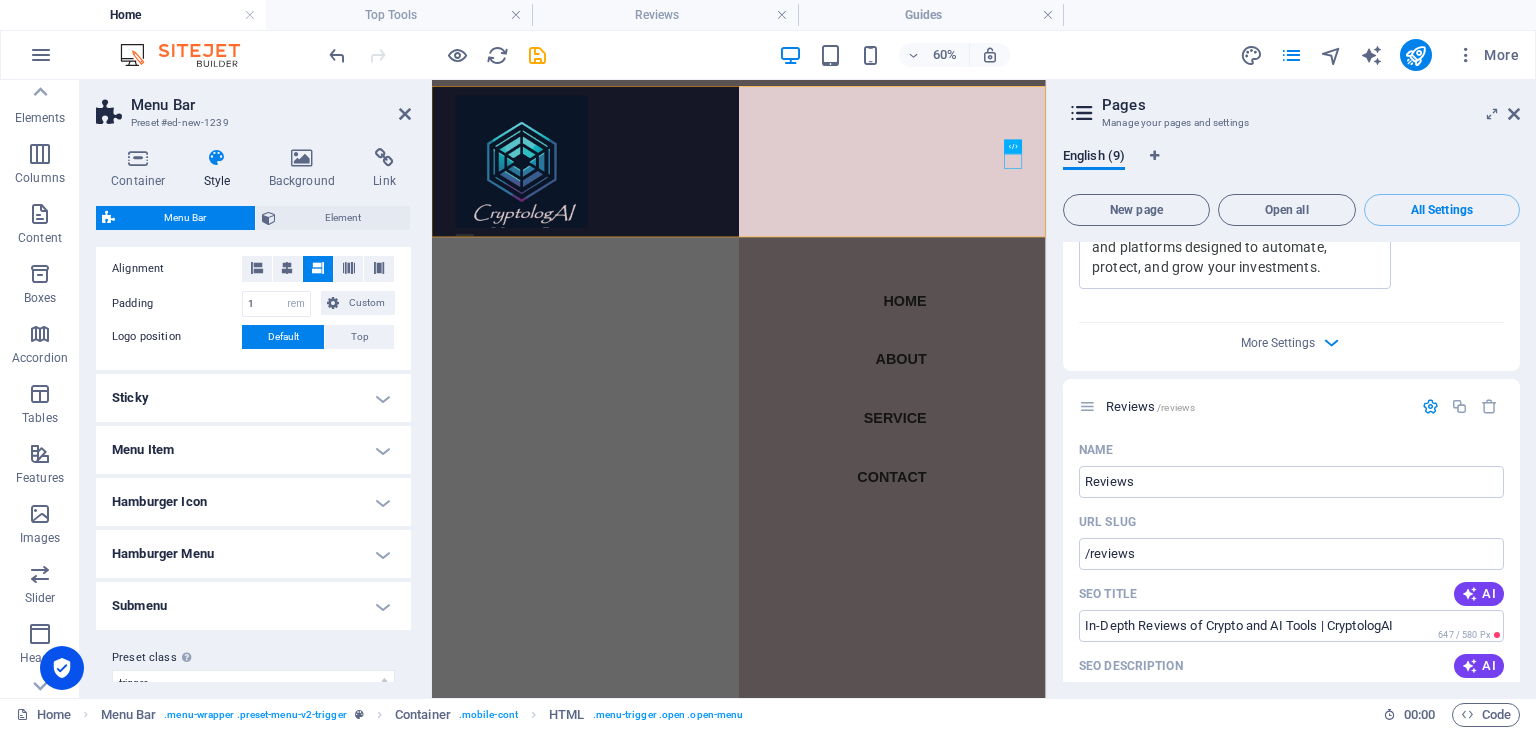 click on "Menu Item" at bounding box center [253, 450] 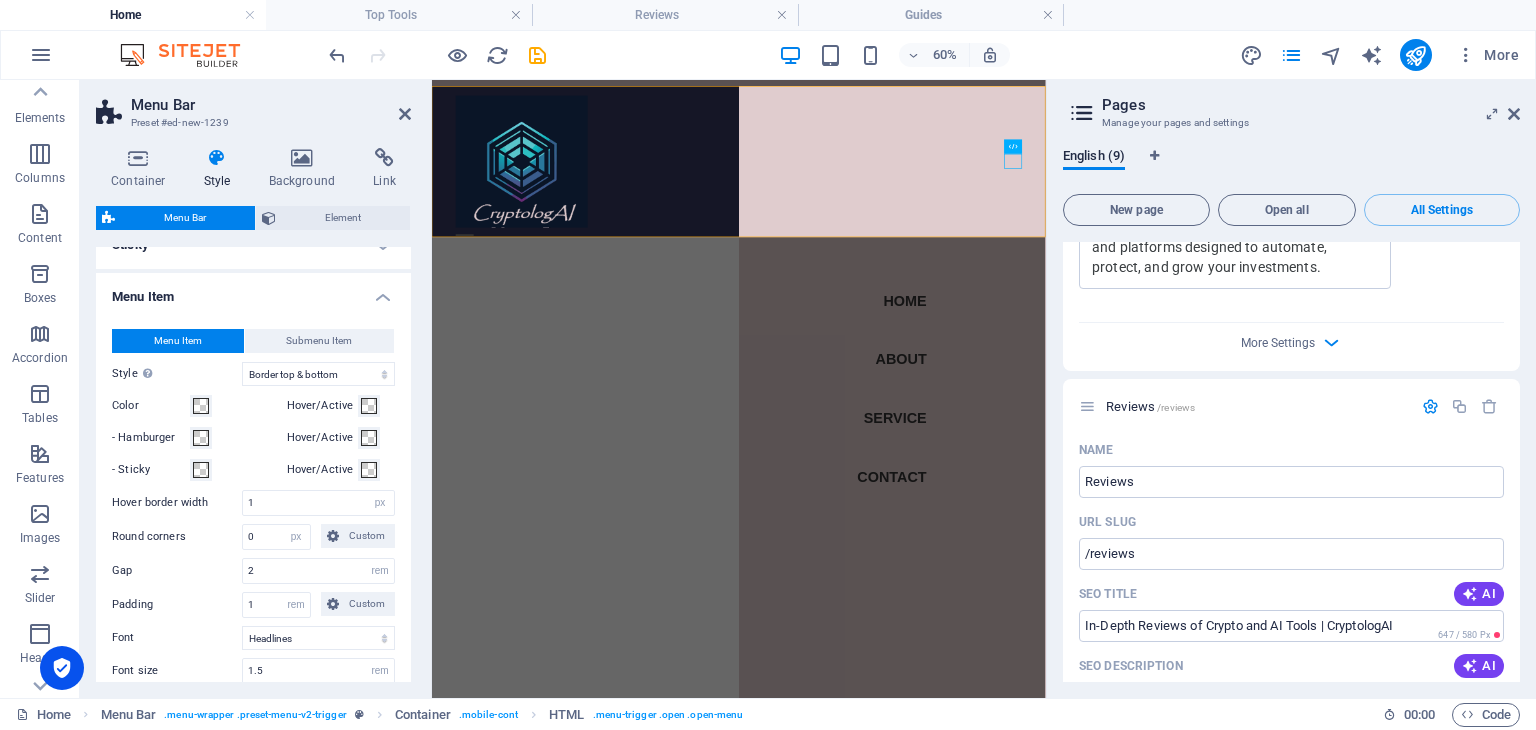 scroll, scrollTop: 580, scrollLeft: 0, axis: vertical 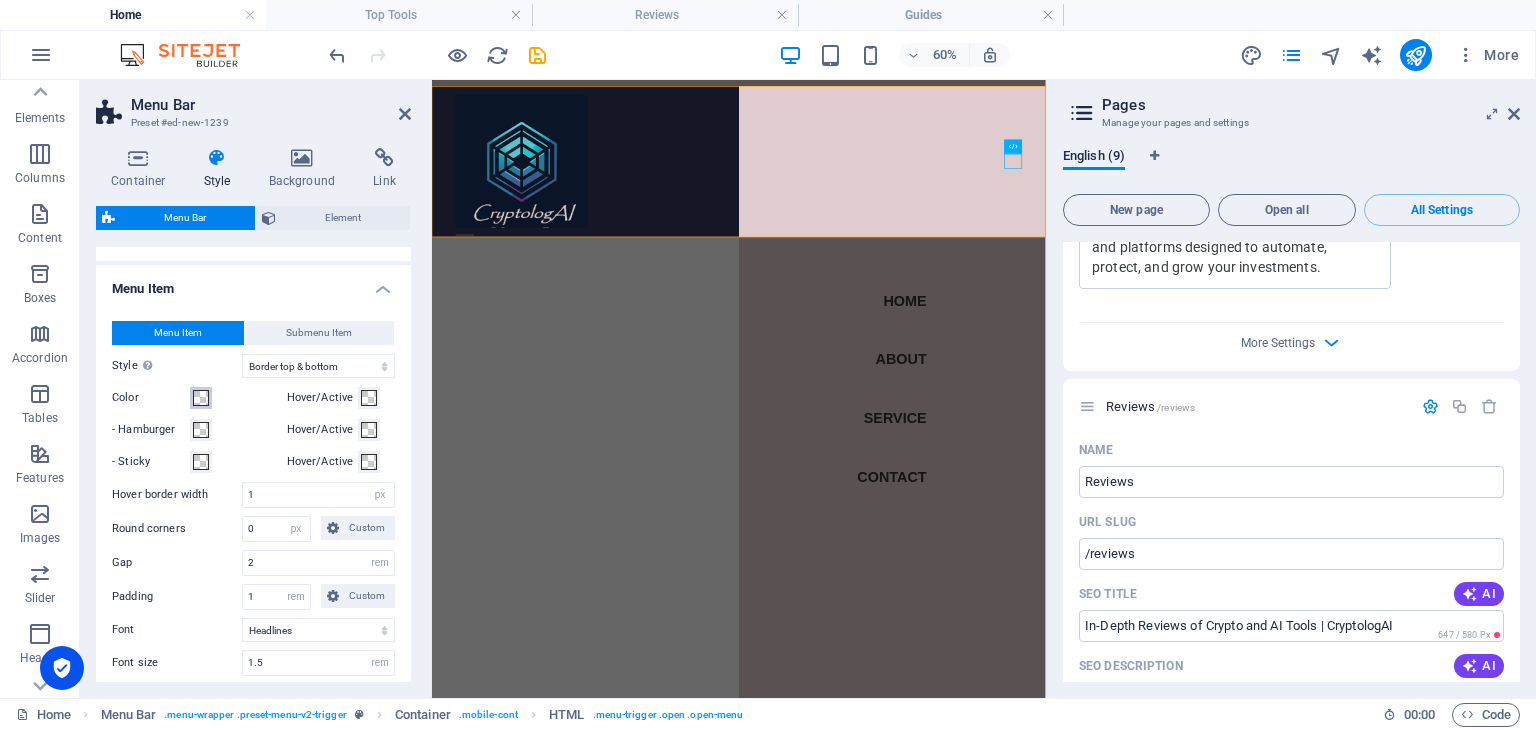 click at bounding box center [201, 398] 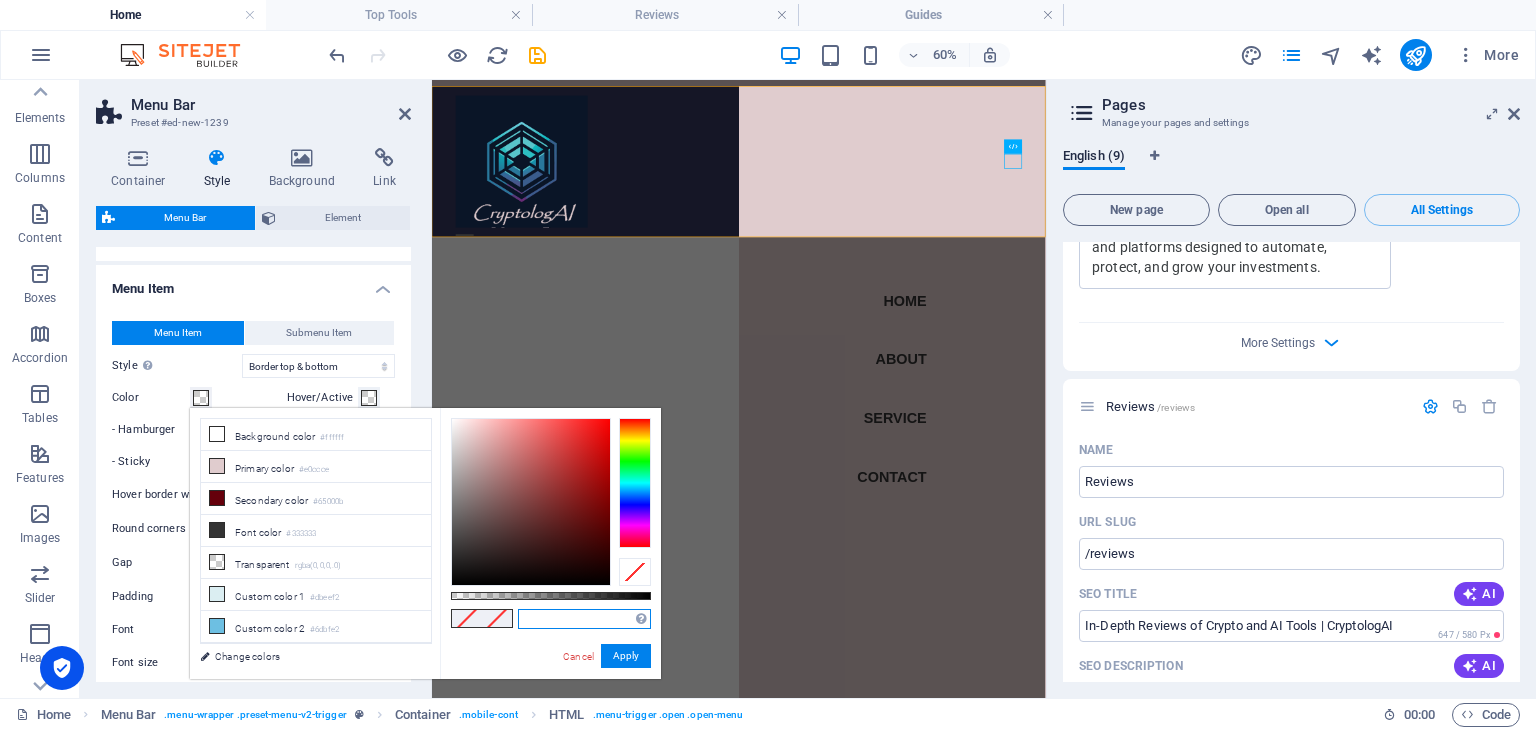 click at bounding box center [584, 619] 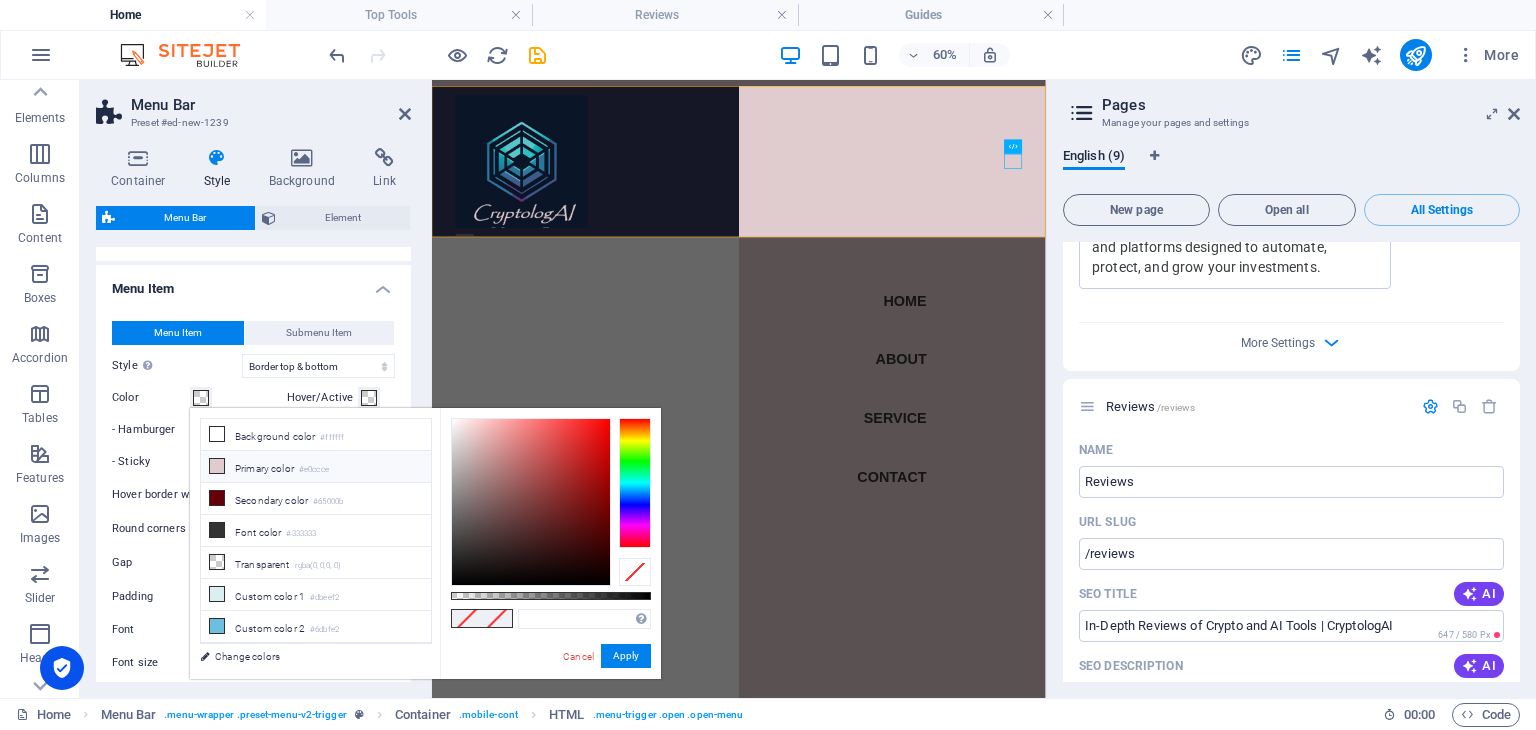 click at bounding box center [217, 466] 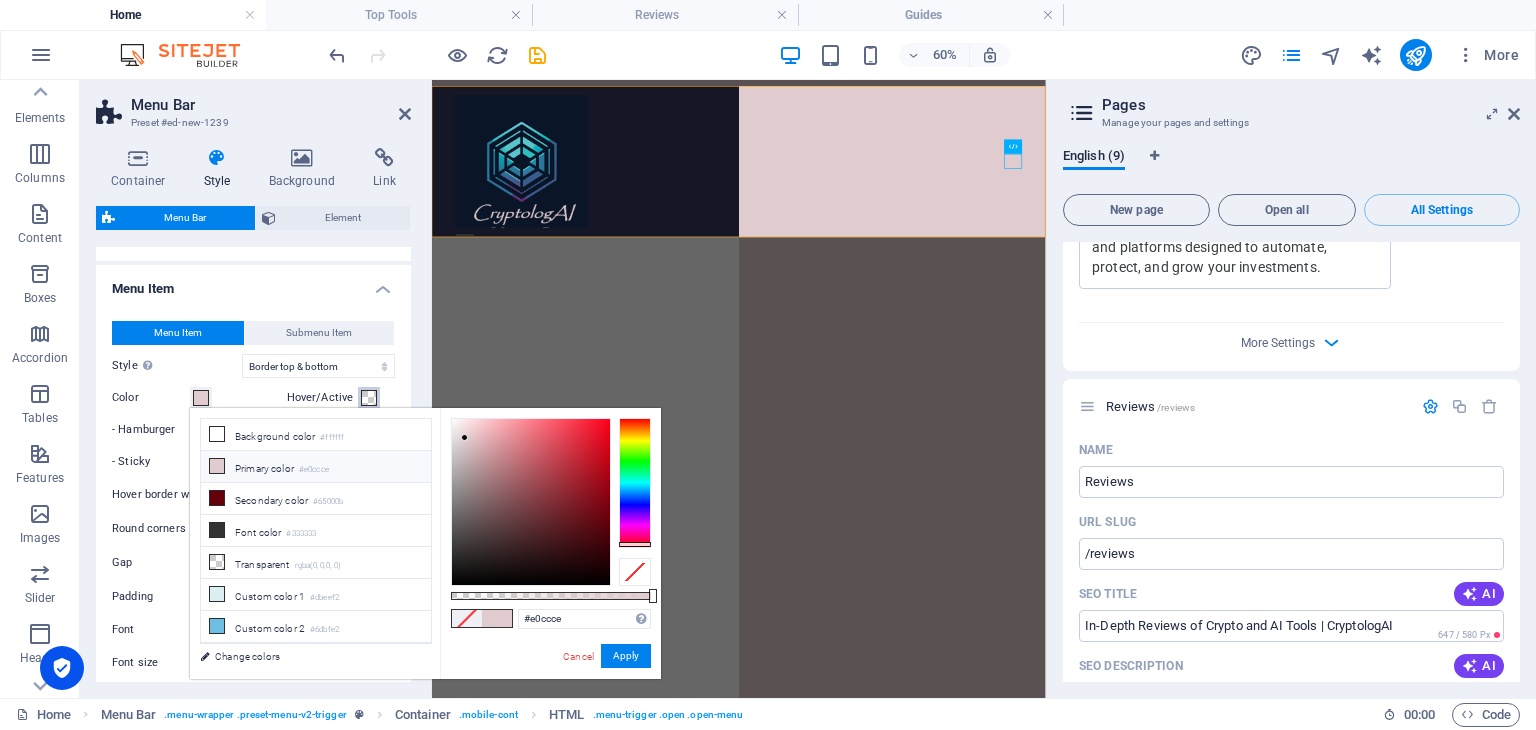 click at bounding box center (369, 398) 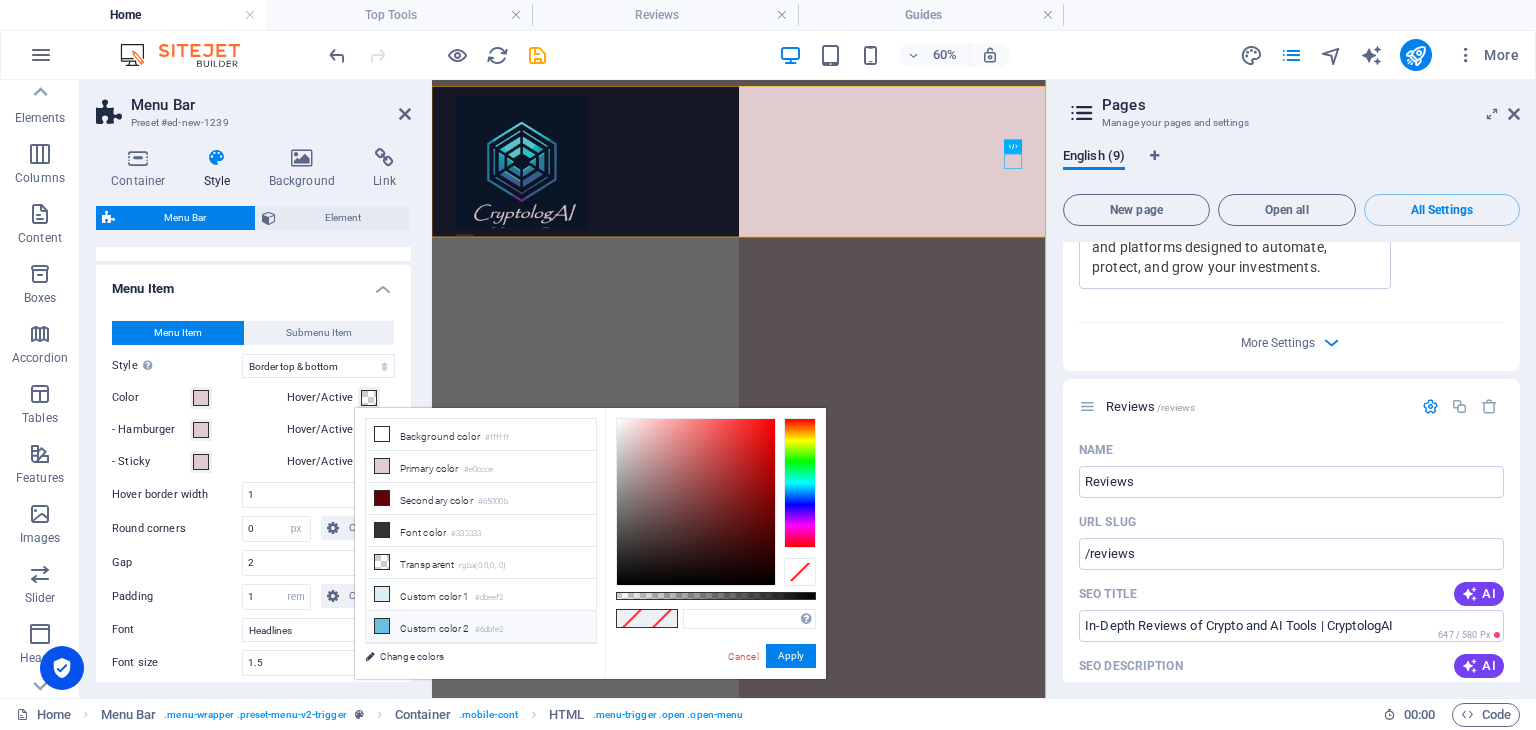 click at bounding box center [382, 626] 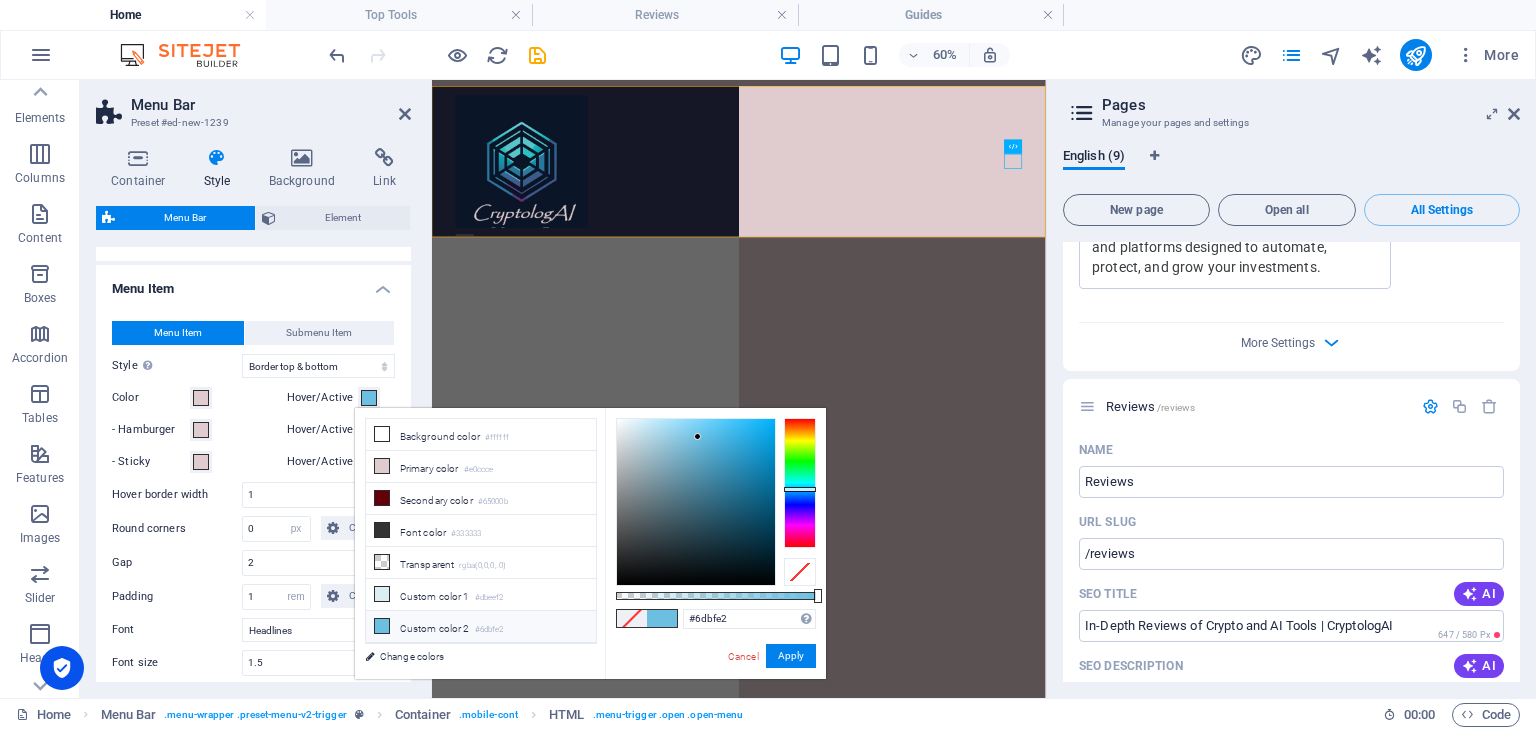 click on "Skip to main content
Menu Menu Home About Service Contact" at bounding box center [943, 211] 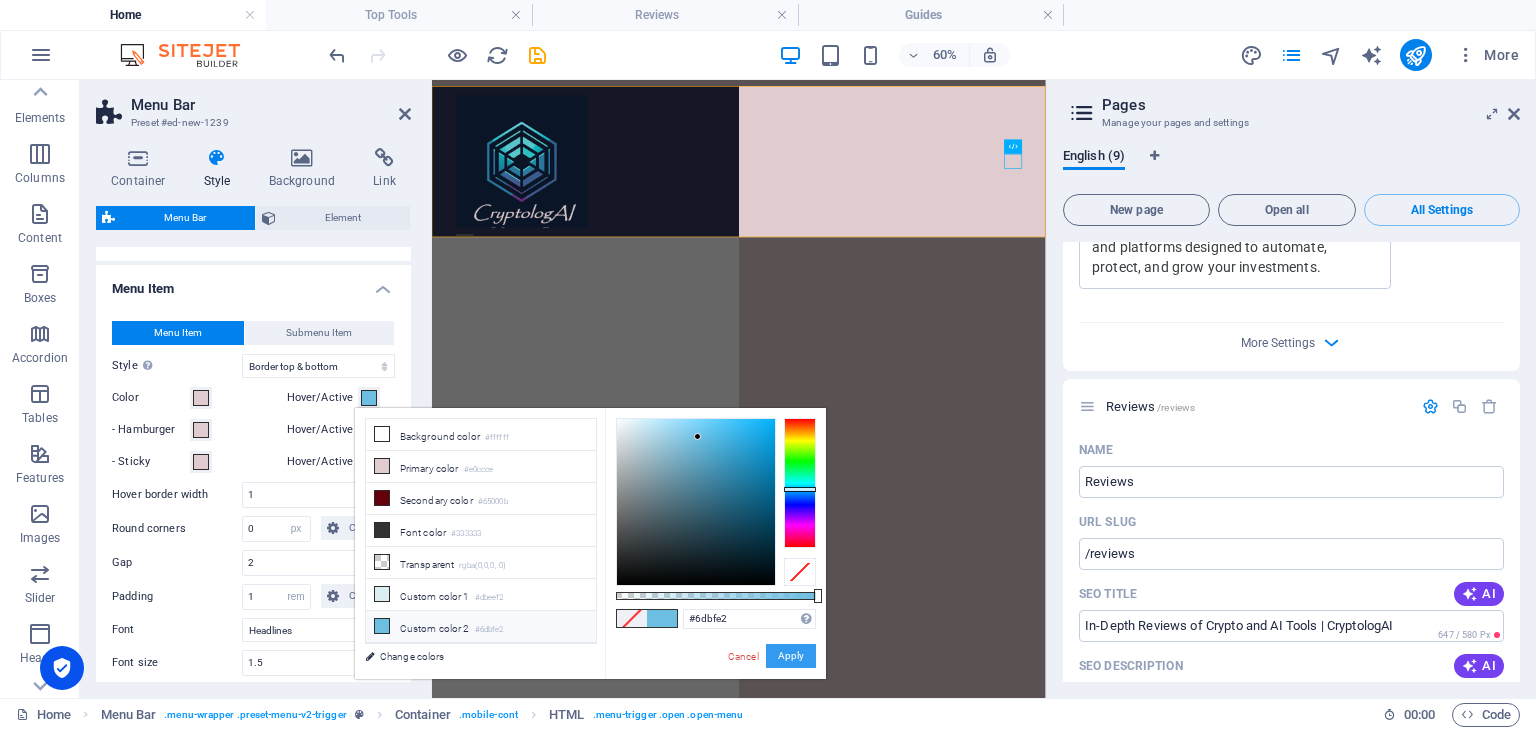 click on "Apply" at bounding box center (791, 656) 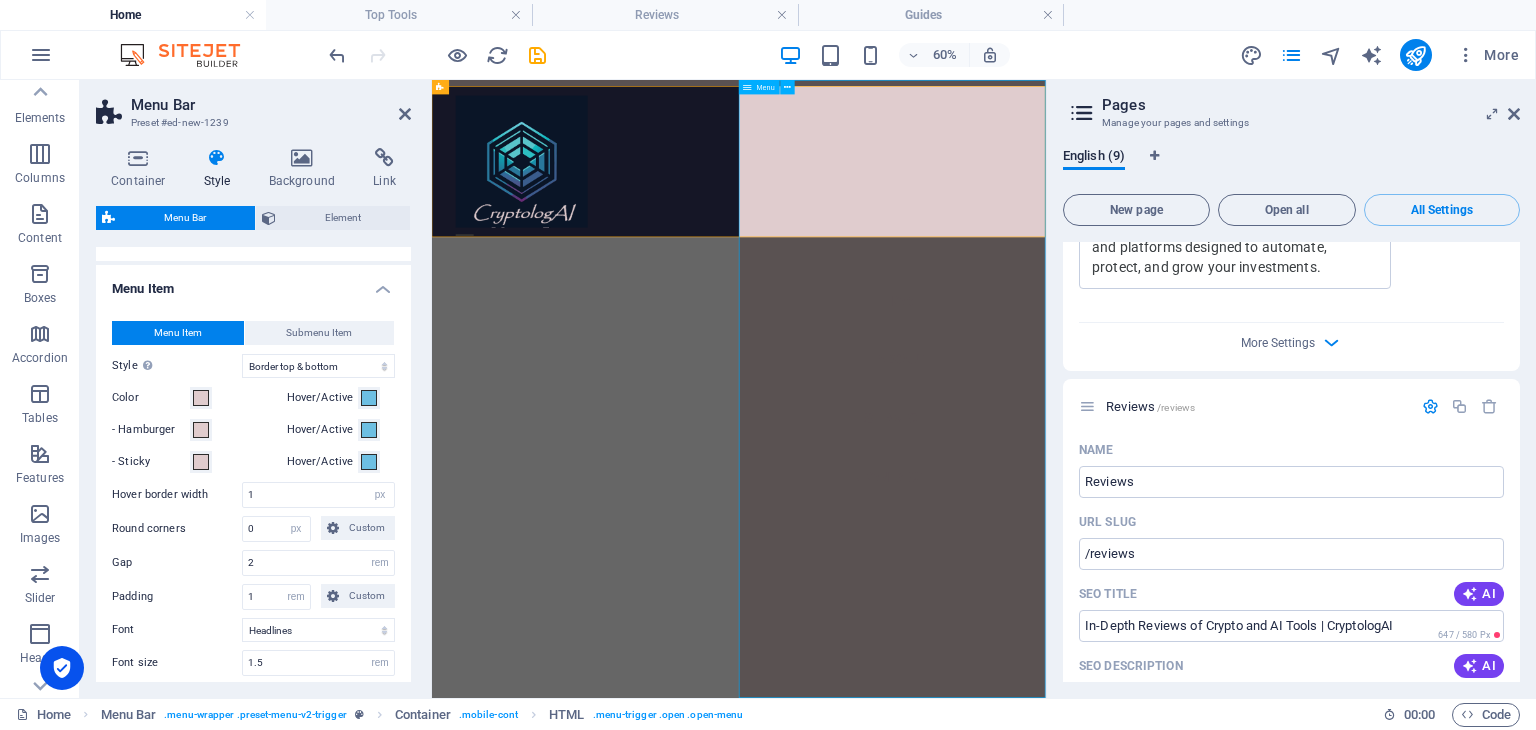 click on "Home About Service Contact" at bounding box center (1200, 595) 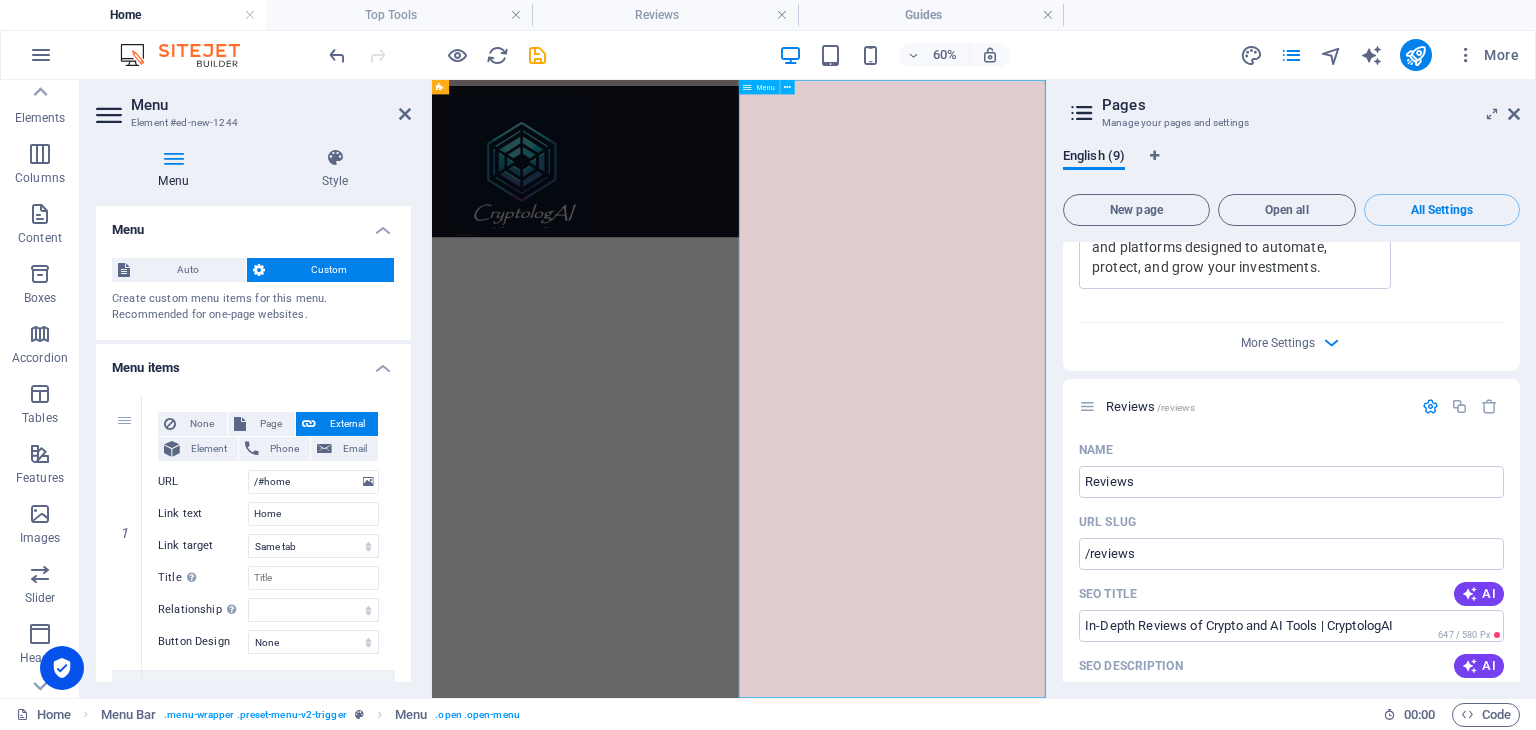 click on "Home About Service Contact" at bounding box center [1200, 595] 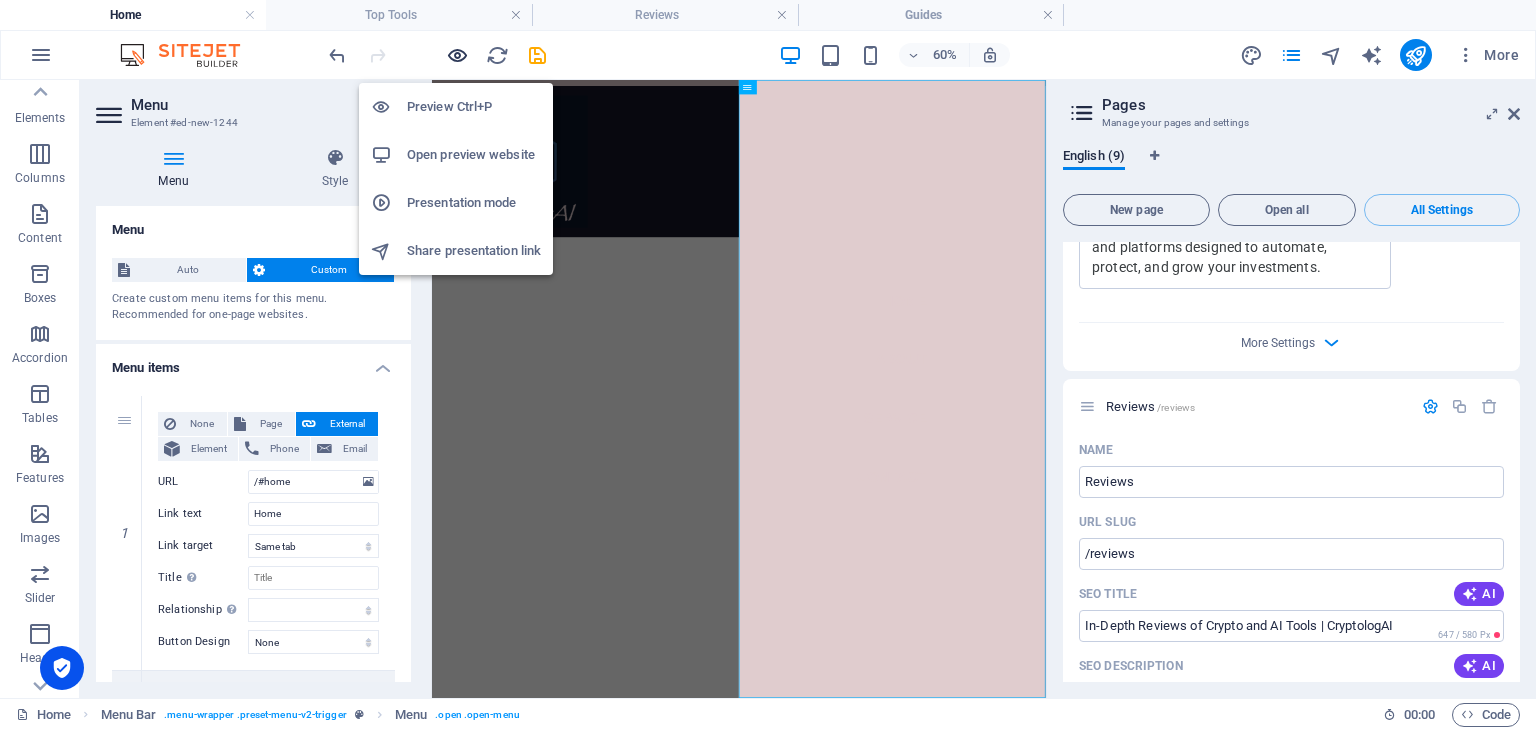 click at bounding box center [457, 55] 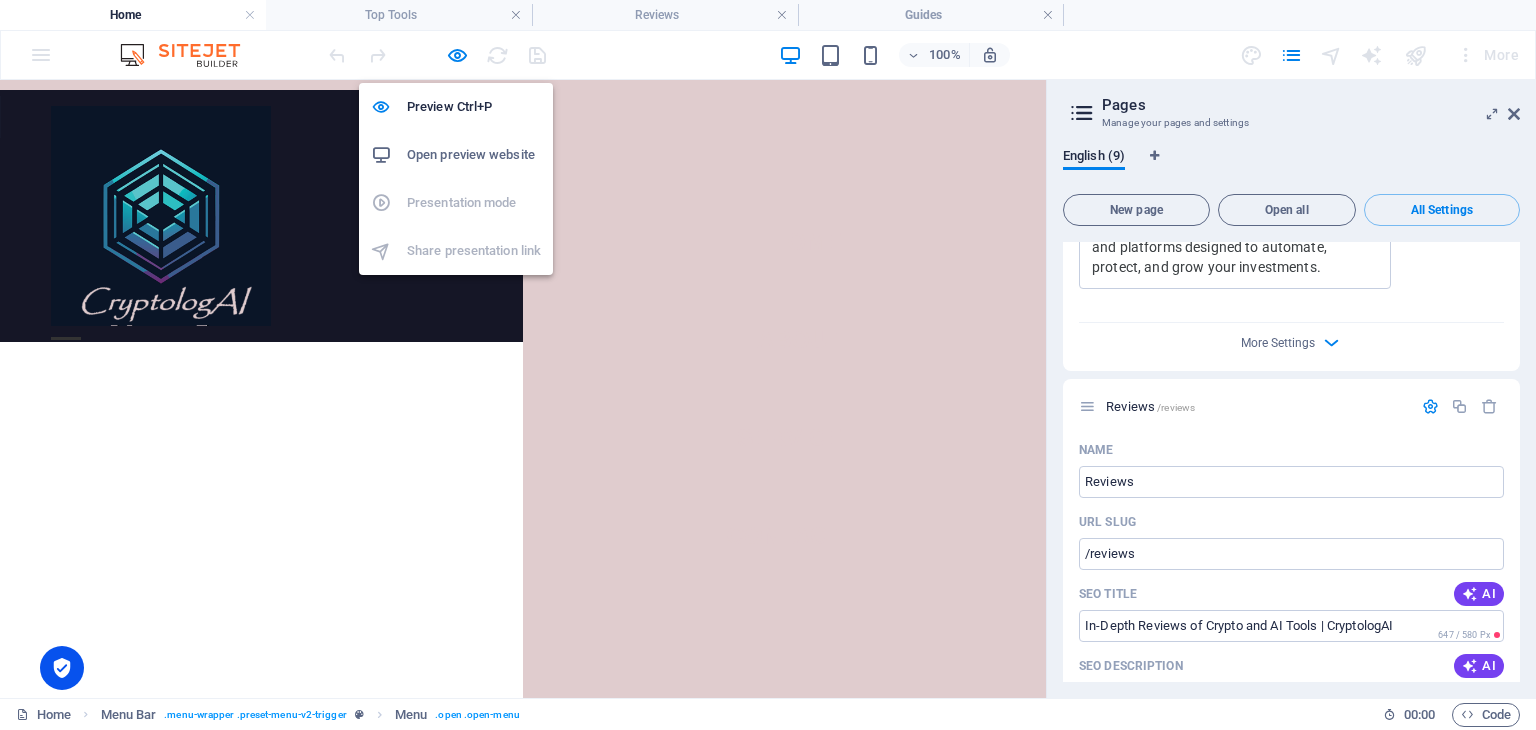 click on "Open preview website" at bounding box center [474, 155] 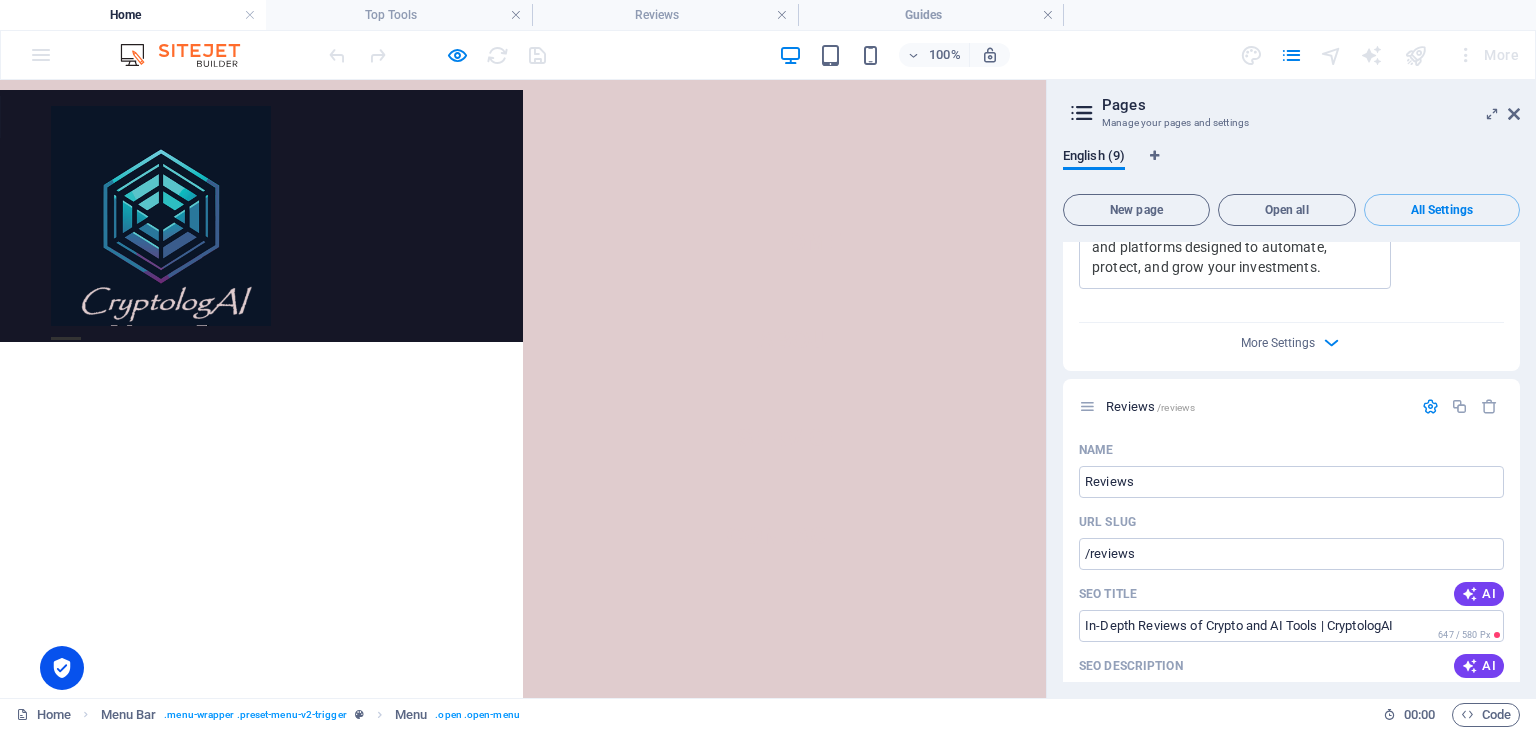 click on "Skip to main content
Menu Menu Home About Service Contact" at bounding box center (523, 211) 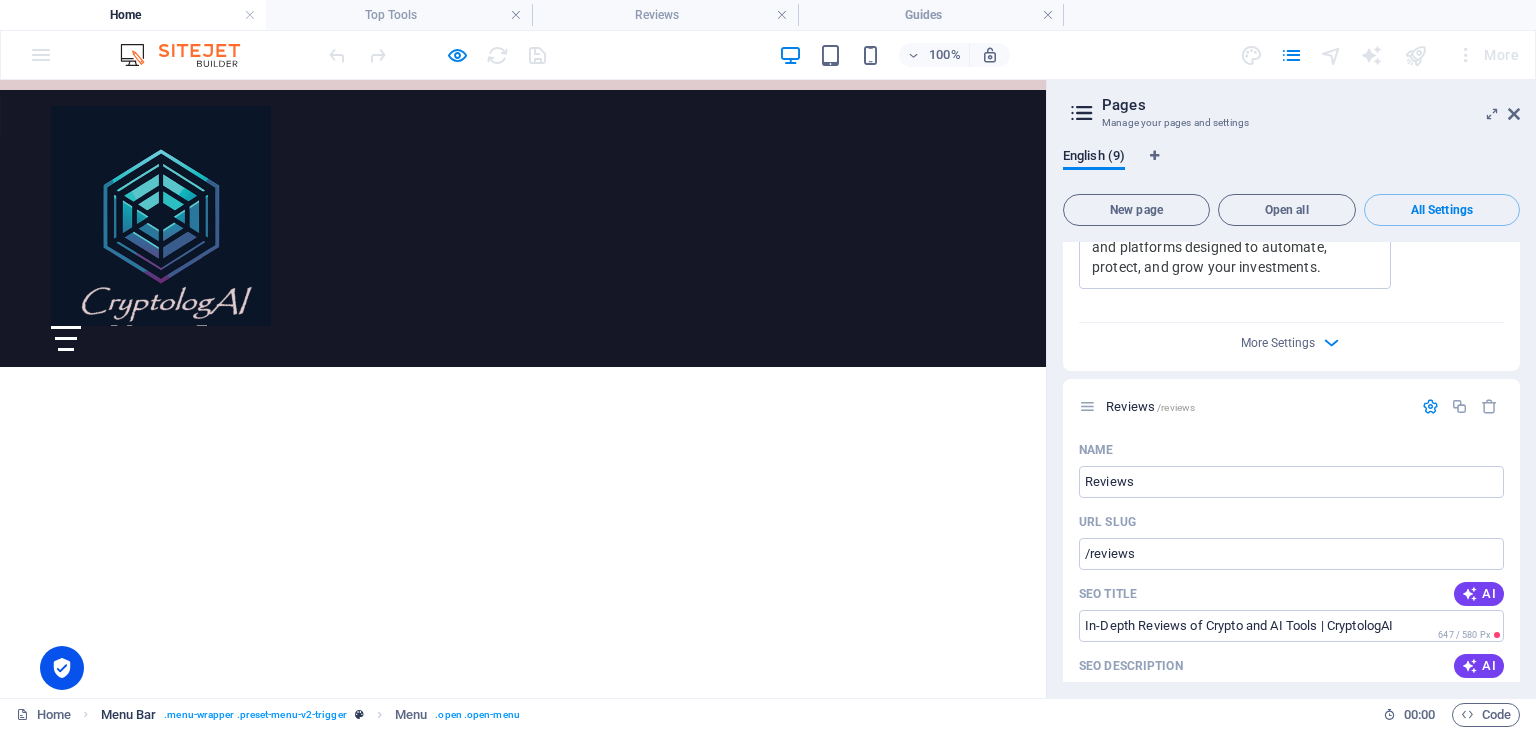 click on ". menu-wrapper .preset-menu-v2-trigger" at bounding box center (255, 715) 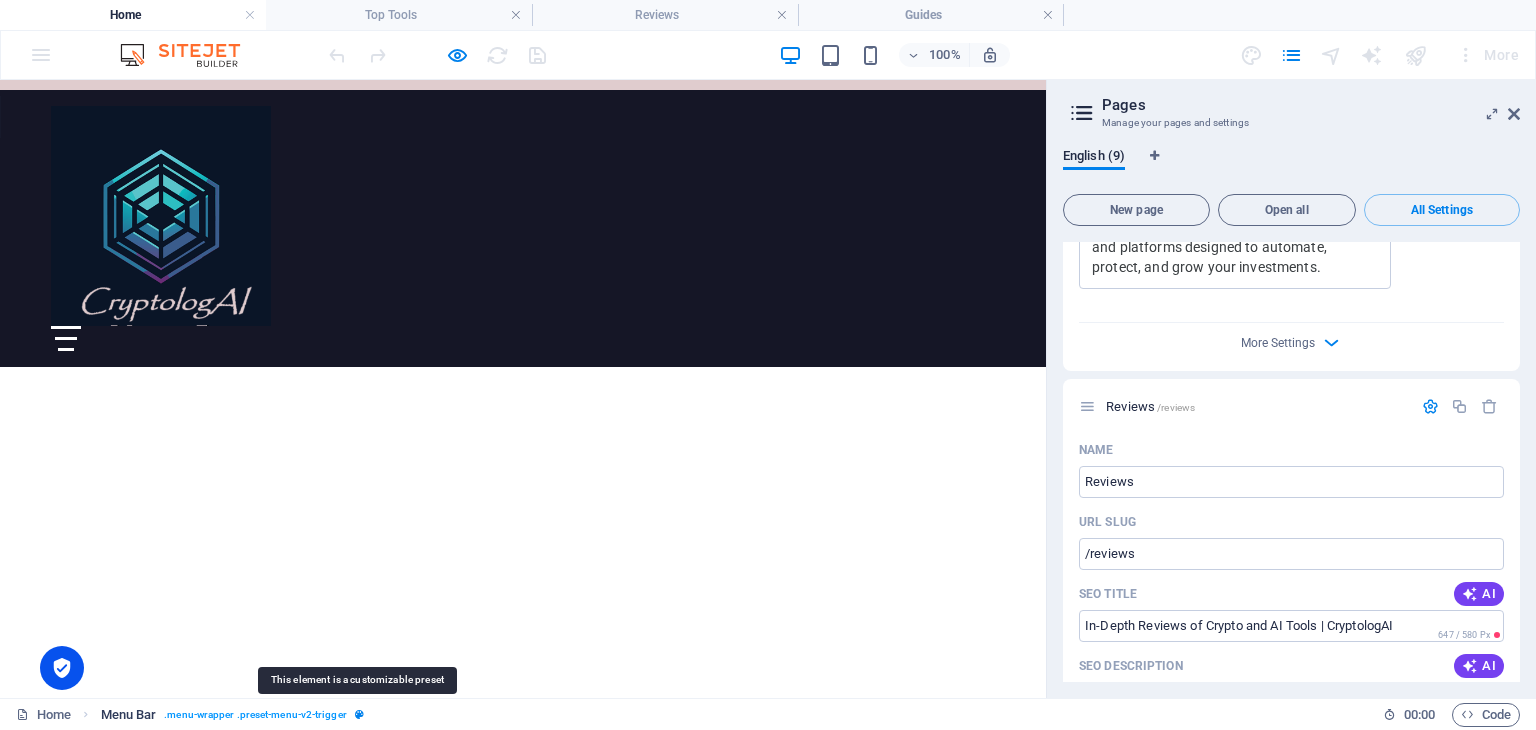 click at bounding box center (359, 714) 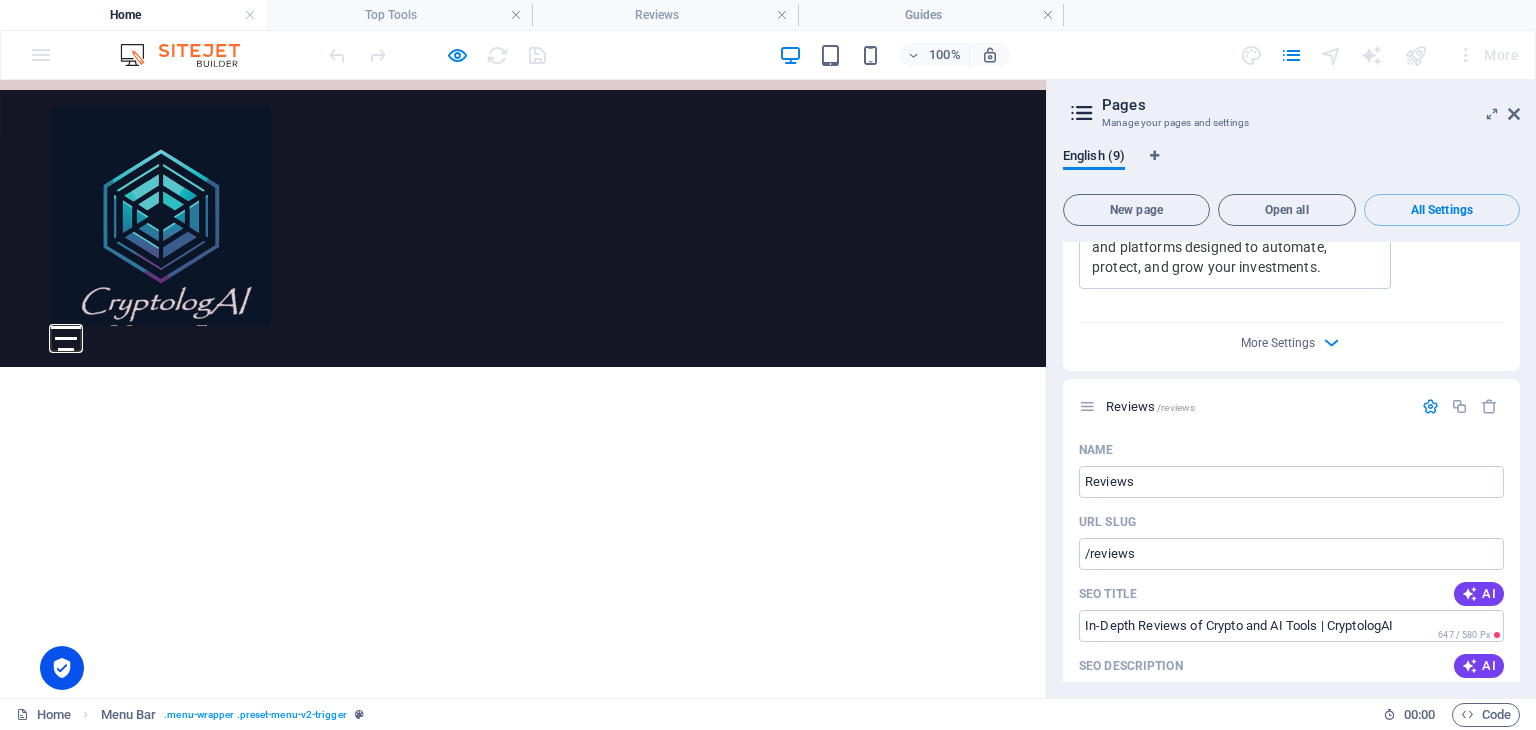 click on "Menu" at bounding box center (66, 338) 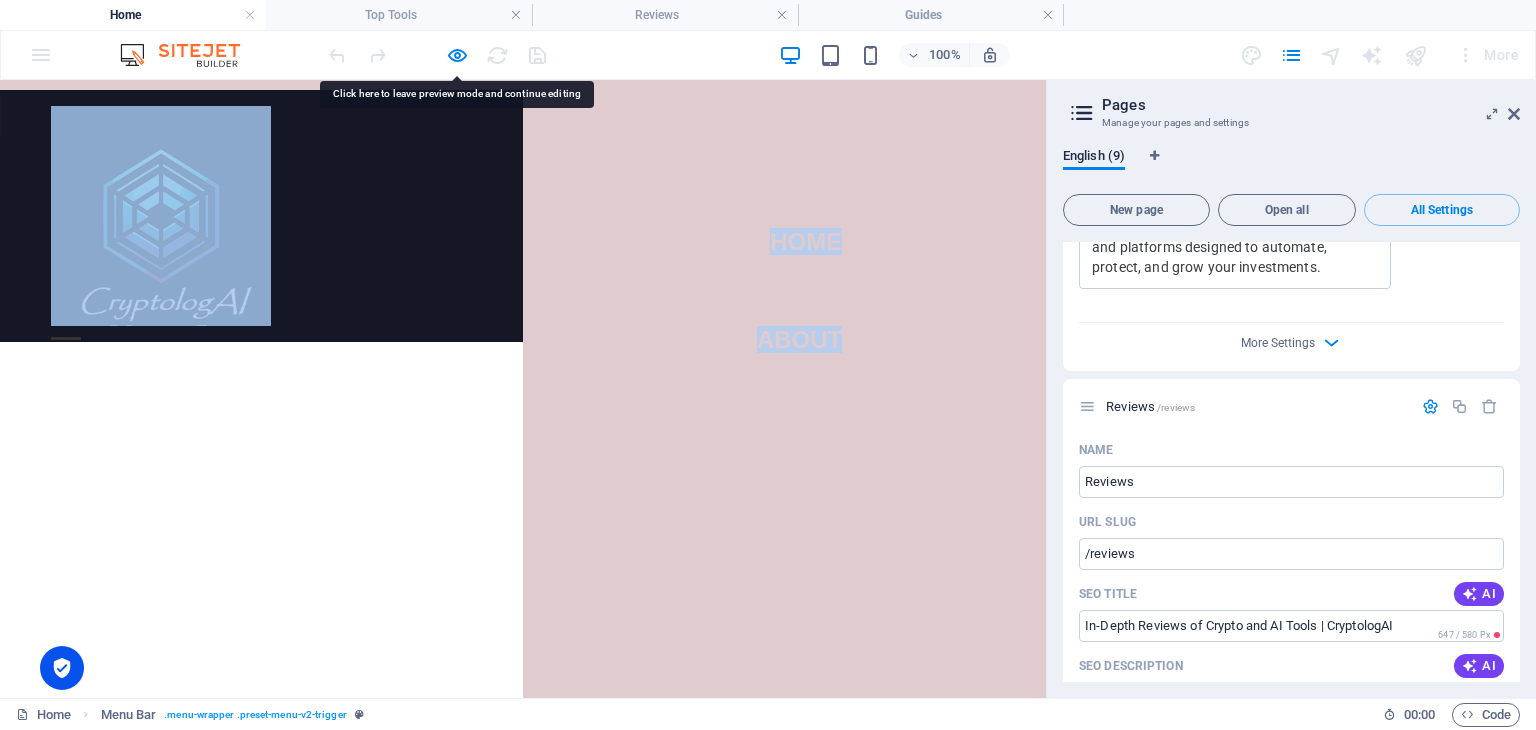 drag, startPoint x: 981, startPoint y: 215, endPoint x: 385, endPoint y: 521, distance: 669.9642 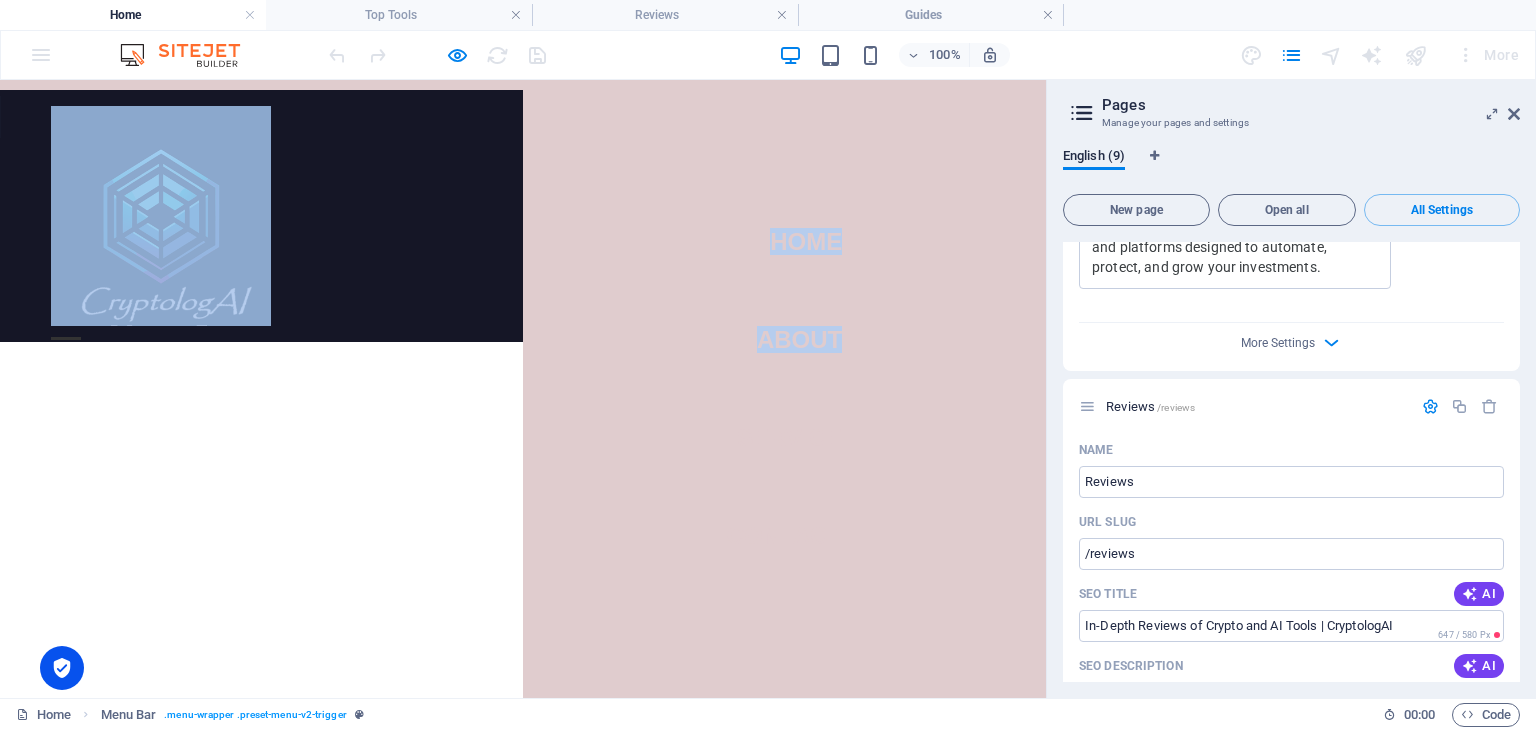 click on "Skip to main content
Menu Menu Home About Service Contact" at bounding box center [523, 211] 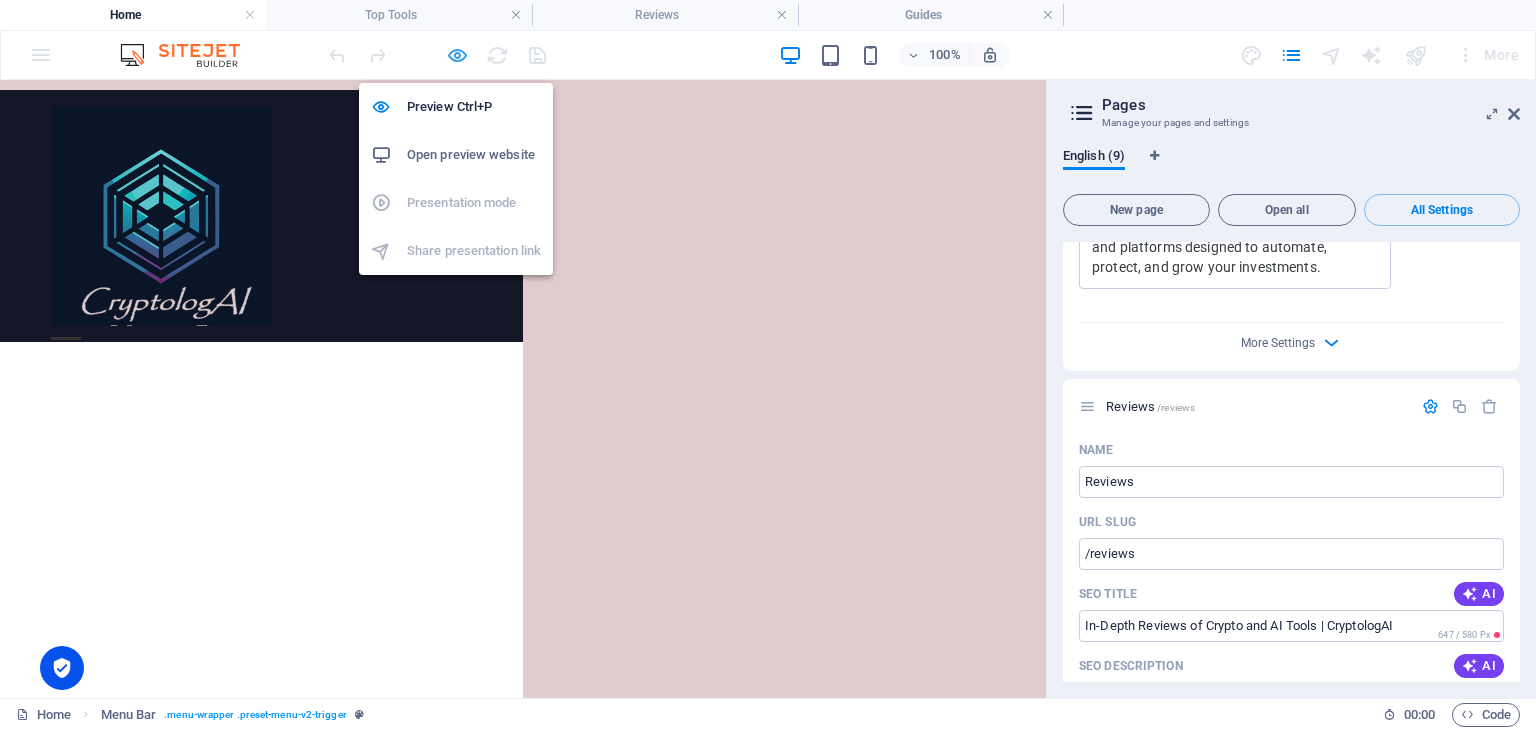 click at bounding box center [457, 55] 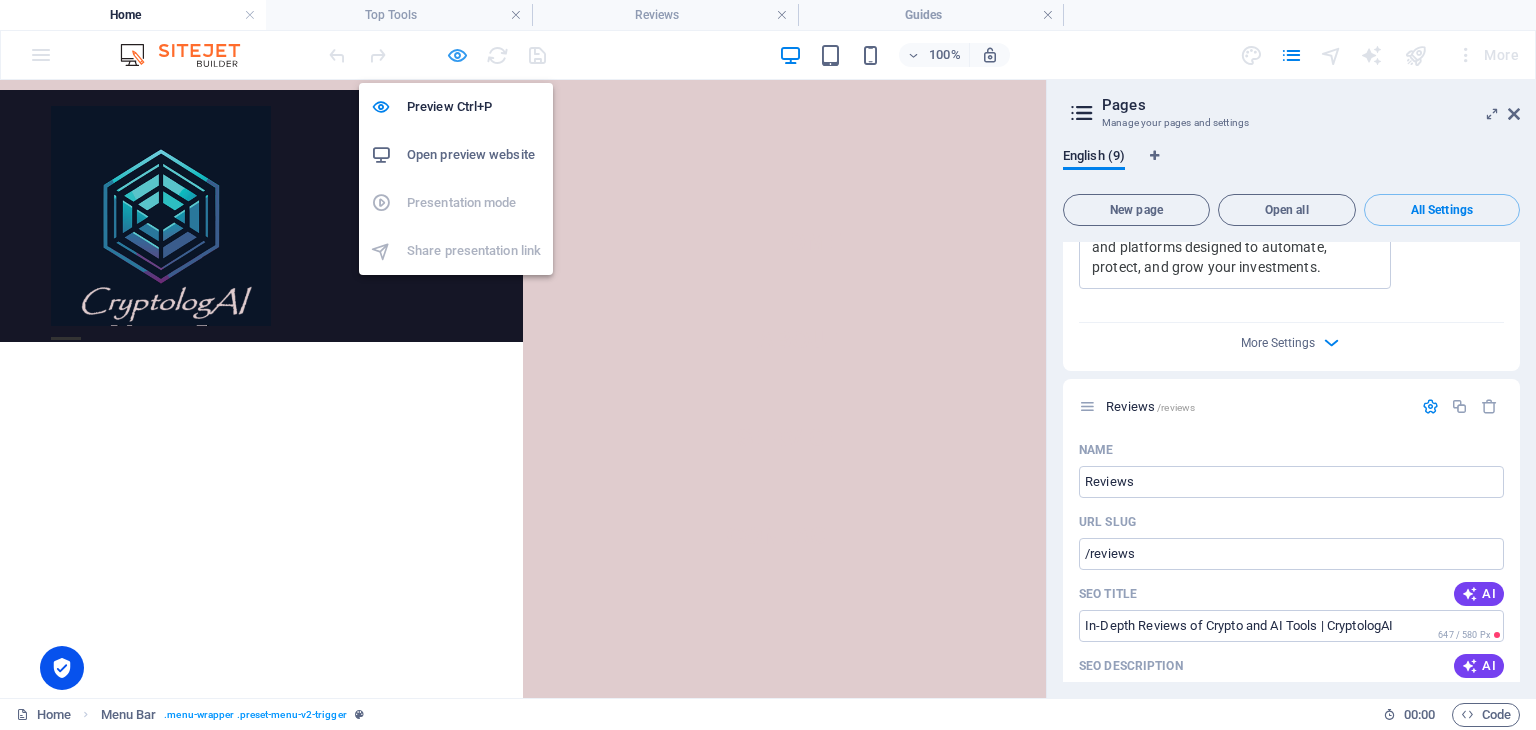 select 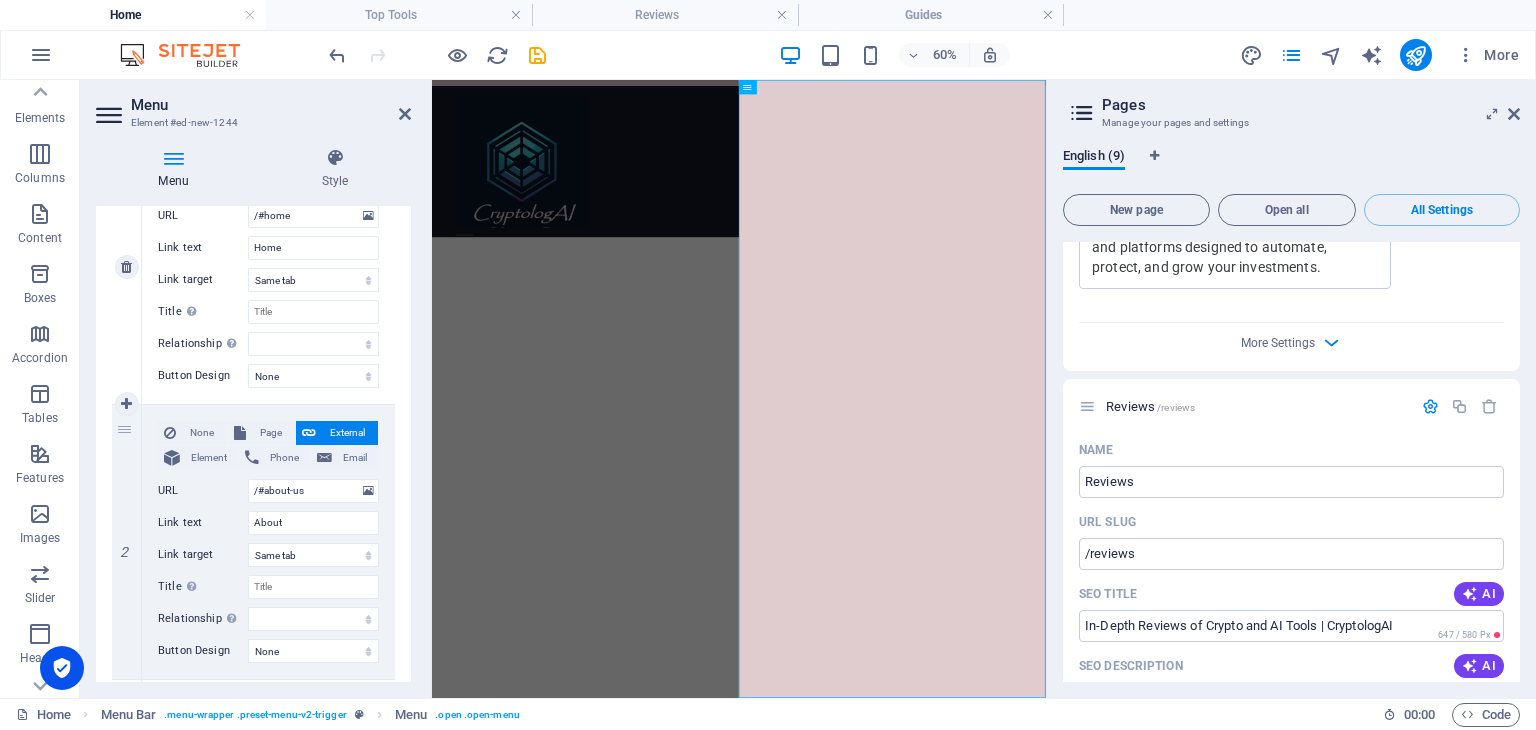scroll, scrollTop: 268, scrollLeft: 0, axis: vertical 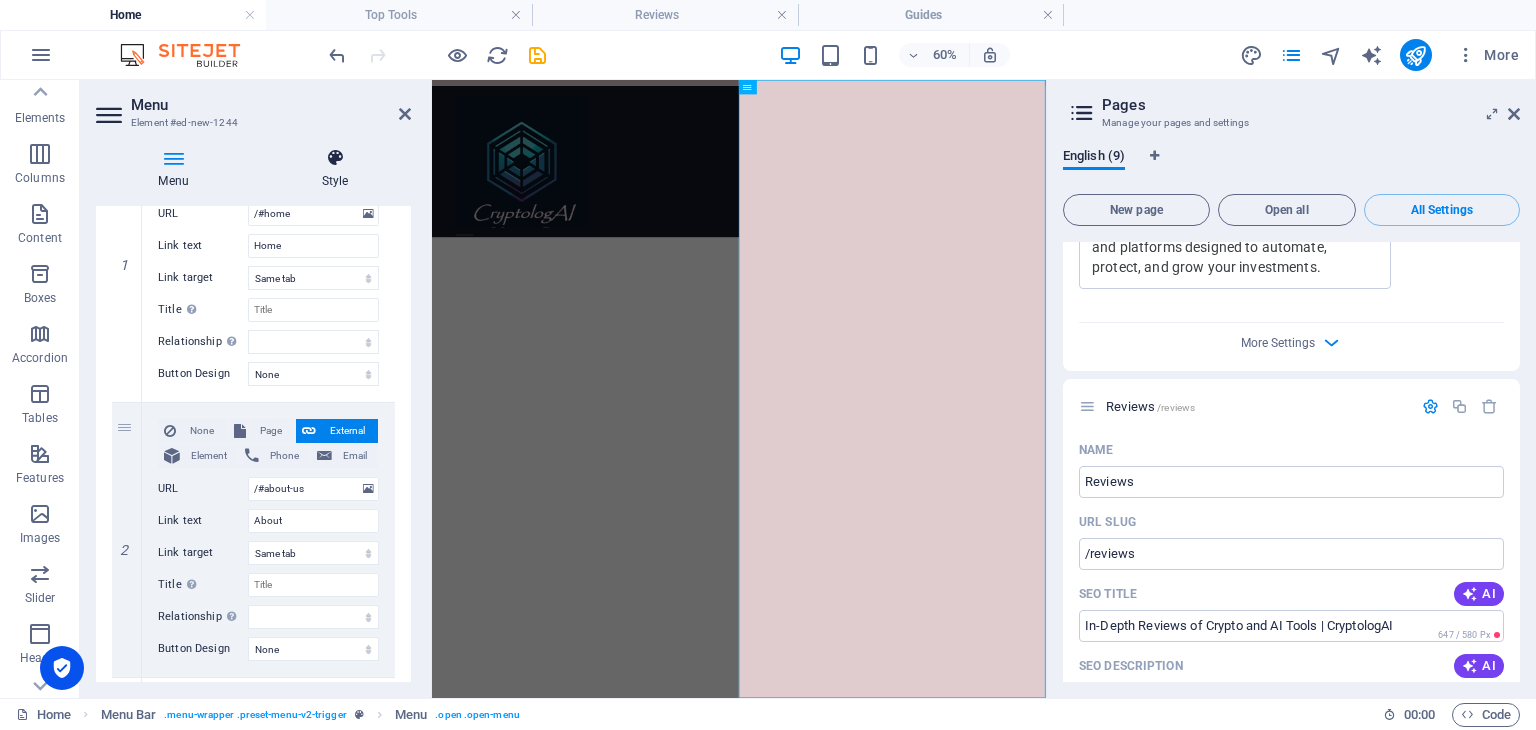click at bounding box center [335, 158] 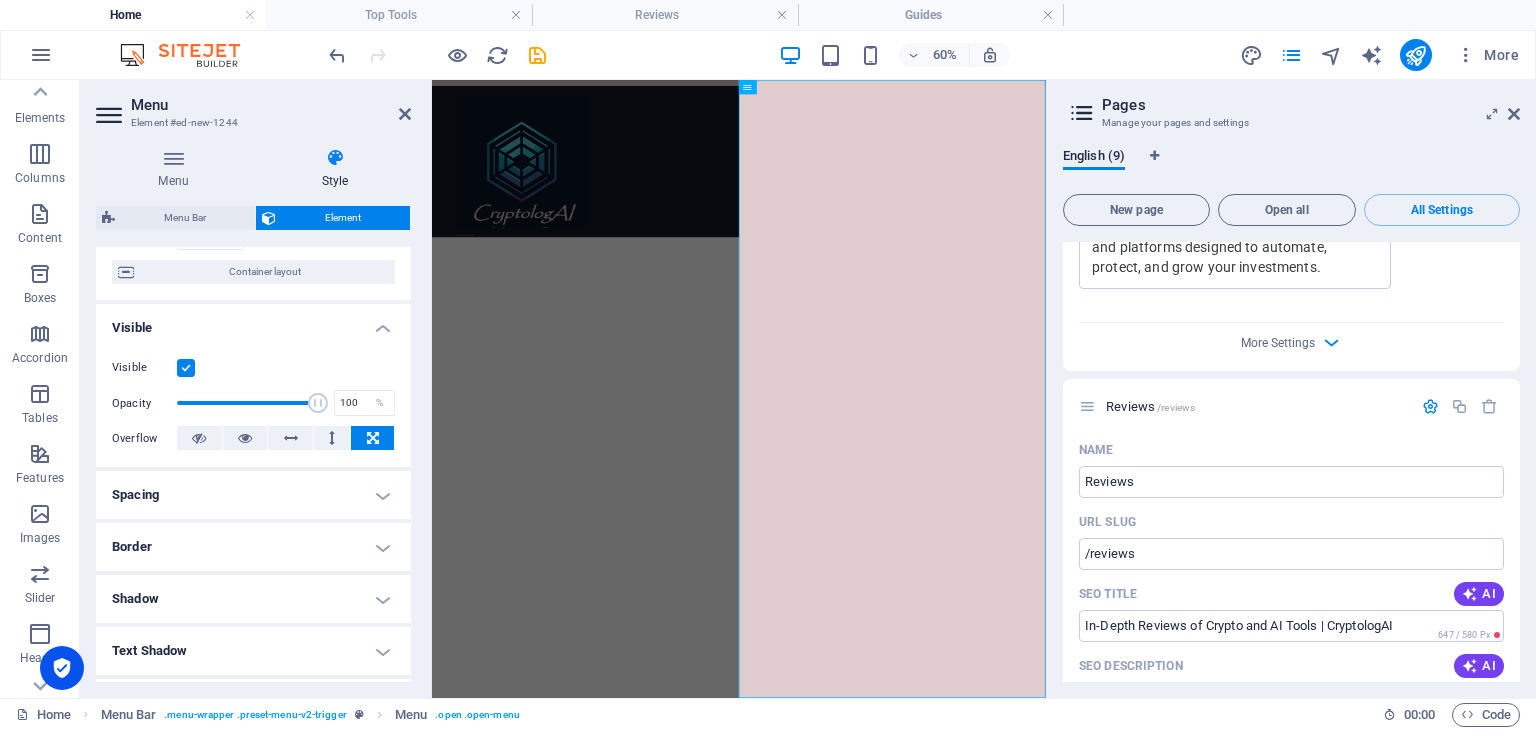 scroll, scrollTop: 0, scrollLeft: 0, axis: both 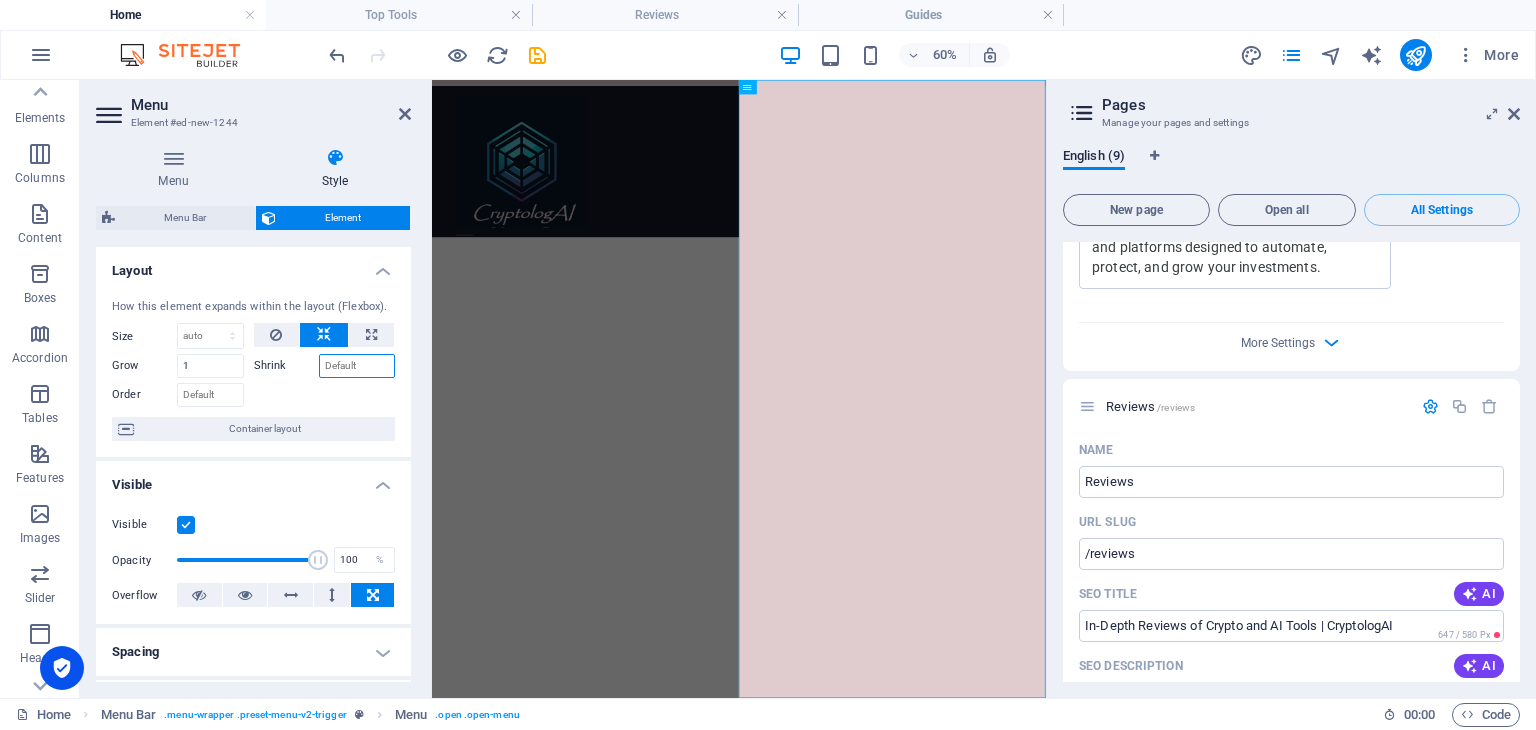 drag, startPoint x: 334, startPoint y: 370, endPoint x: 294, endPoint y: 377, distance: 40.60788 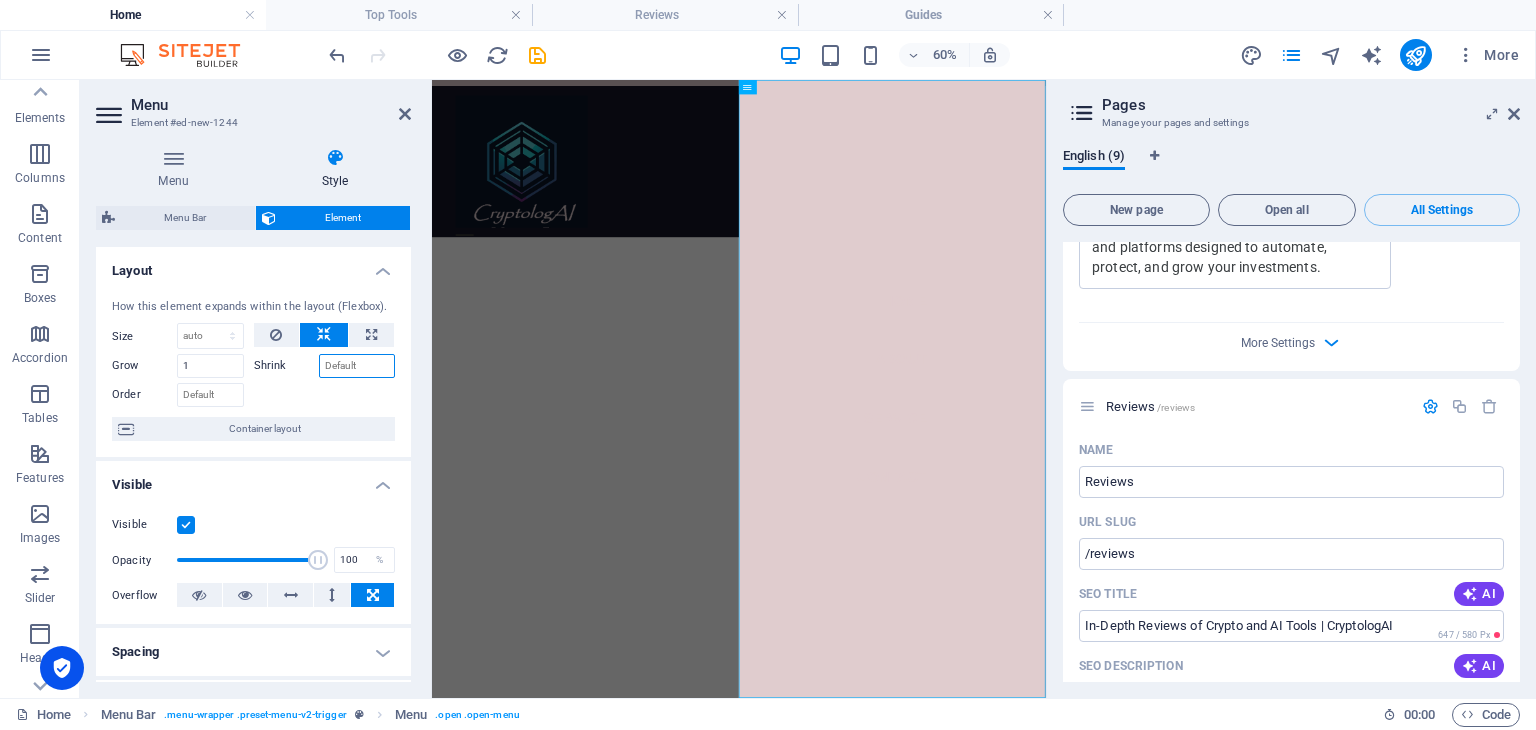 click on "Shrink" at bounding box center (325, 366) 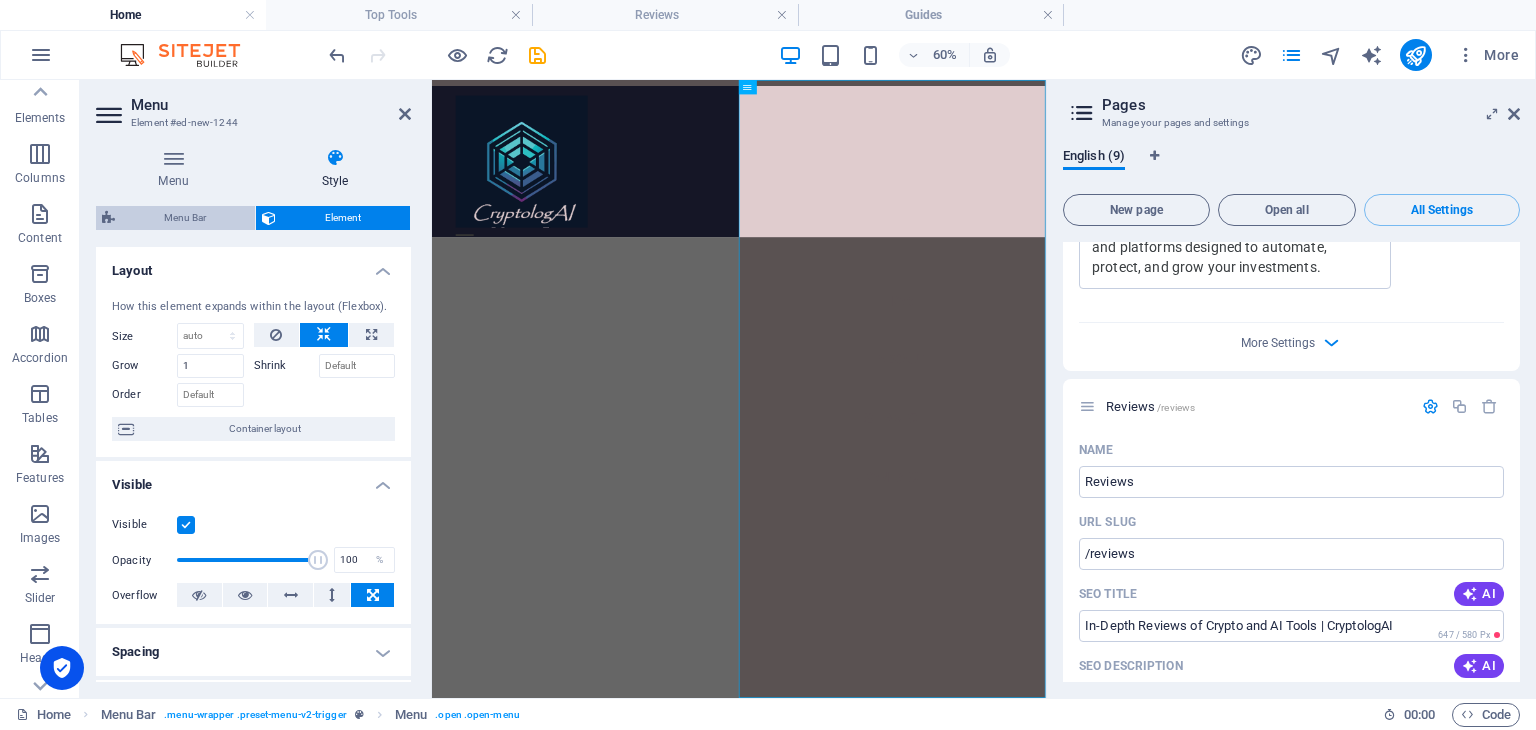 click on "Menu Bar" at bounding box center [185, 218] 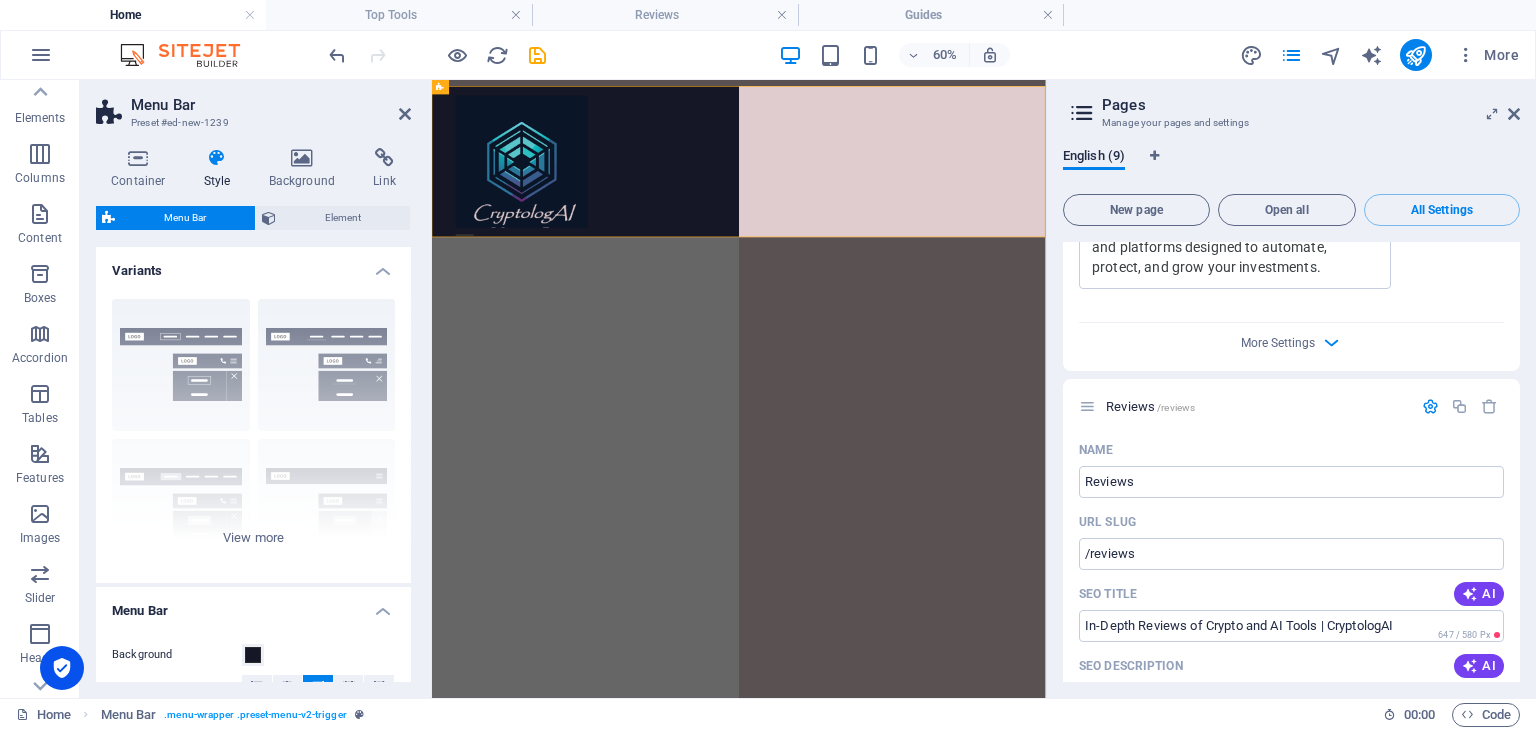 drag, startPoint x: 181, startPoint y: 213, endPoint x: 192, endPoint y: 216, distance: 11.401754 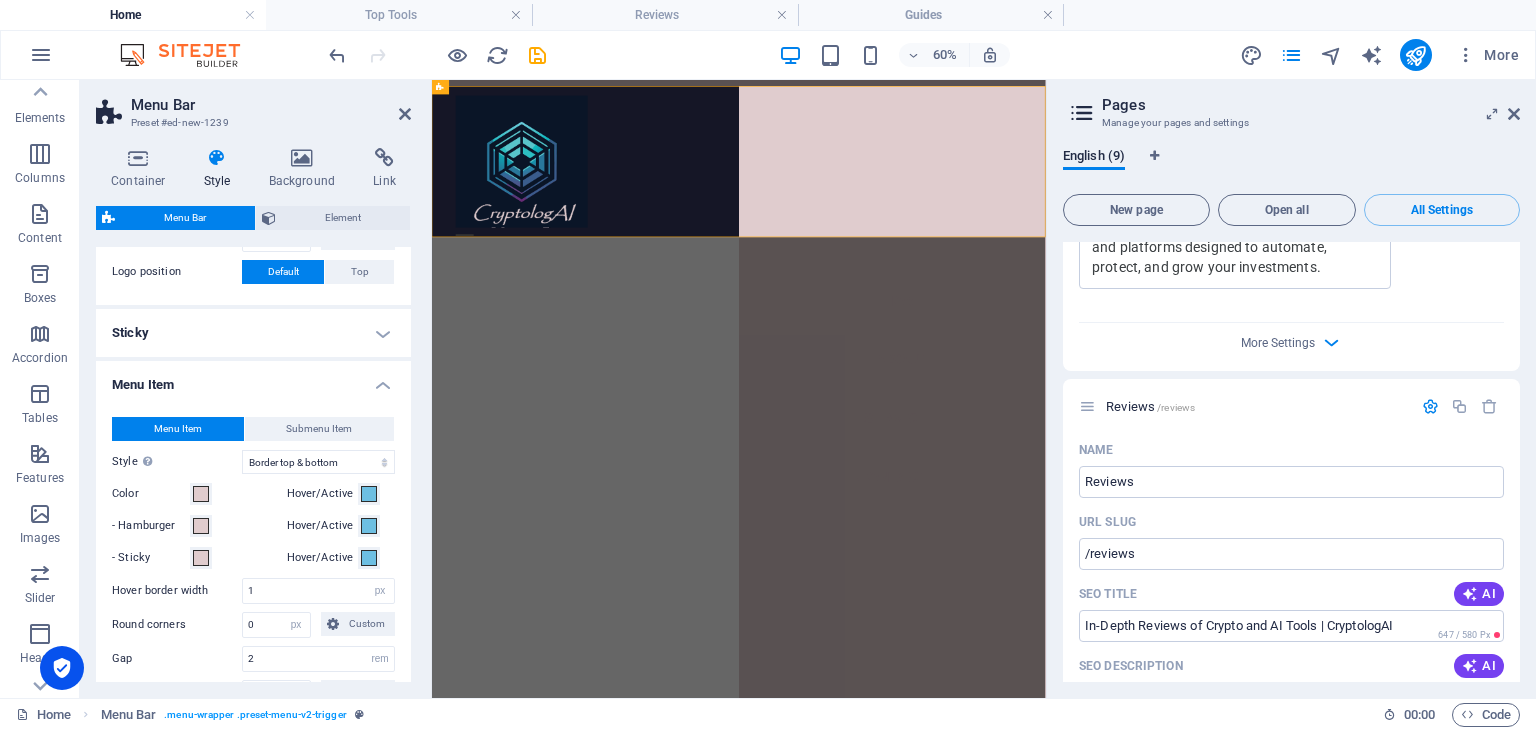 scroll, scrollTop: 486, scrollLeft: 0, axis: vertical 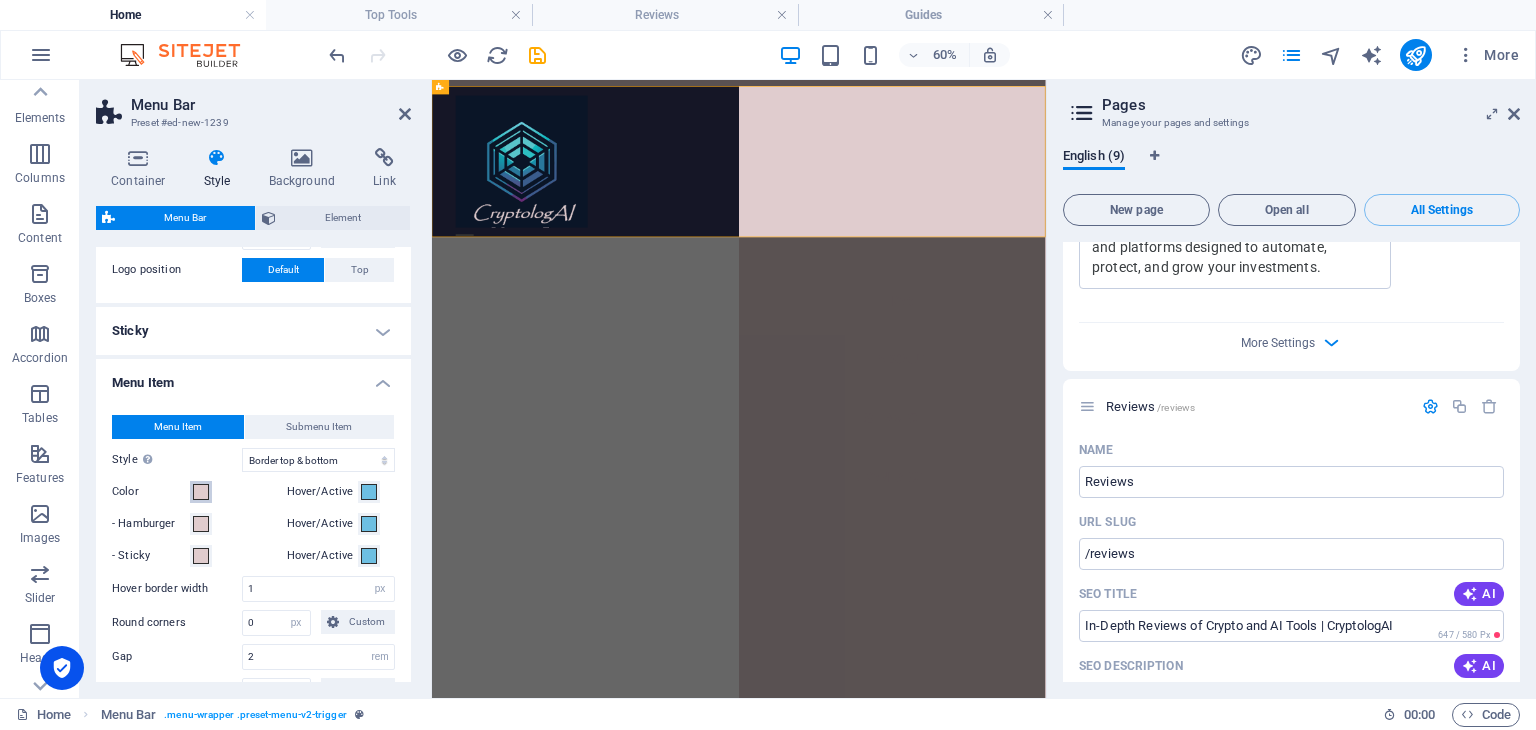 click at bounding box center [201, 492] 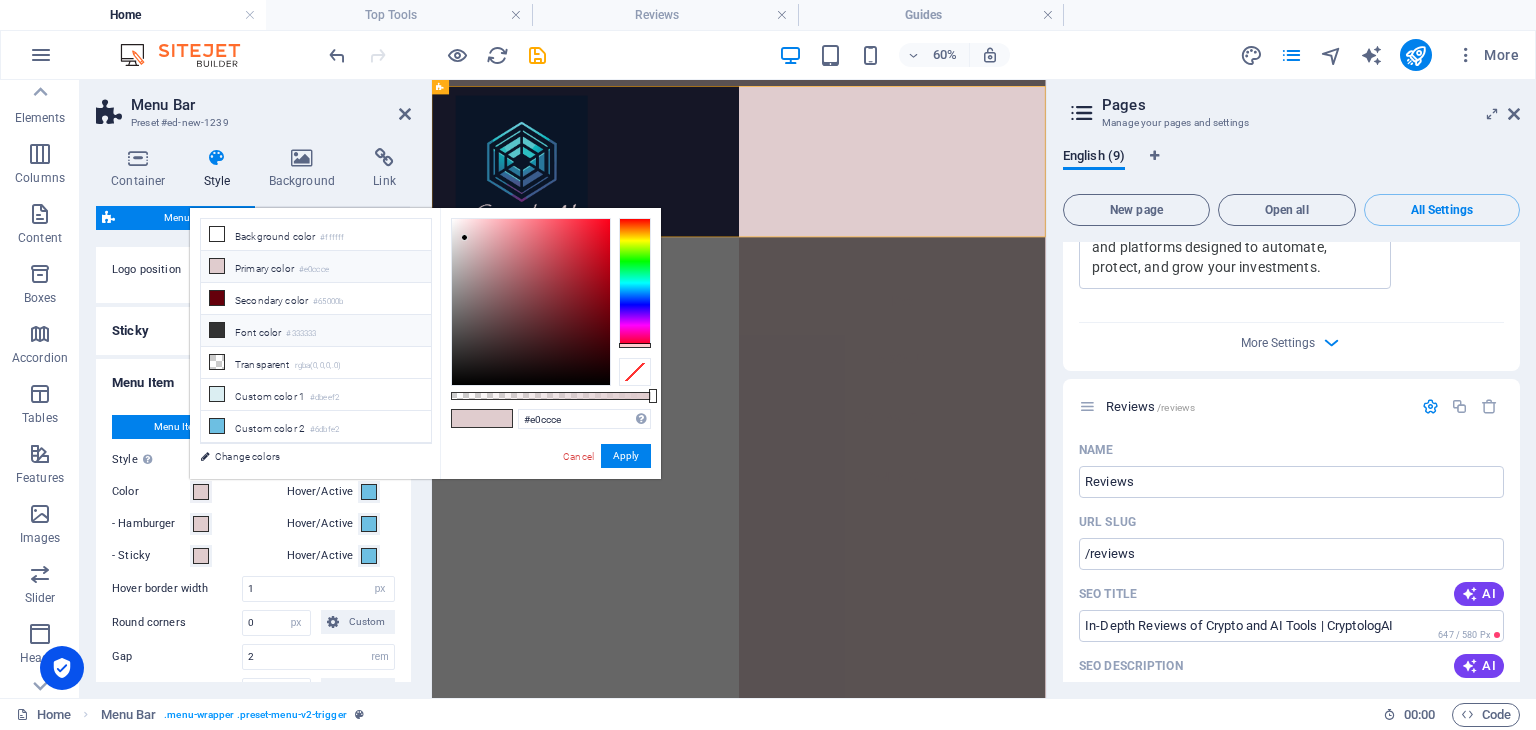 click on "Font color
#333333" at bounding box center (316, 331) 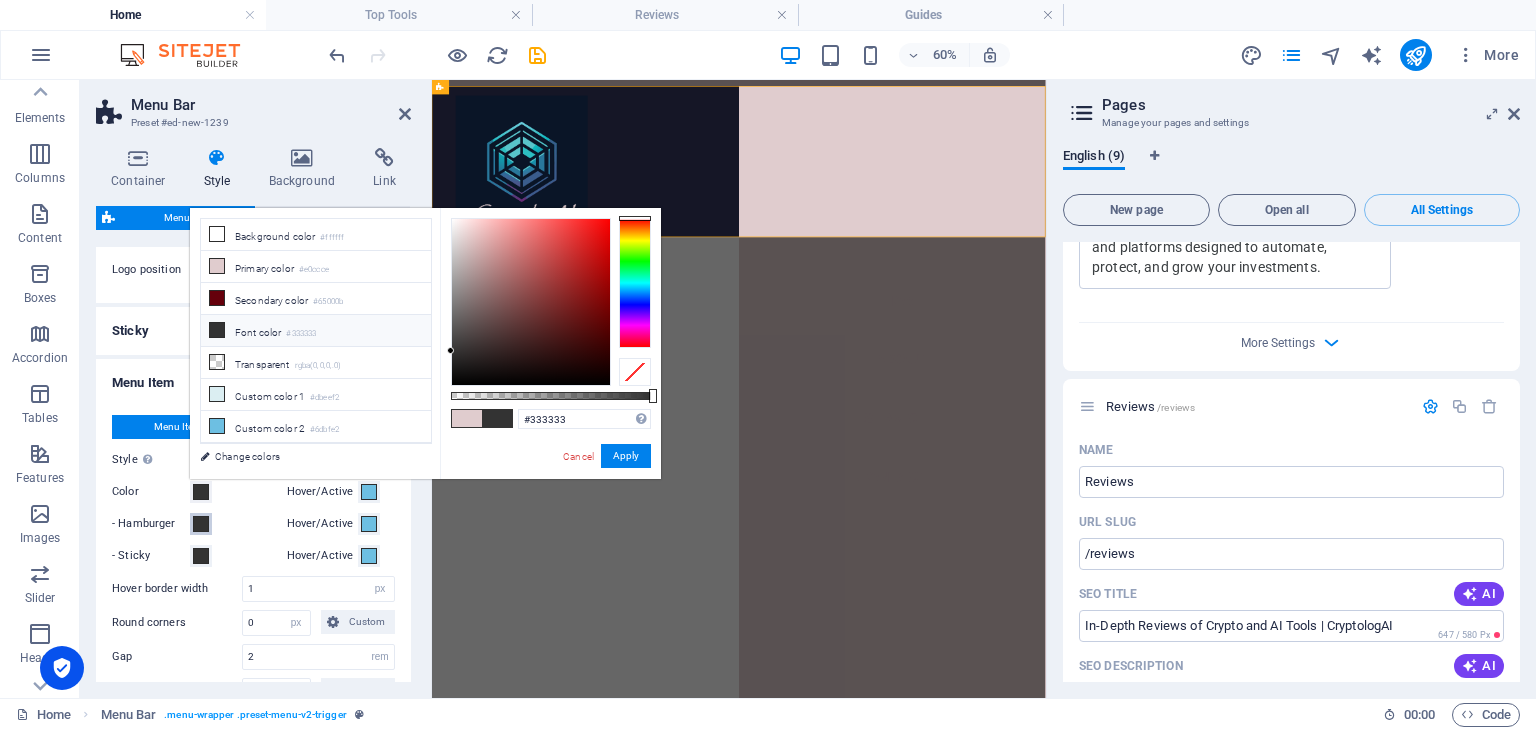 click at bounding box center (201, 524) 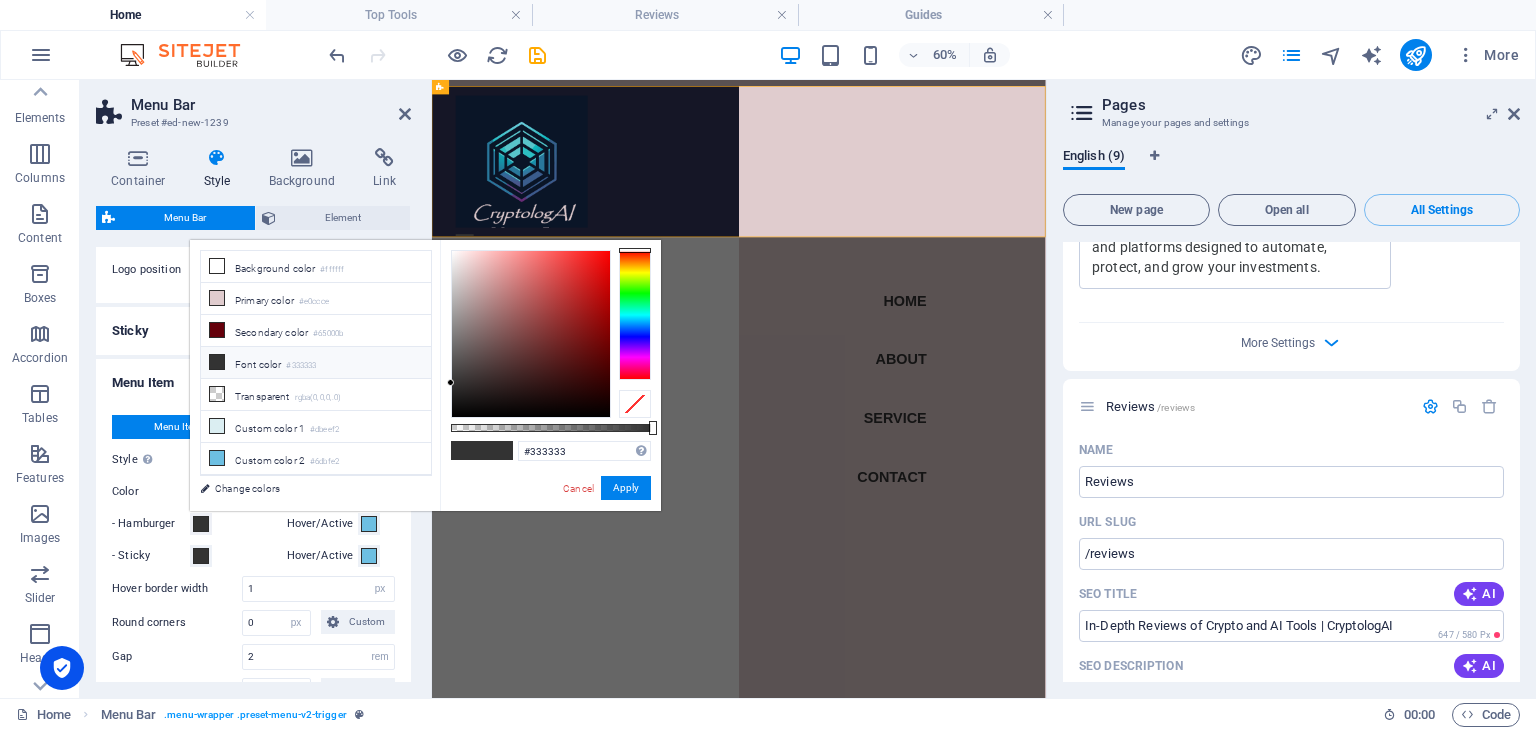 click at bounding box center [201, 524] 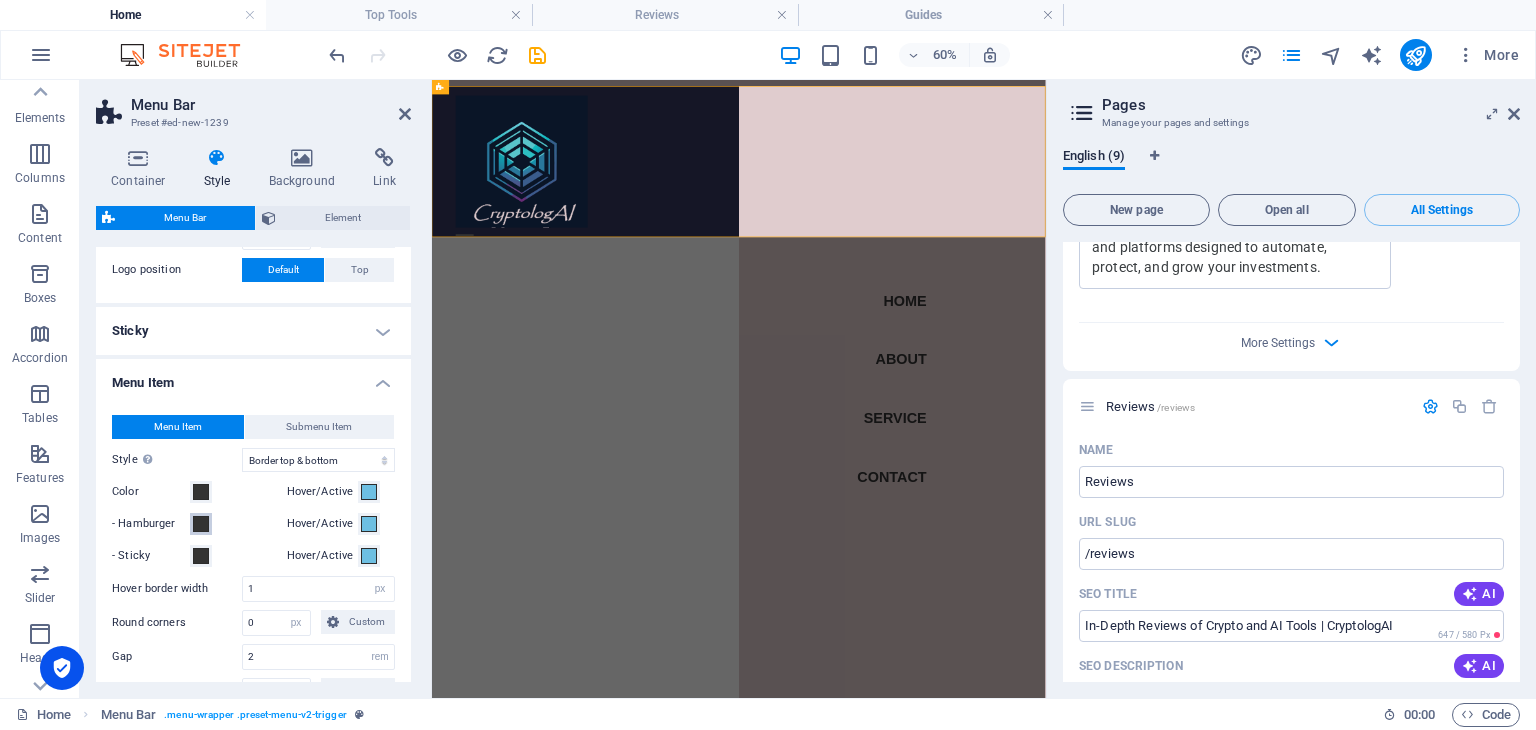 click at bounding box center [201, 524] 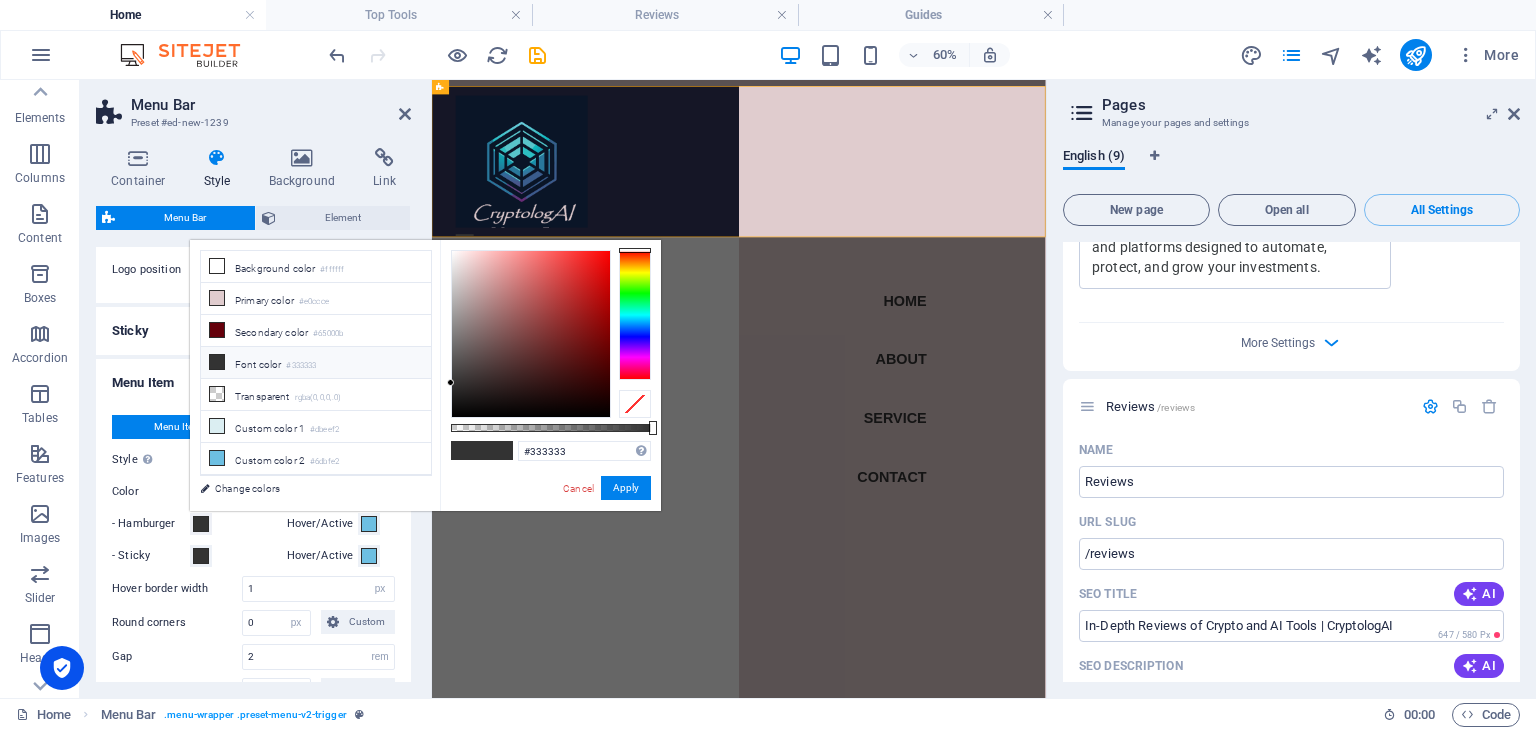 click at bounding box center (201, 524) 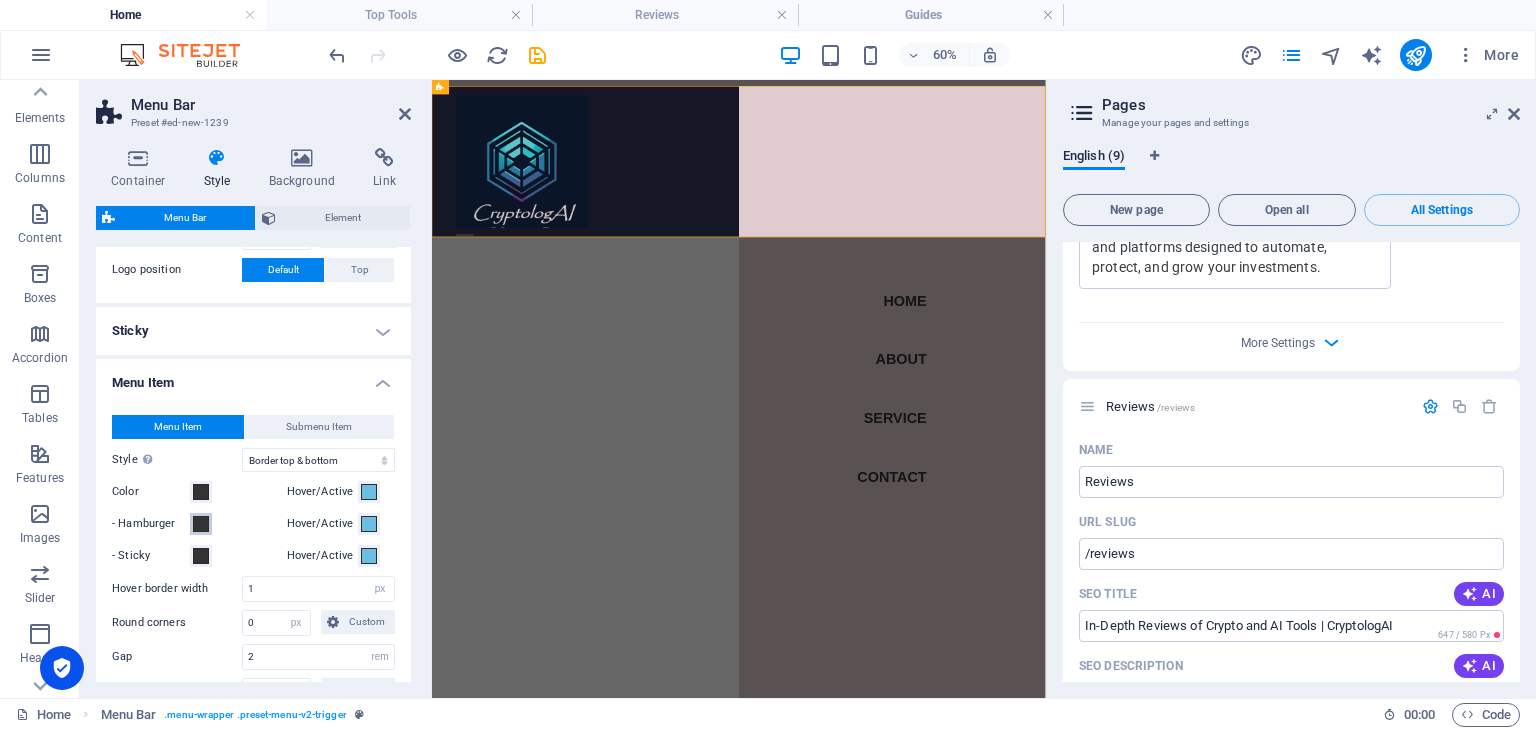 click at bounding box center (201, 524) 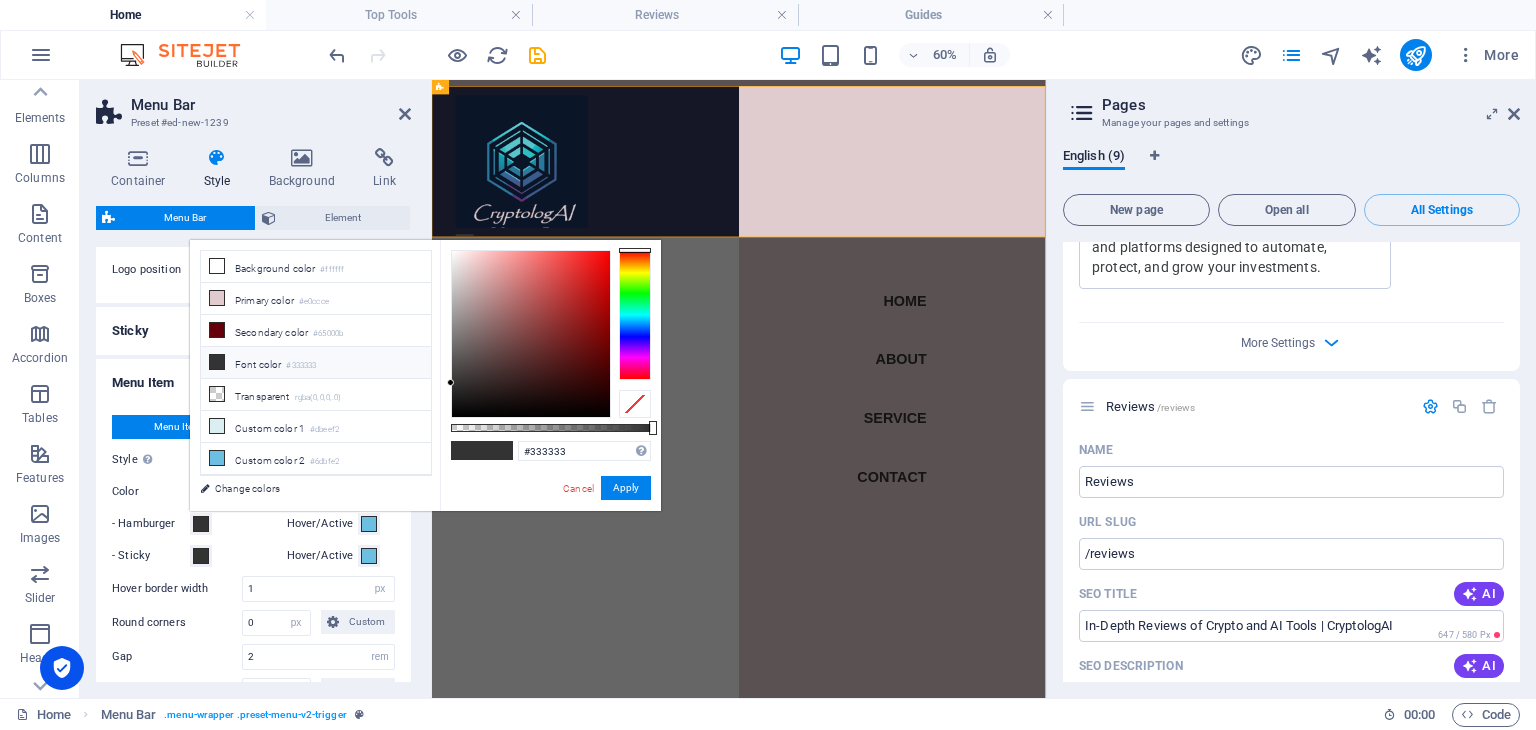 click at bounding box center (201, 524) 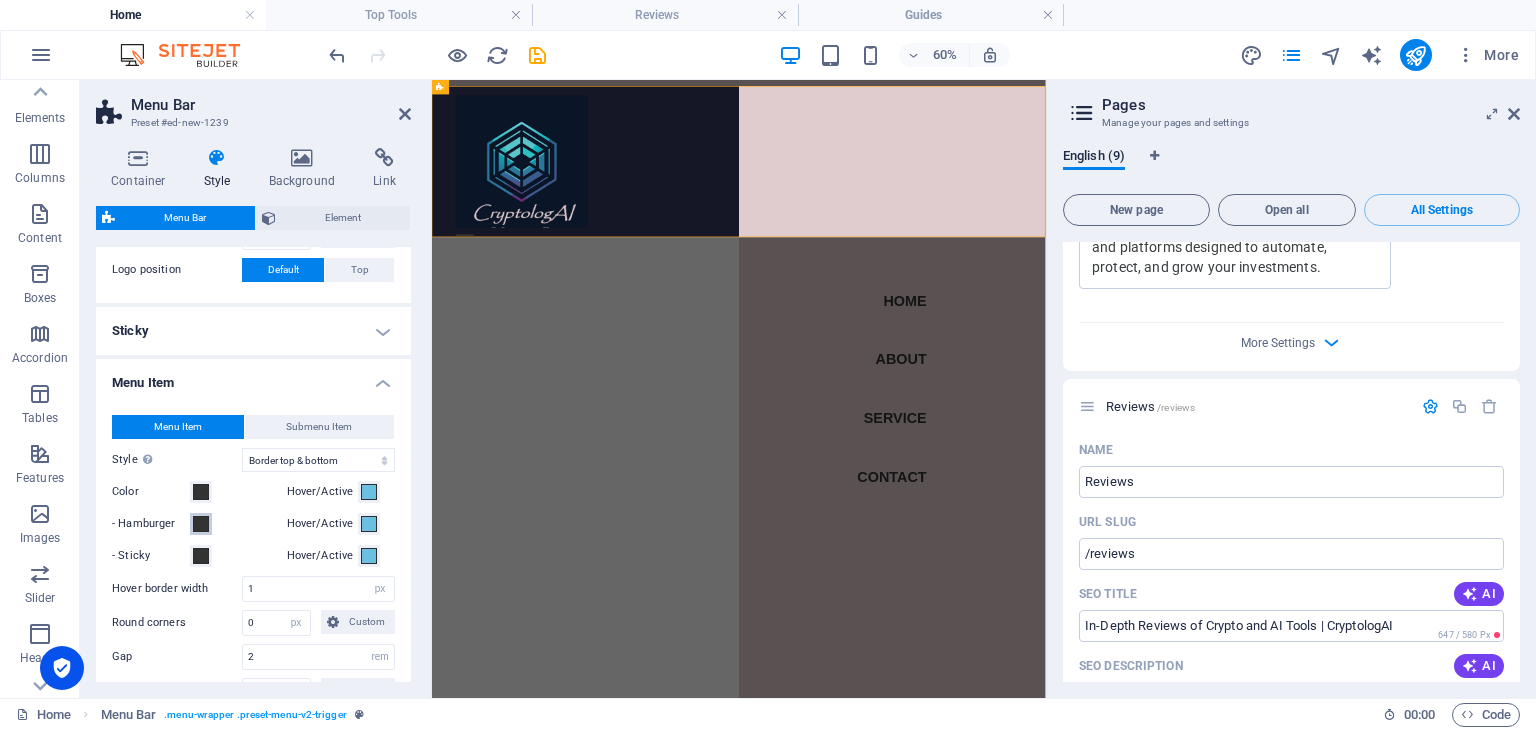 click at bounding box center [201, 524] 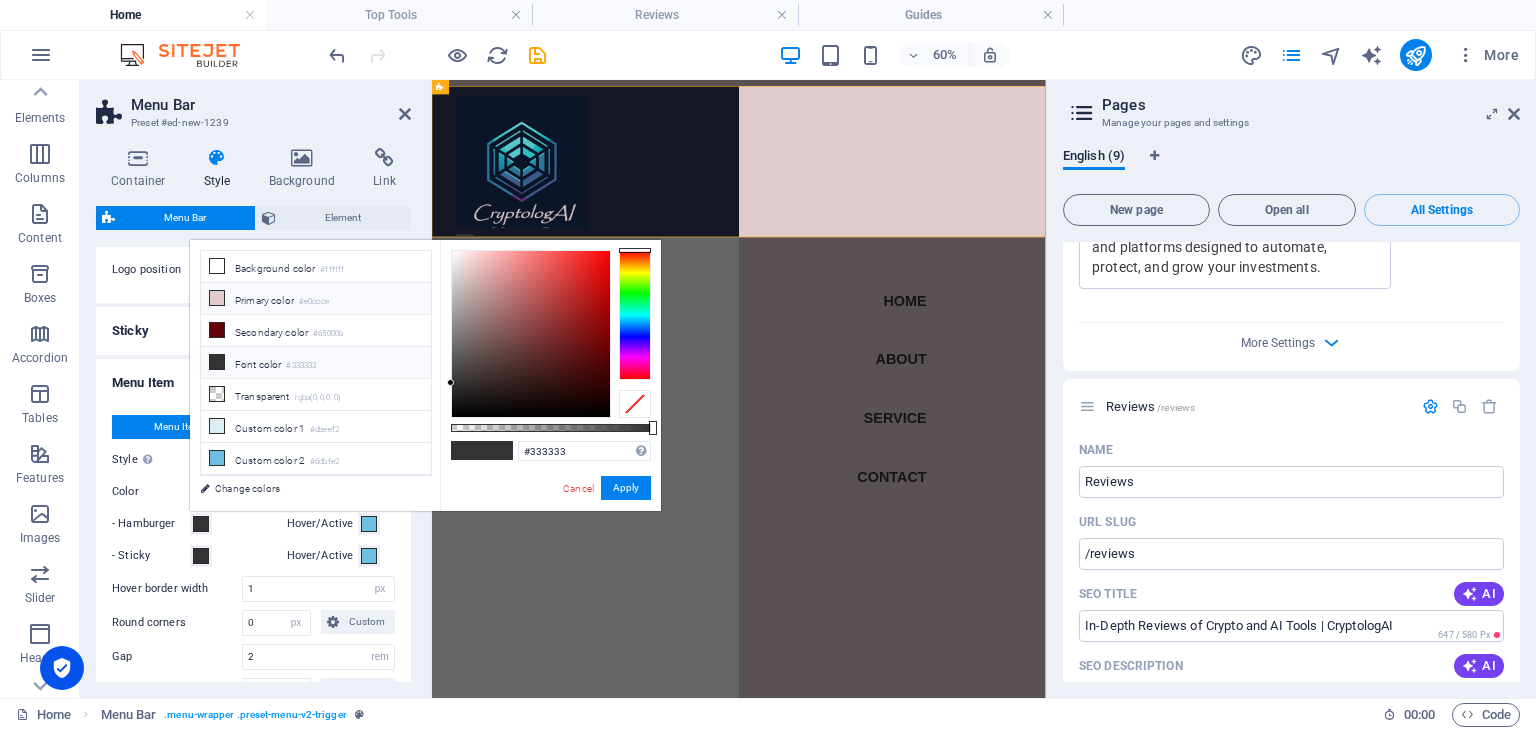click at bounding box center [217, 298] 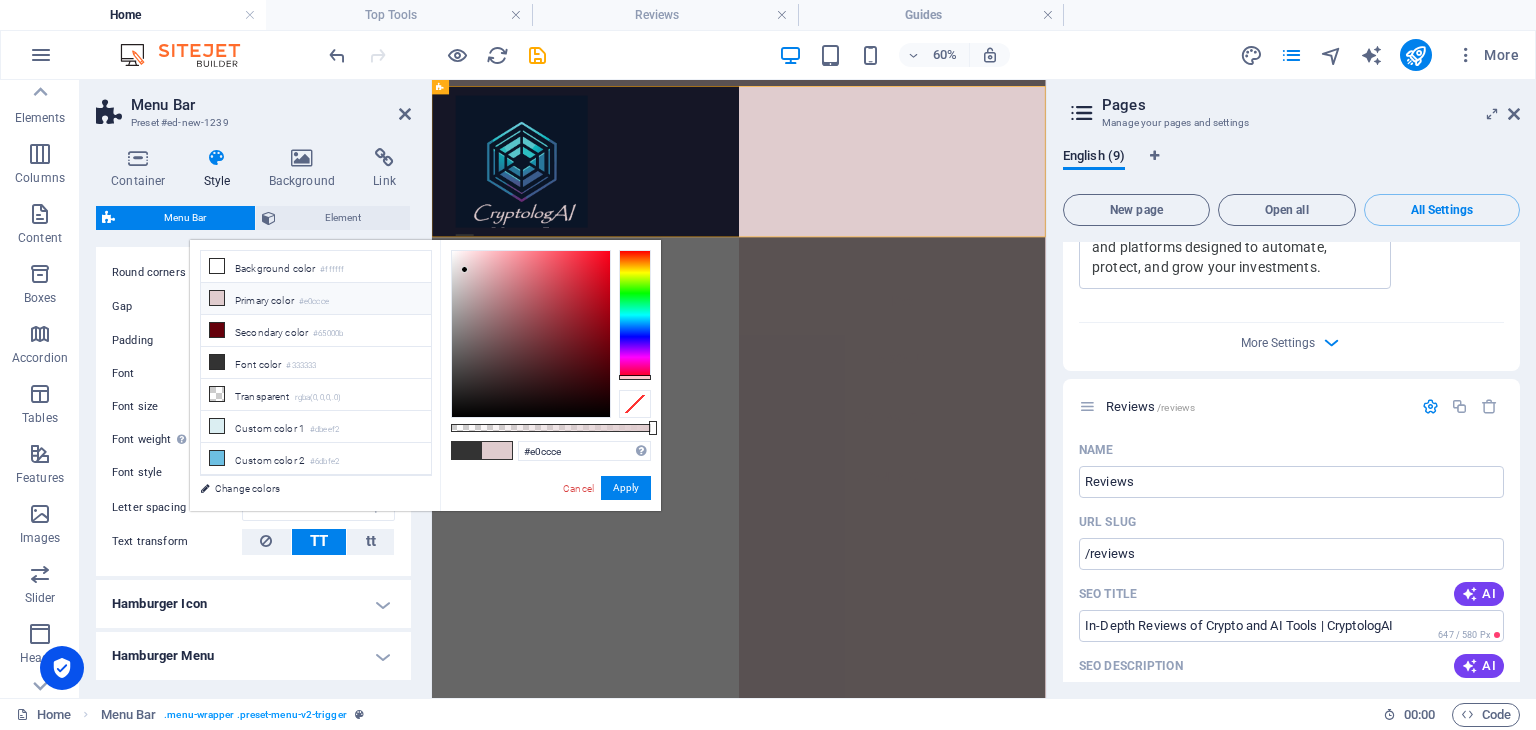 scroll, scrollTop: 856, scrollLeft: 0, axis: vertical 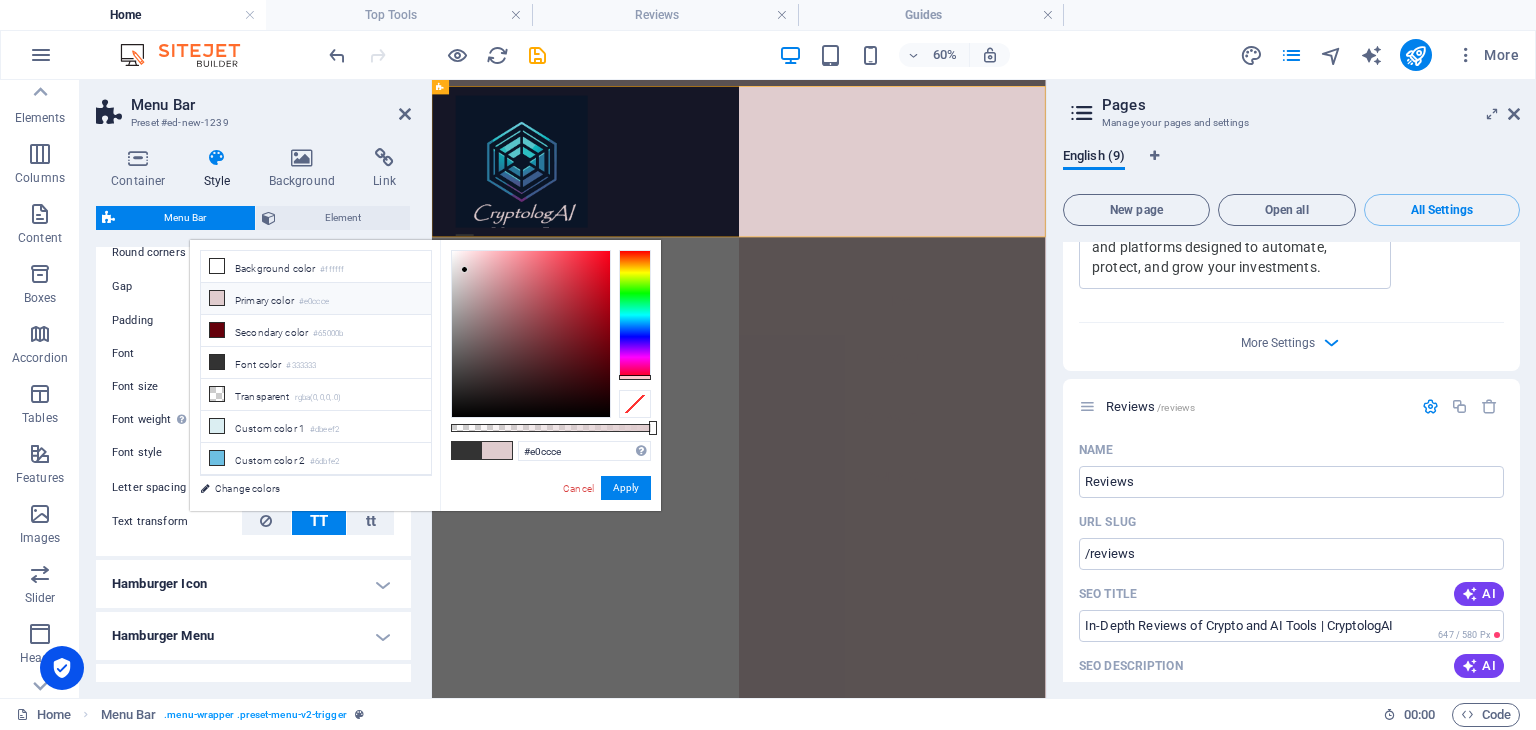 click on "Hamburger Icon" at bounding box center [253, 584] 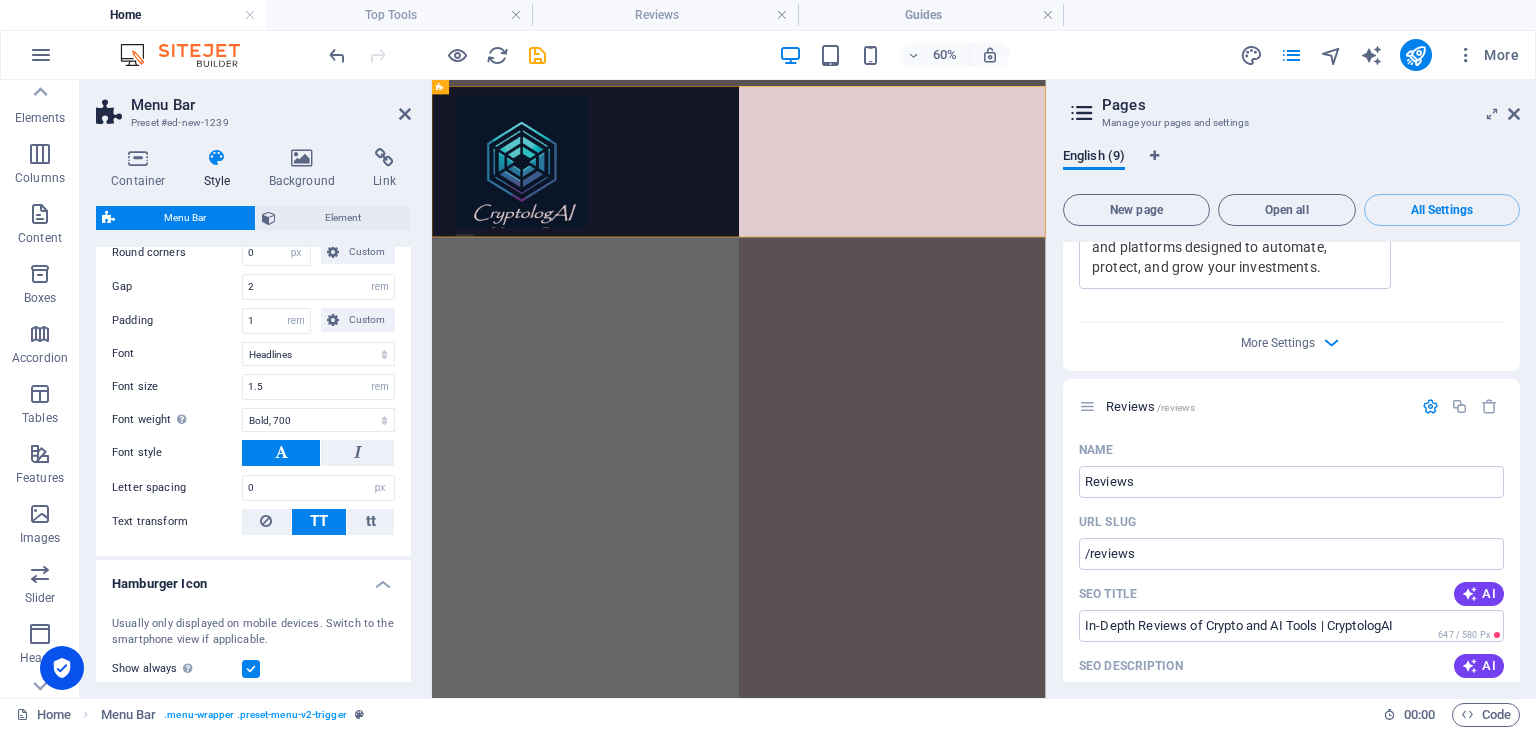 click on "Skip to main content
Menu Menu Home About Service Contact" at bounding box center [943, 211] 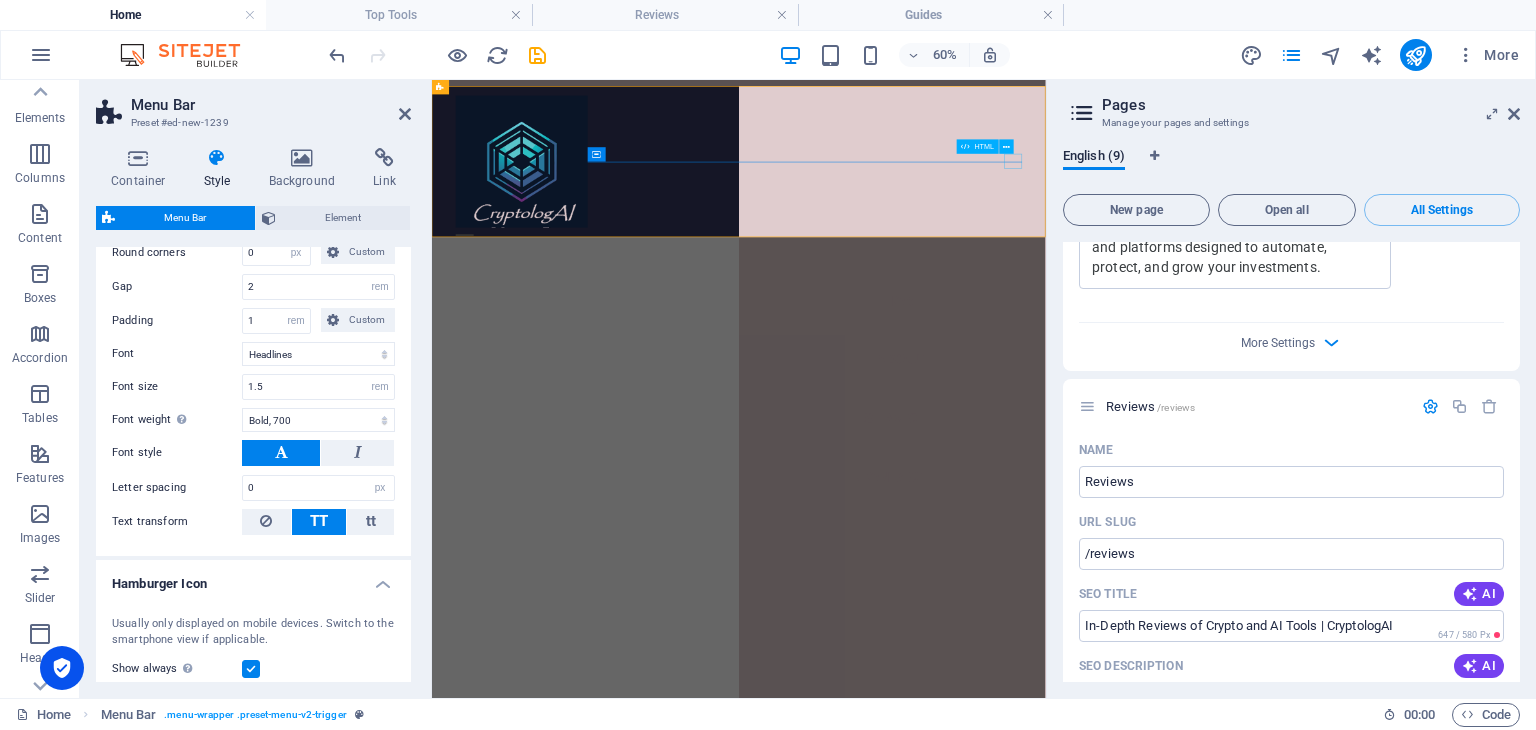 drag, startPoint x: 1699, startPoint y: 301, endPoint x: 1394, endPoint y: 210, distance: 318.28604 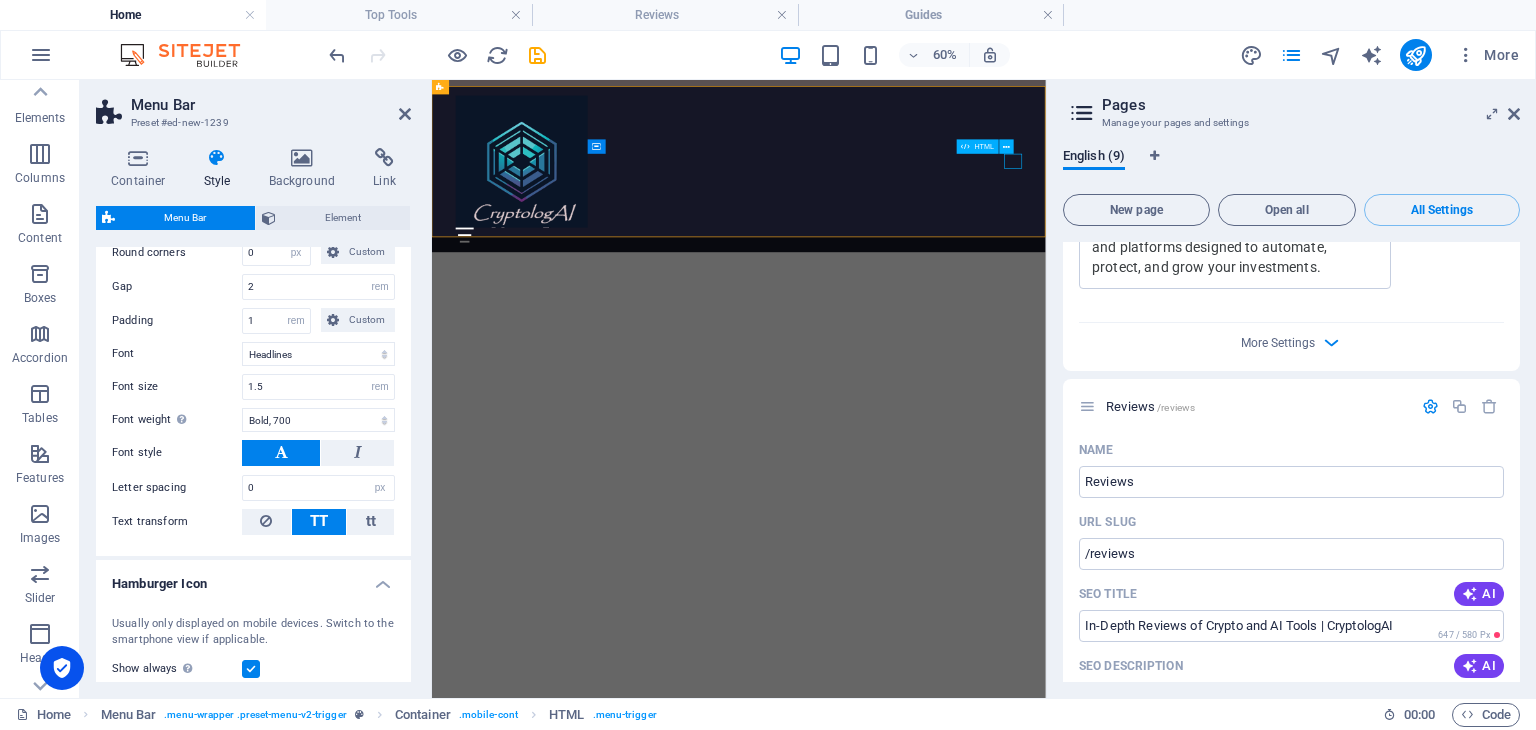 click on "Menu" at bounding box center (944, 338) 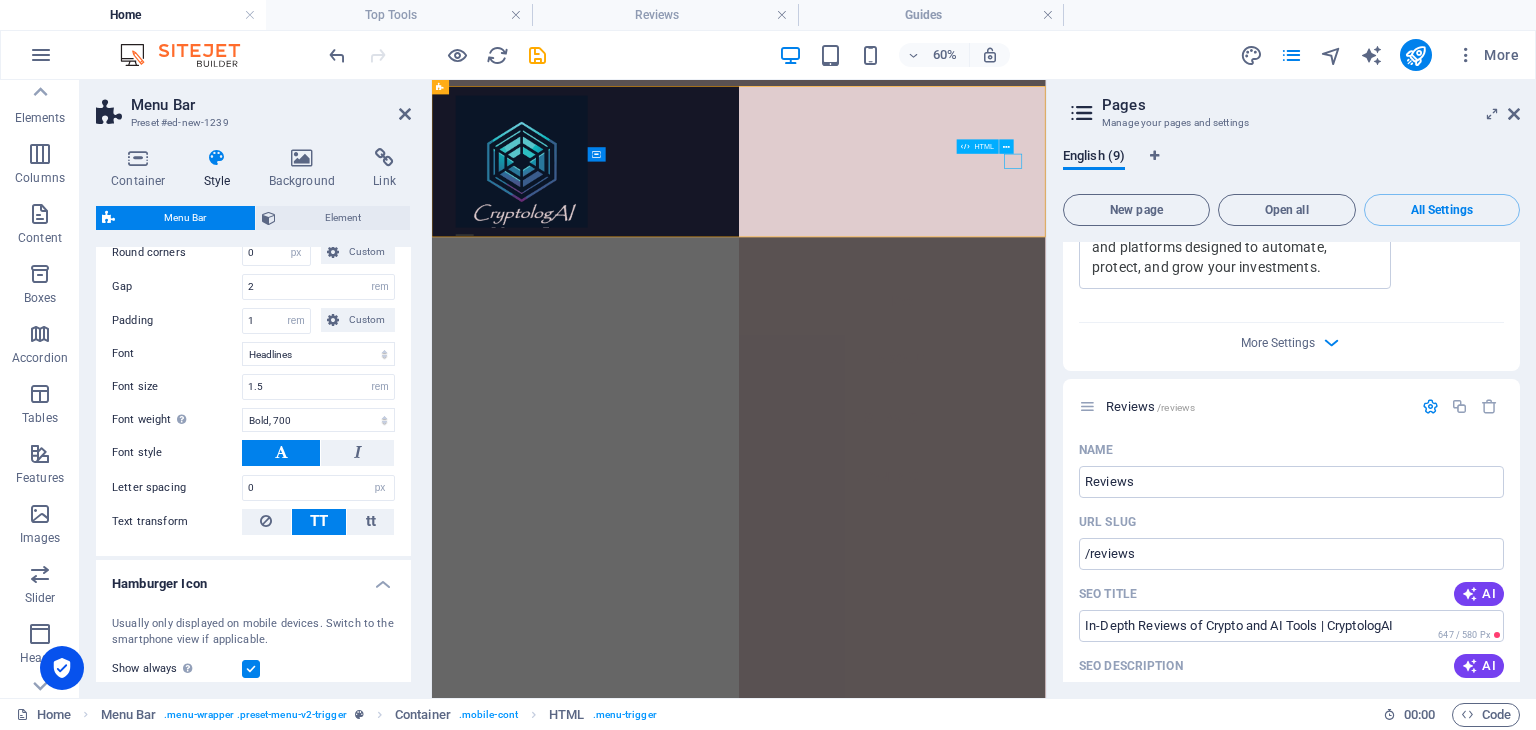 click on "Menu" at bounding box center [487, 338] 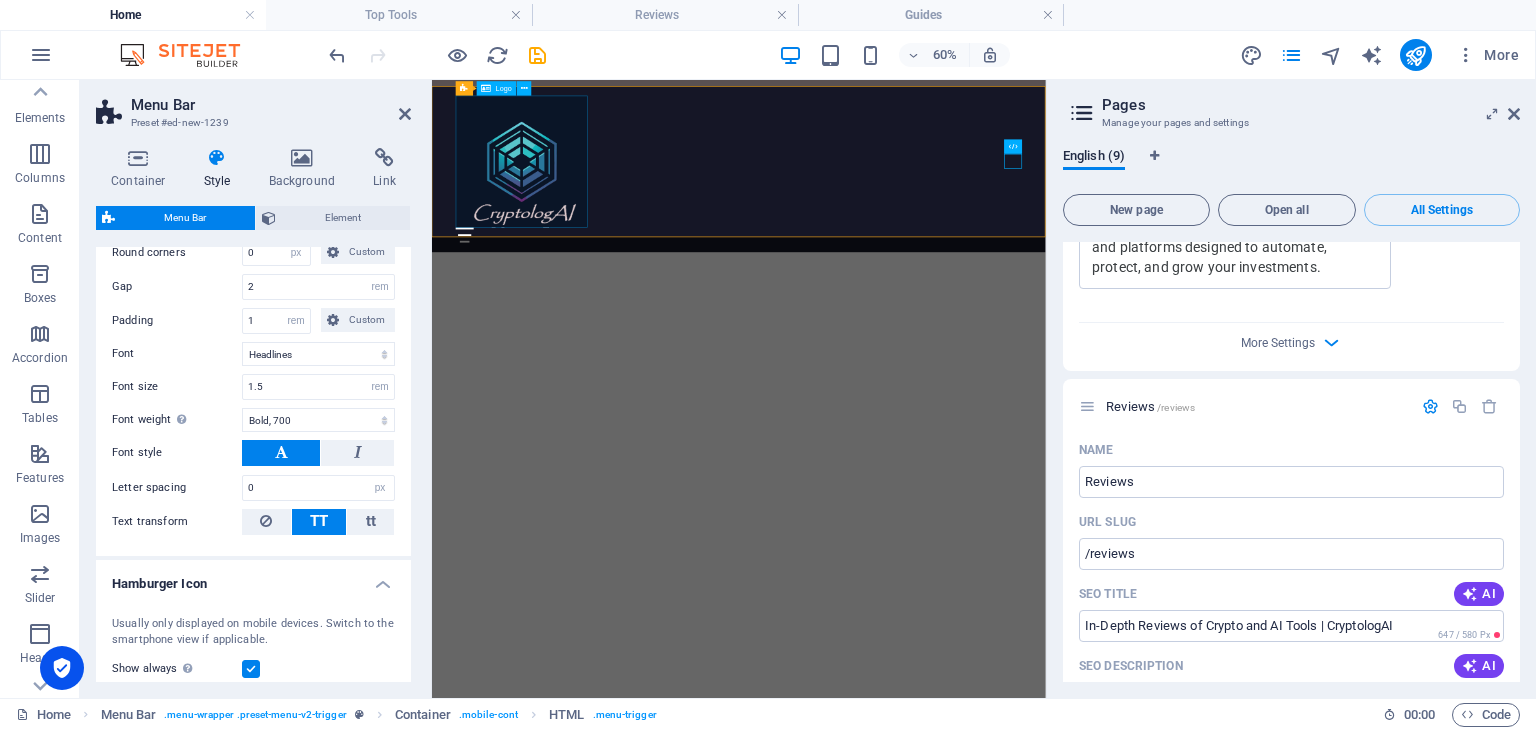 click at bounding box center (944, 216) 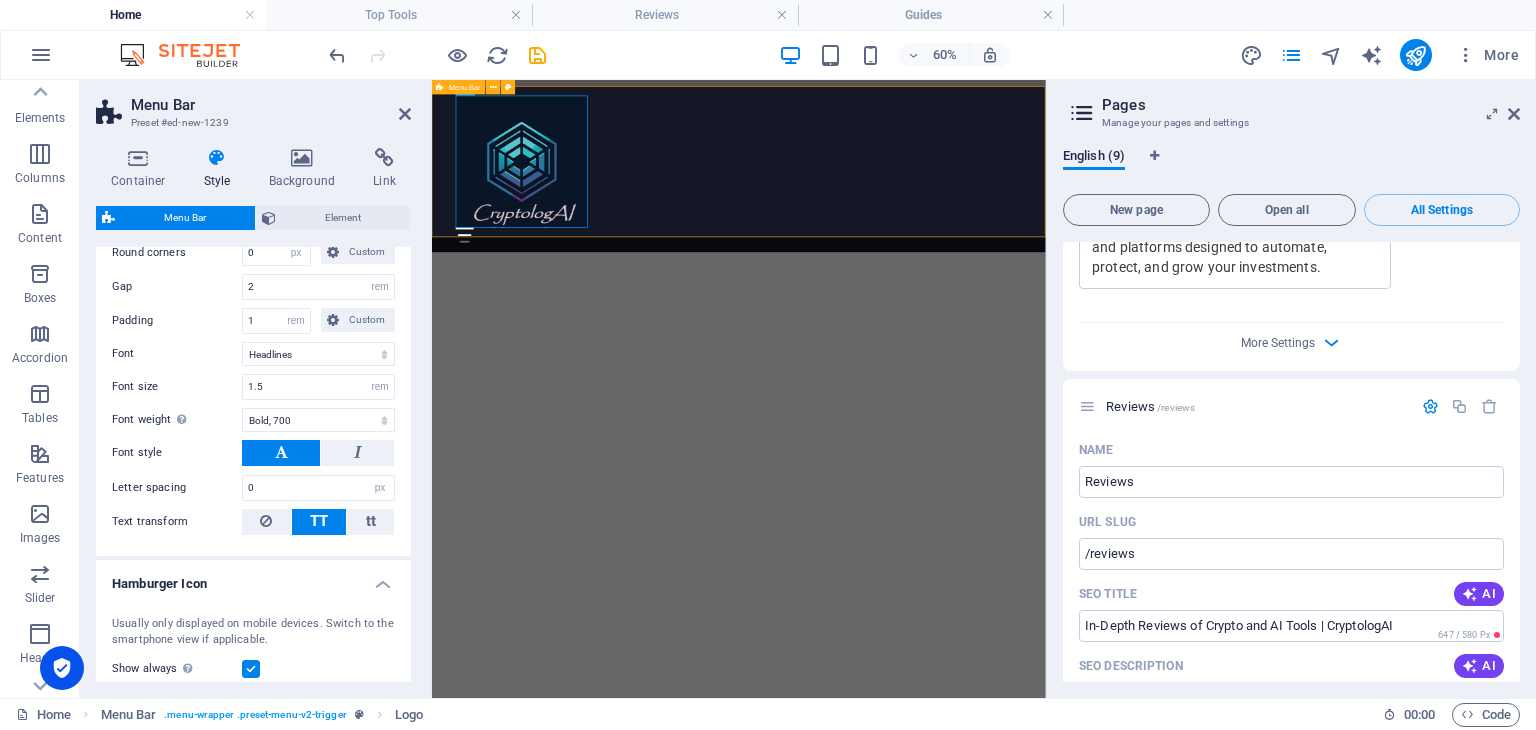 click on "Menu Home About Service Contact" at bounding box center (943, 228) 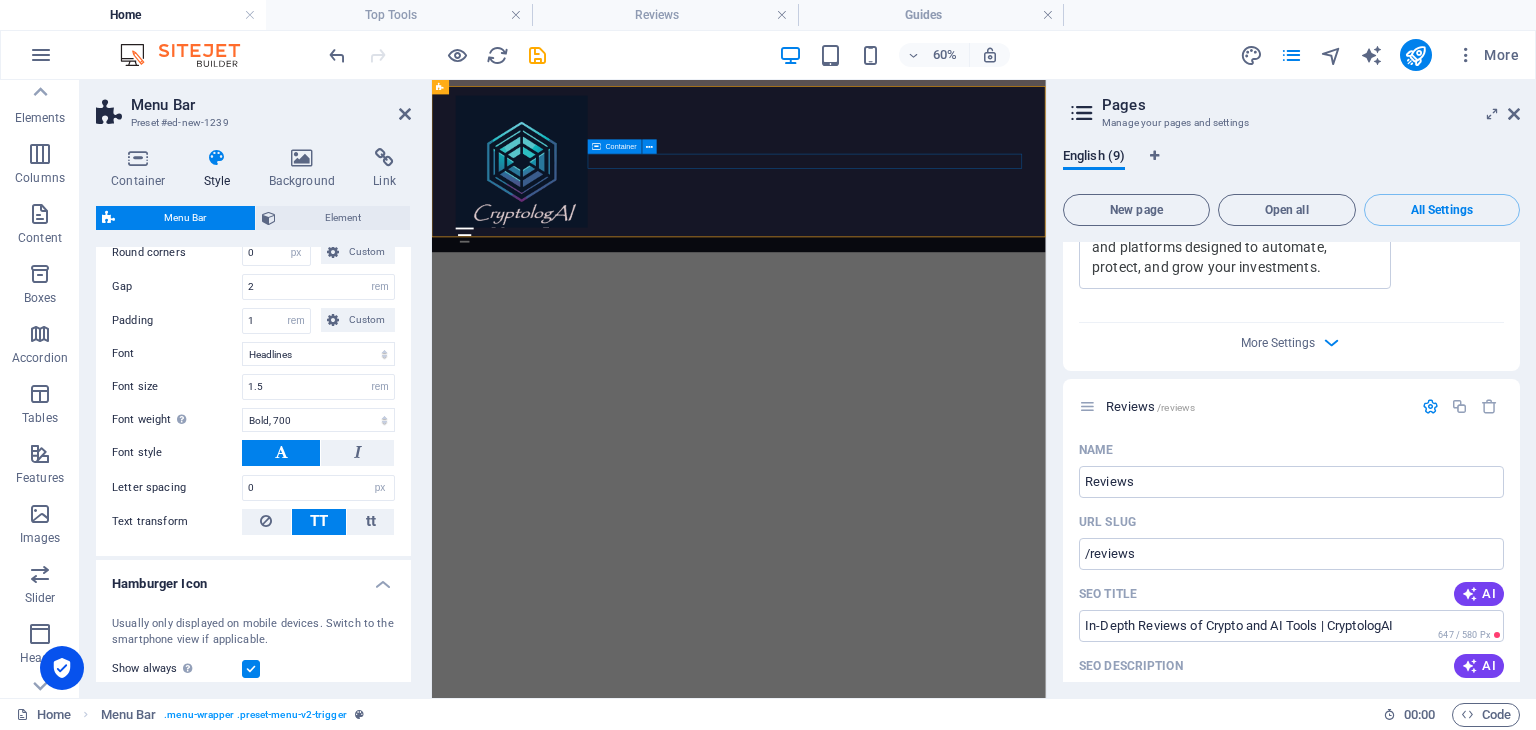 click on "Menu" at bounding box center [944, 338] 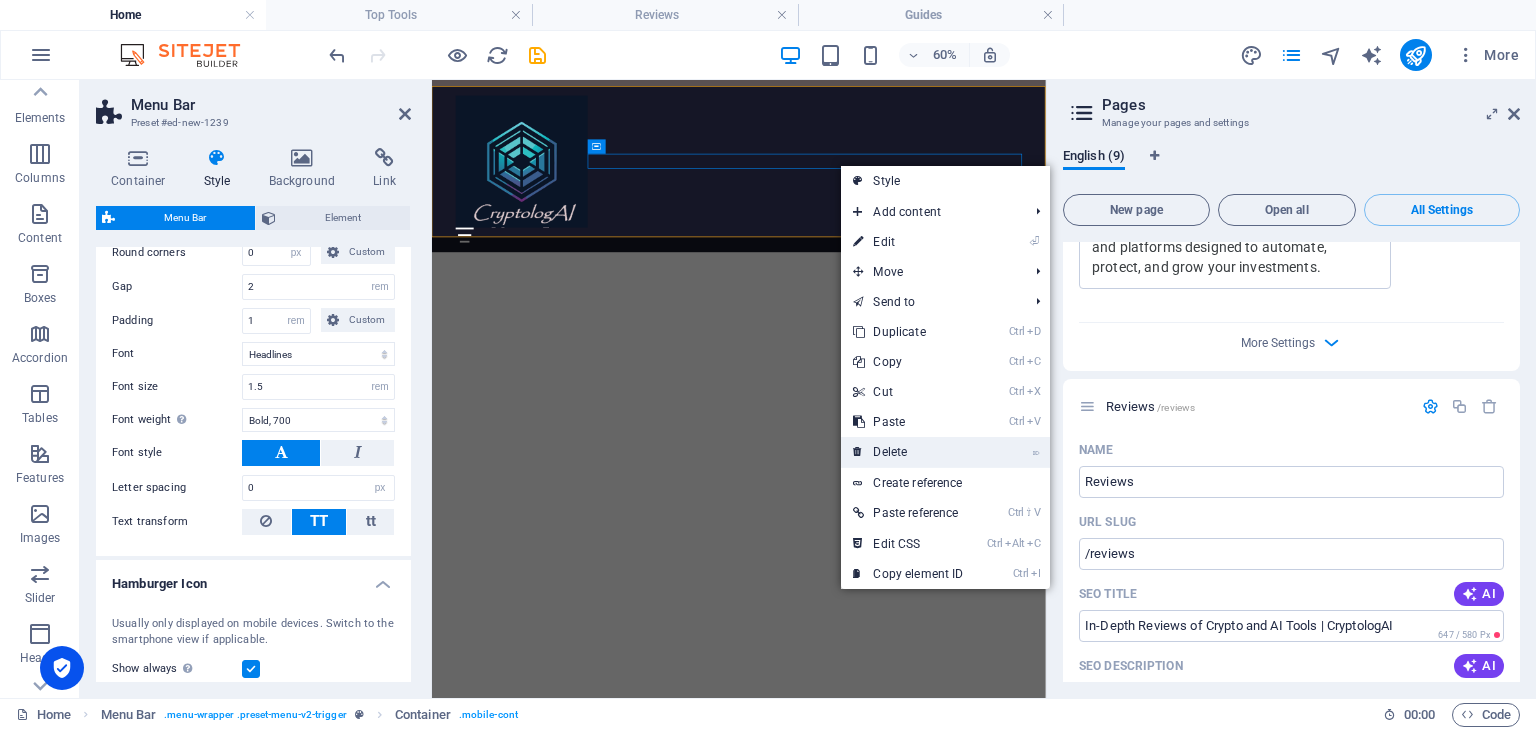 click on "⌦  Delete" at bounding box center [908, 452] 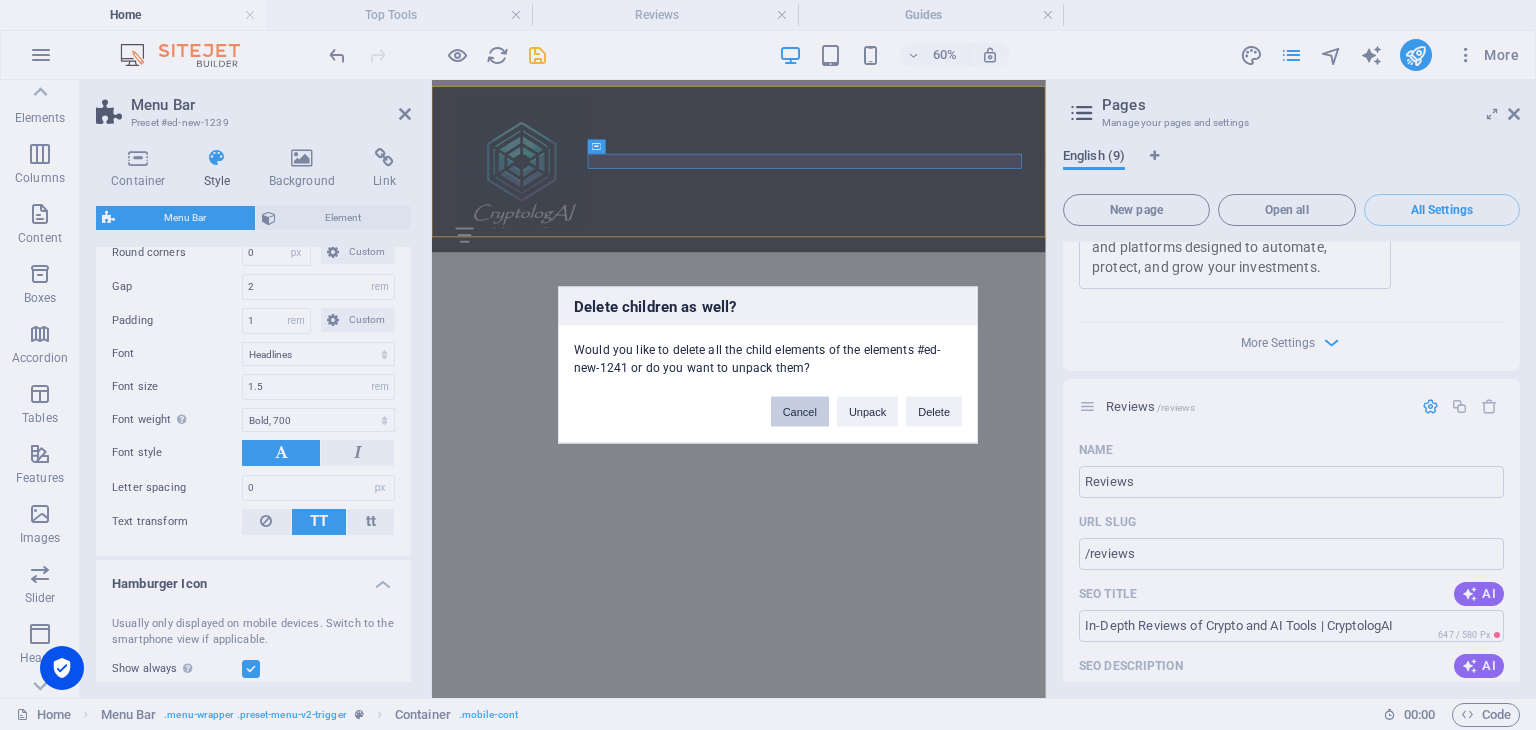 click on "Cancel" at bounding box center (800, 412) 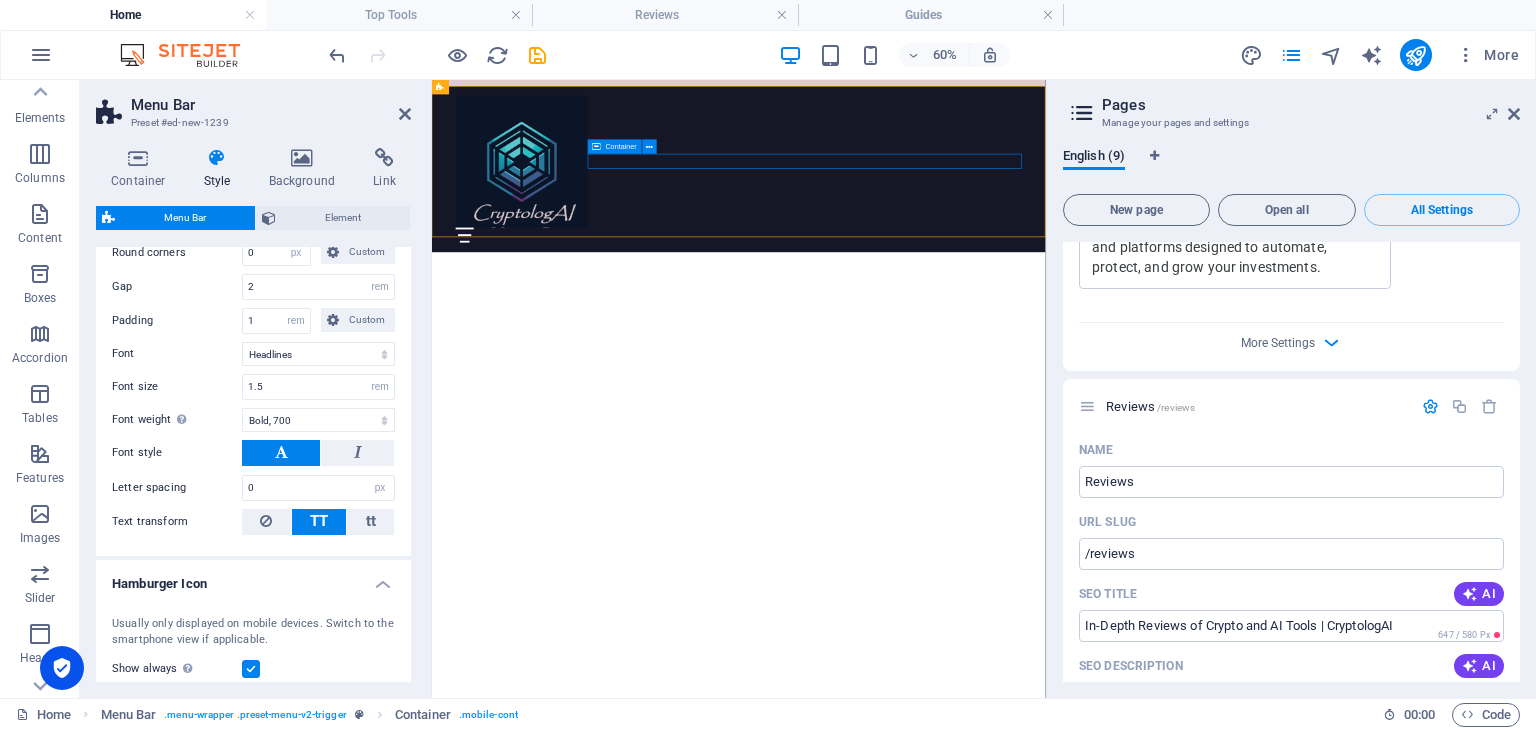 click at bounding box center [597, 146] 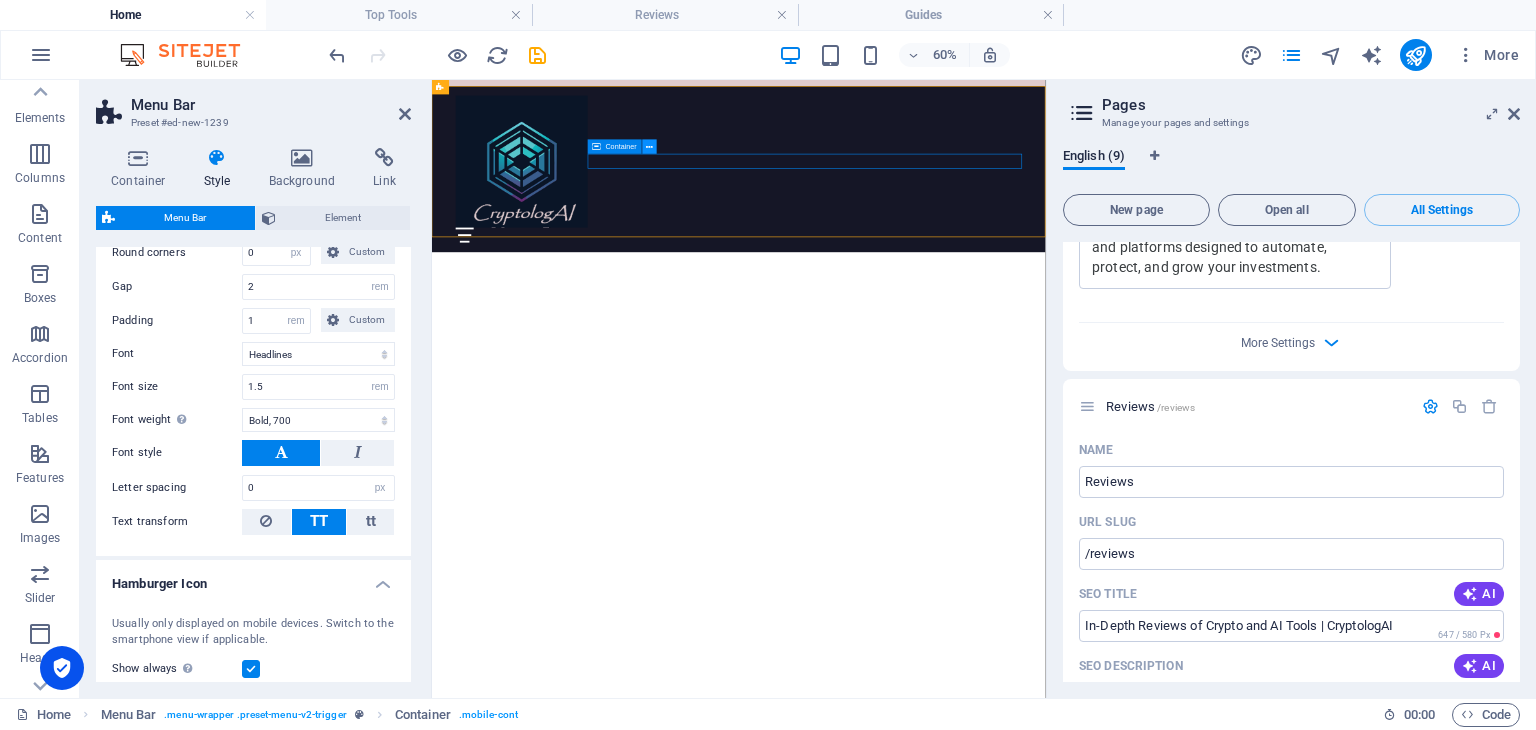 click at bounding box center [649, 146] 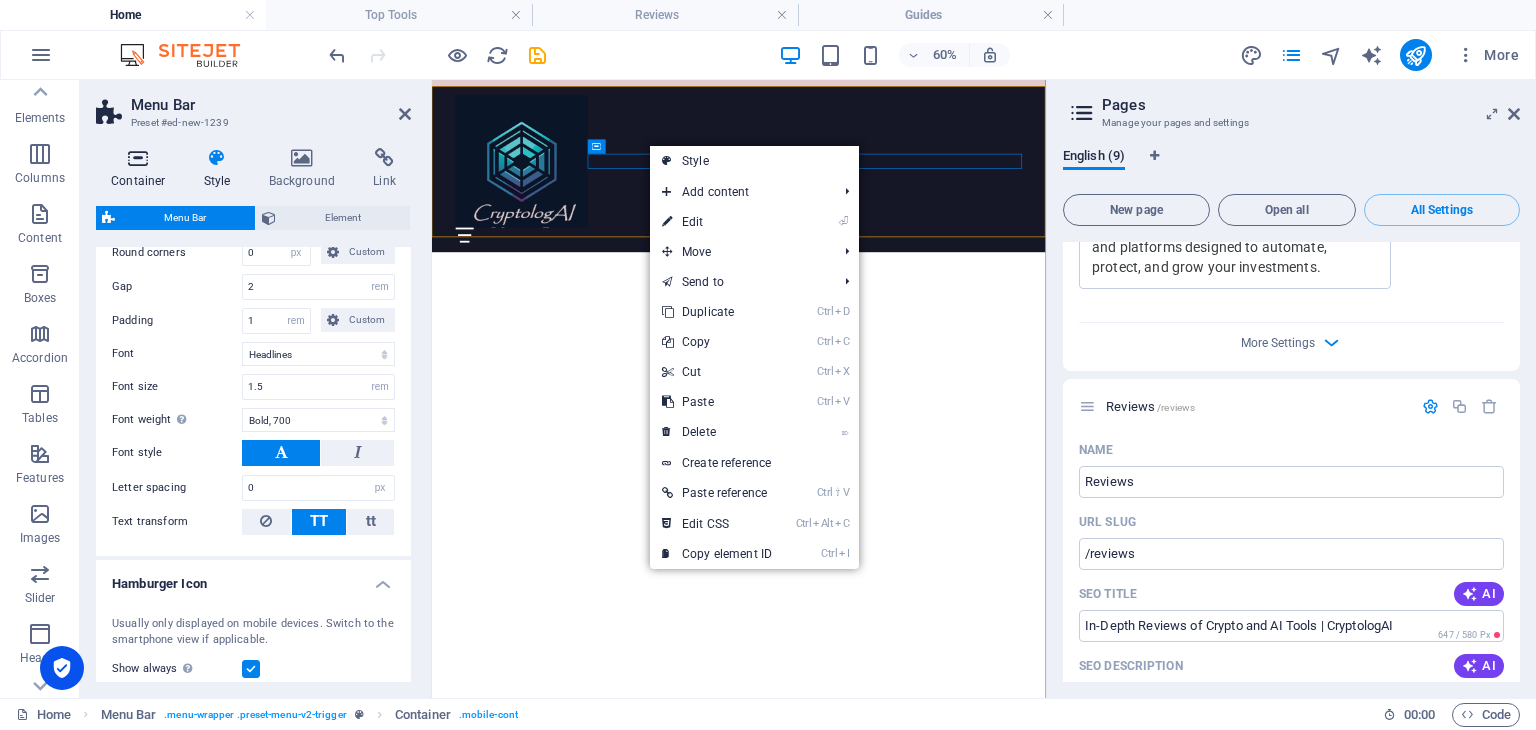 click at bounding box center (138, 158) 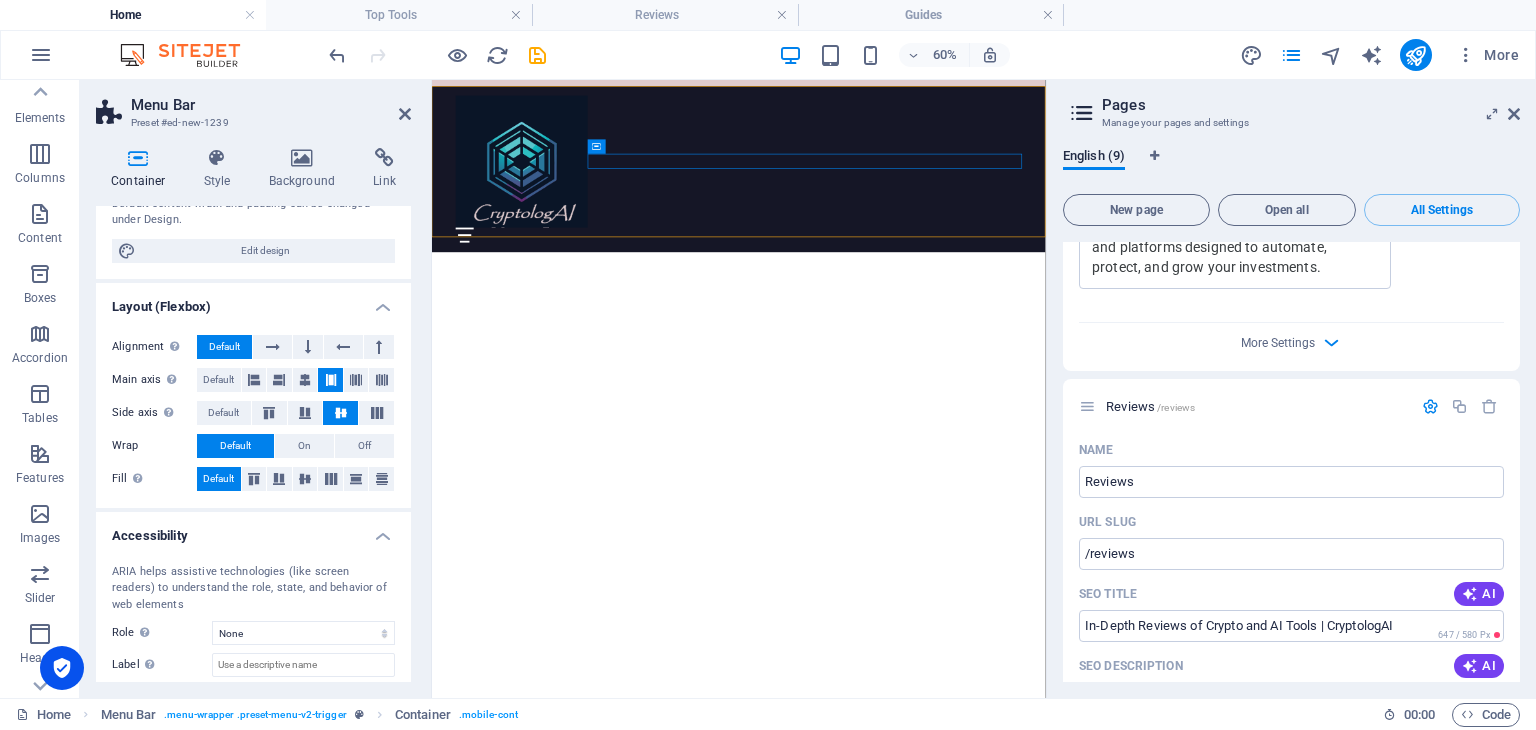 scroll, scrollTop: 298, scrollLeft: 0, axis: vertical 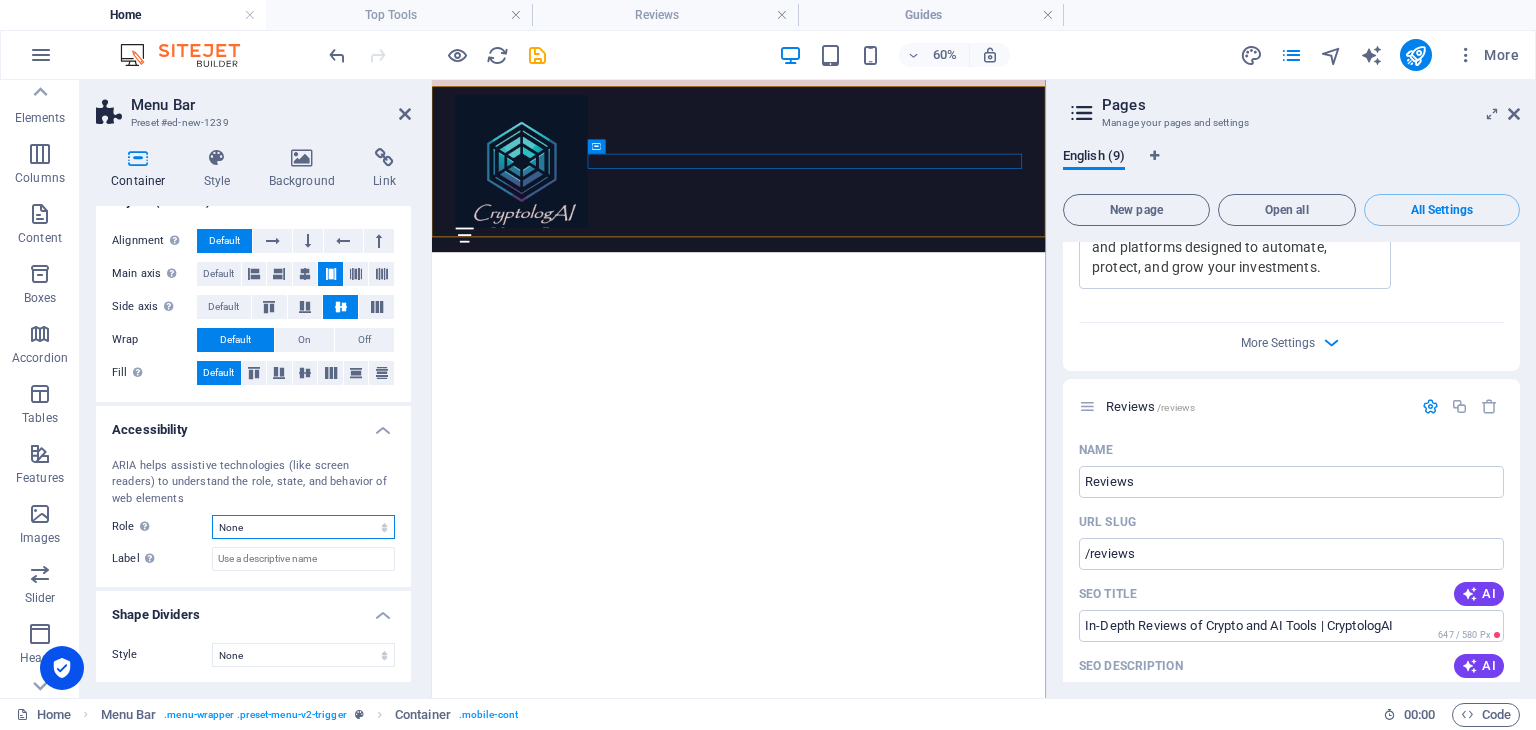 click on "None Alert Article Banner Comment Complementary Dialog Footer Header Marquee Presentation Region Section Separator Status Timer" at bounding box center (303, 527) 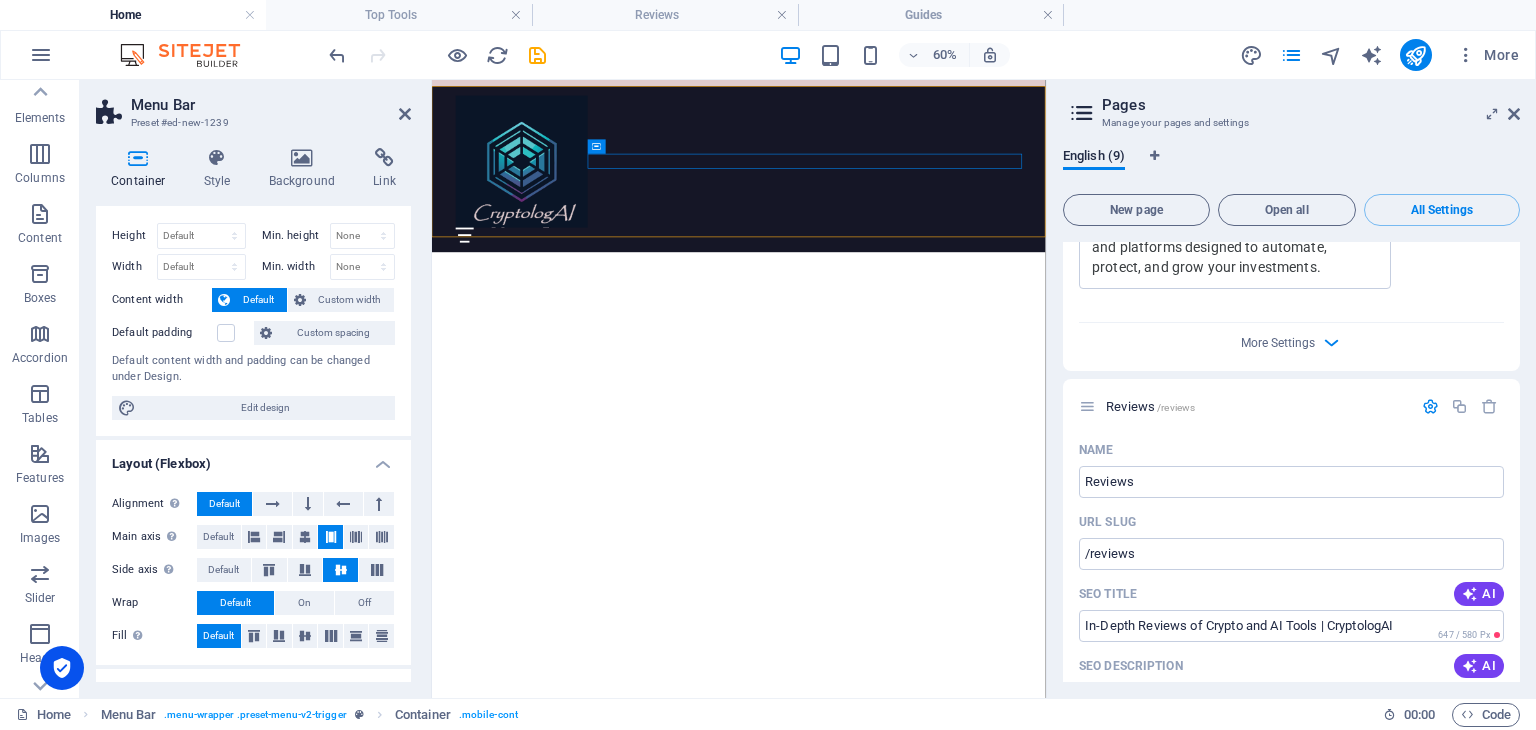 scroll, scrollTop: 0, scrollLeft: 0, axis: both 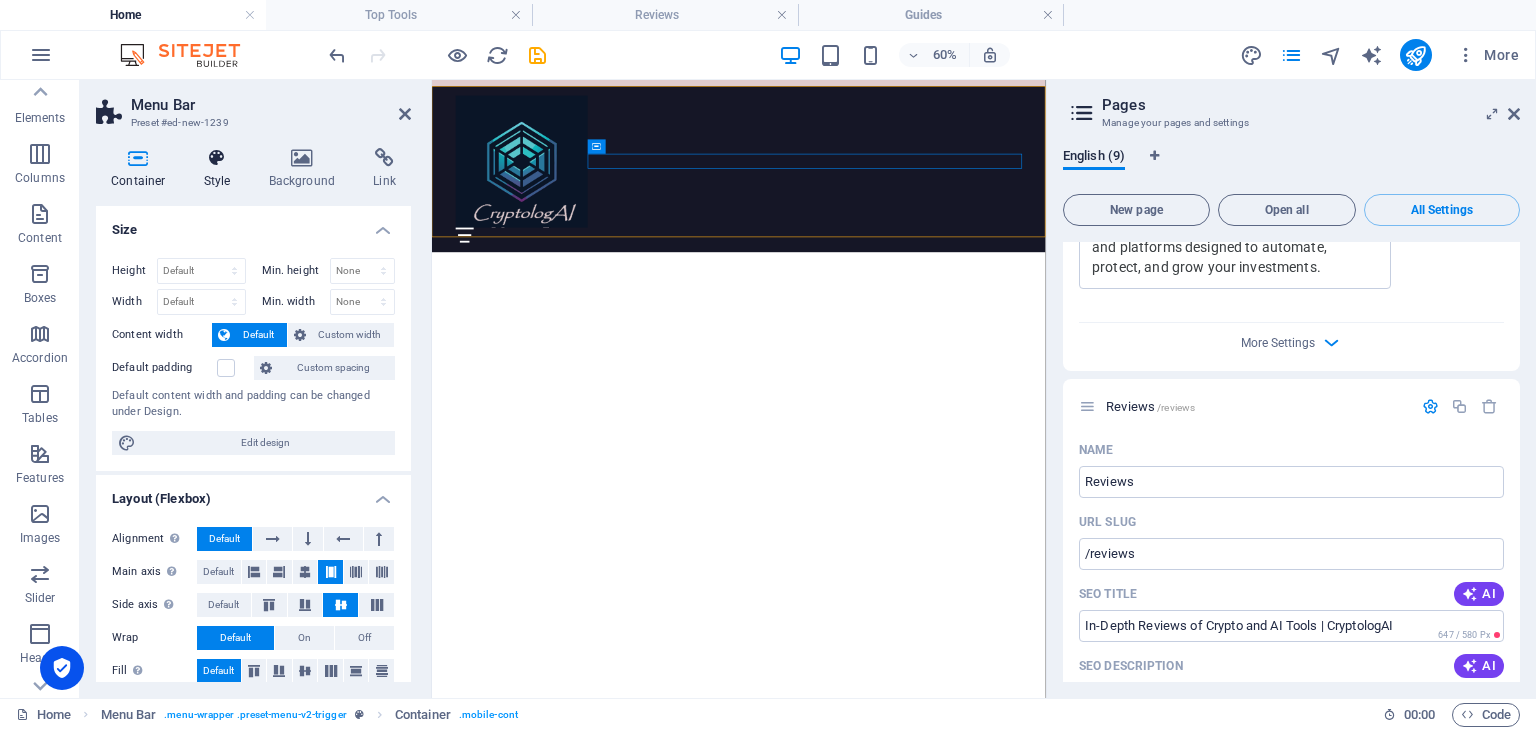 click at bounding box center (217, 158) 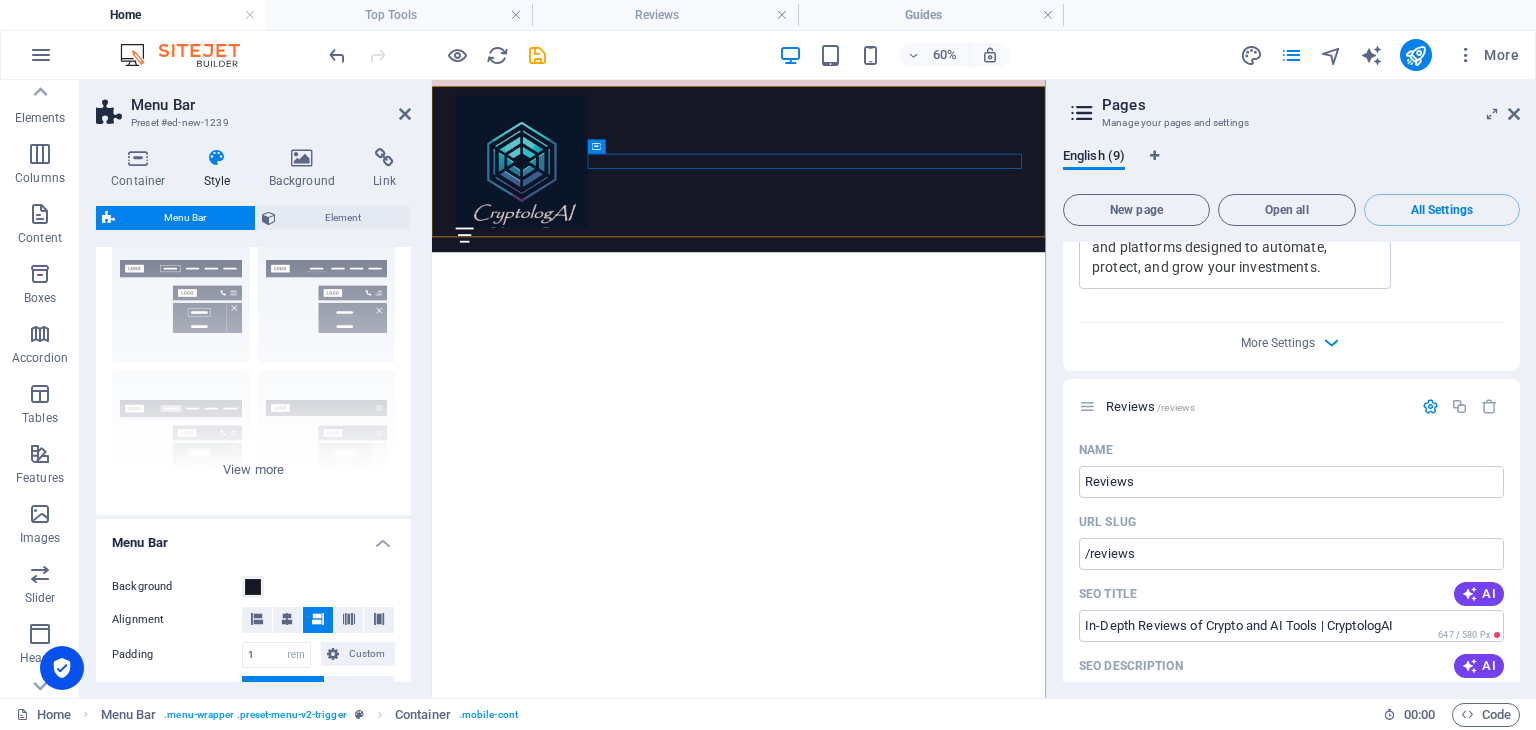 scroll, scrollTop: 0, scrollLeft: 0, axis: both 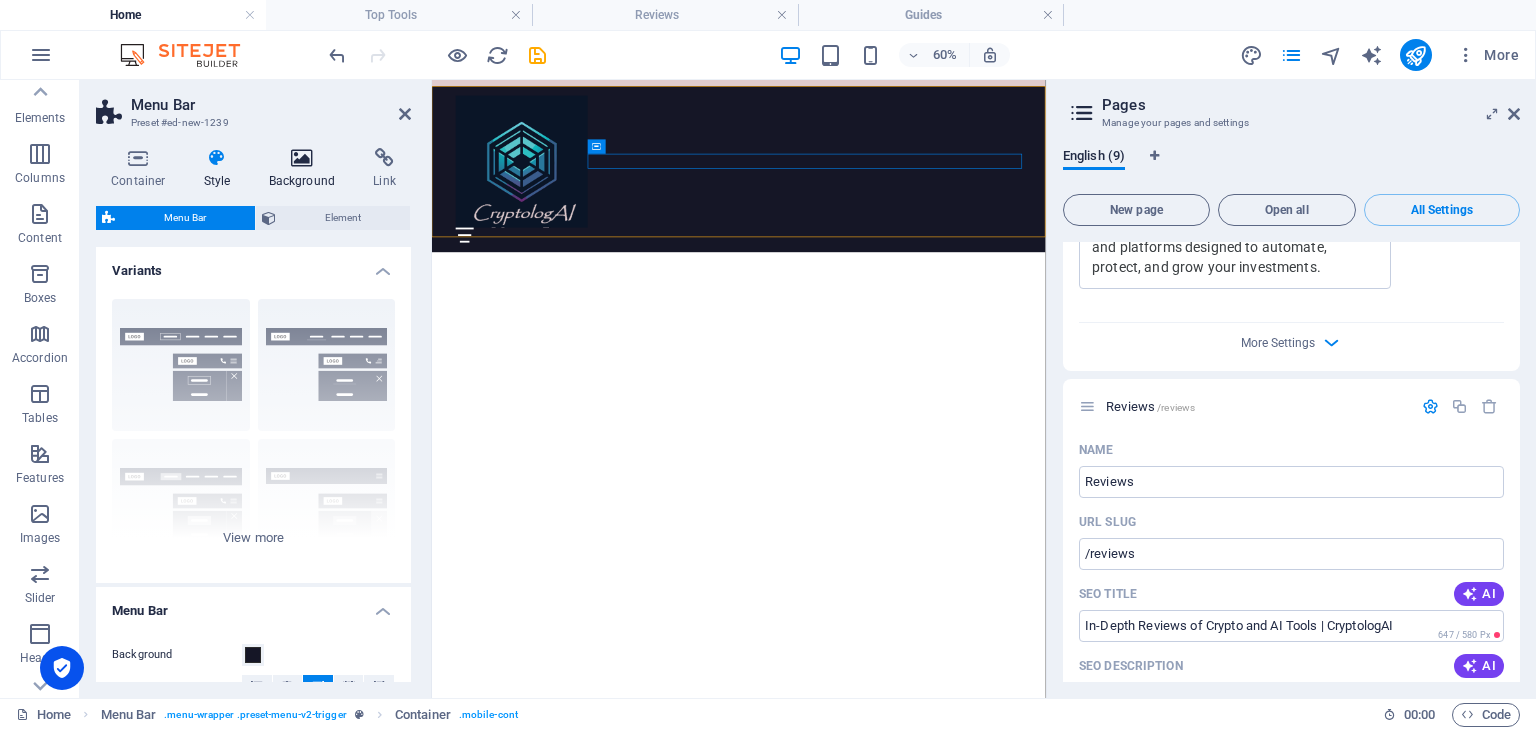 click at bounding box center [302, 158] 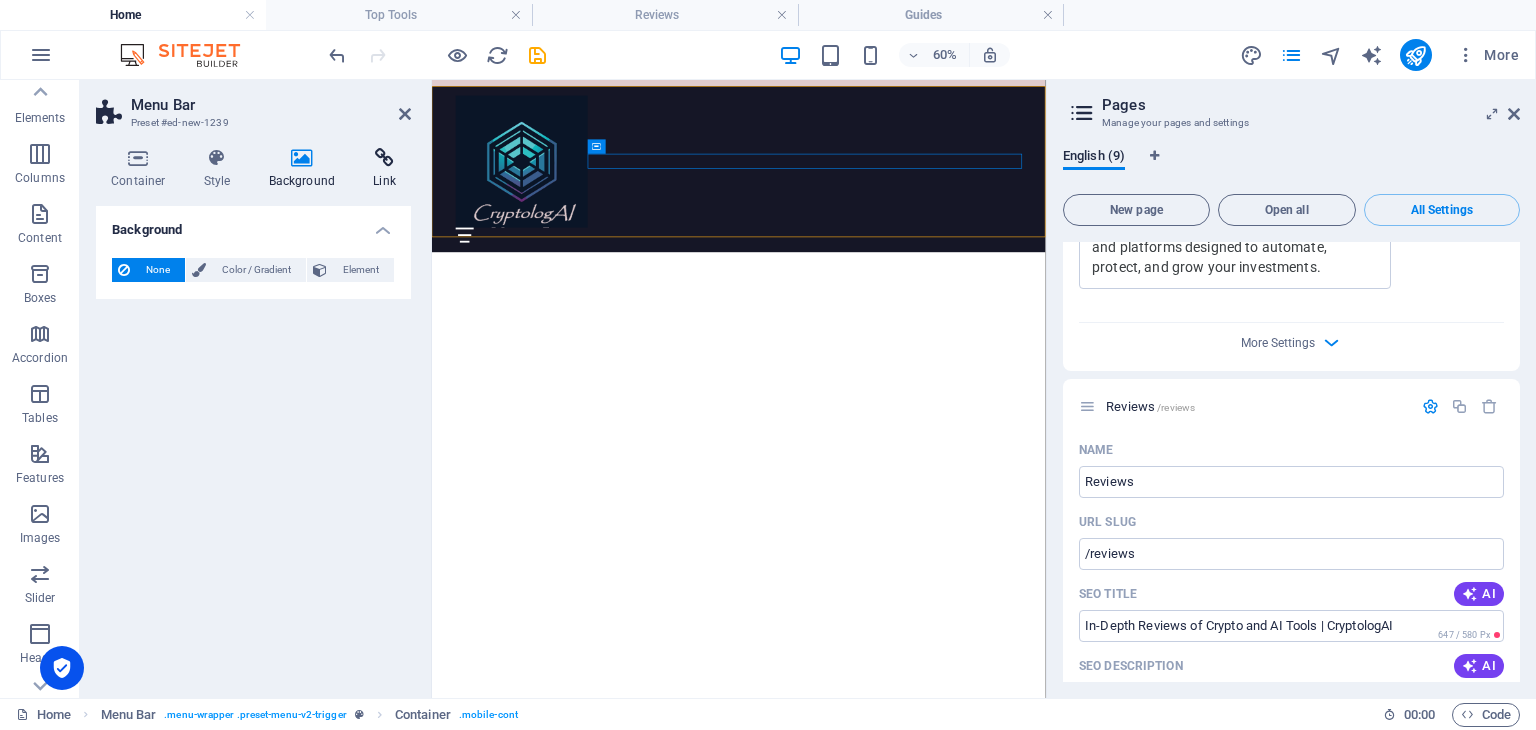 click at bounding box center [384, 158] 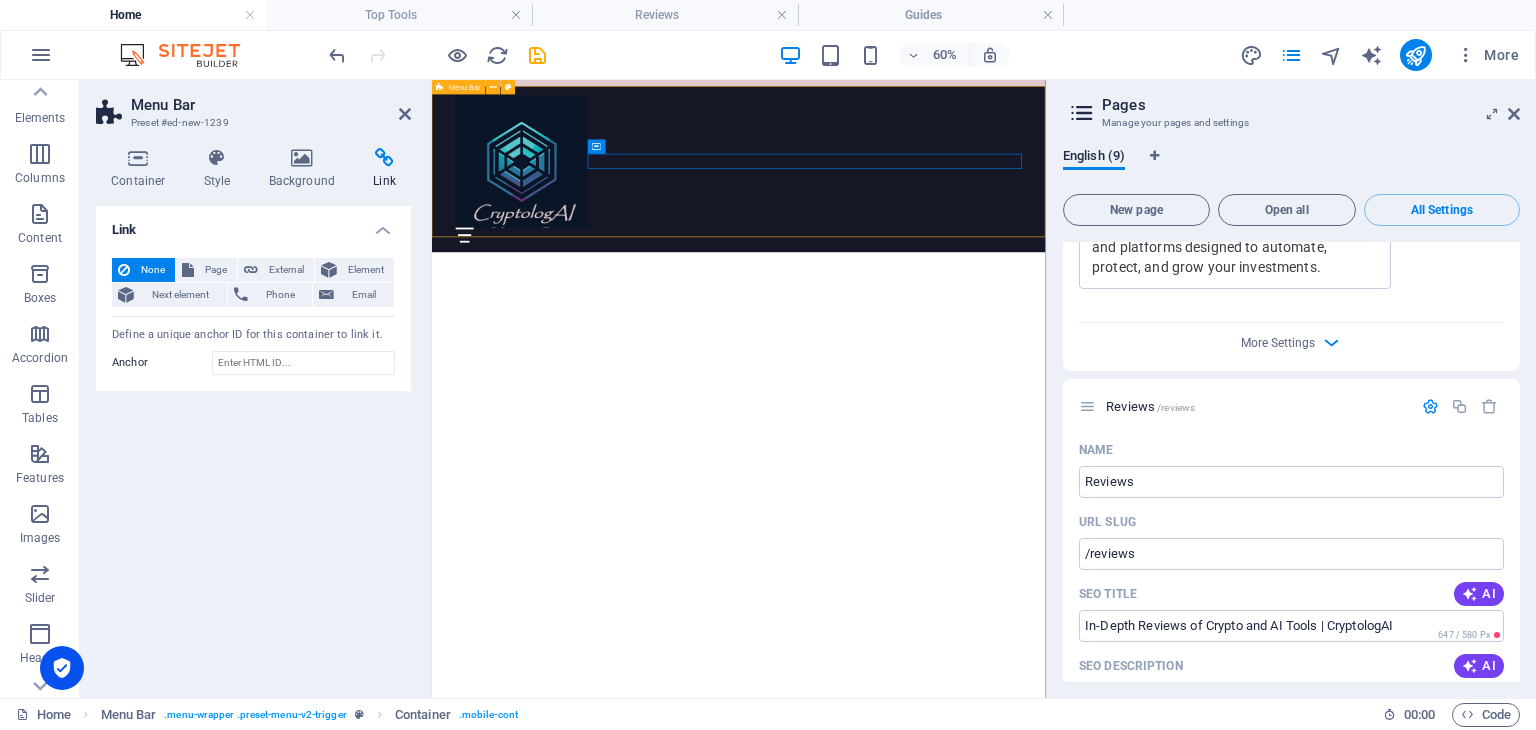 click on "Menu Home About Service Contact" at bounding box center [943, 228] 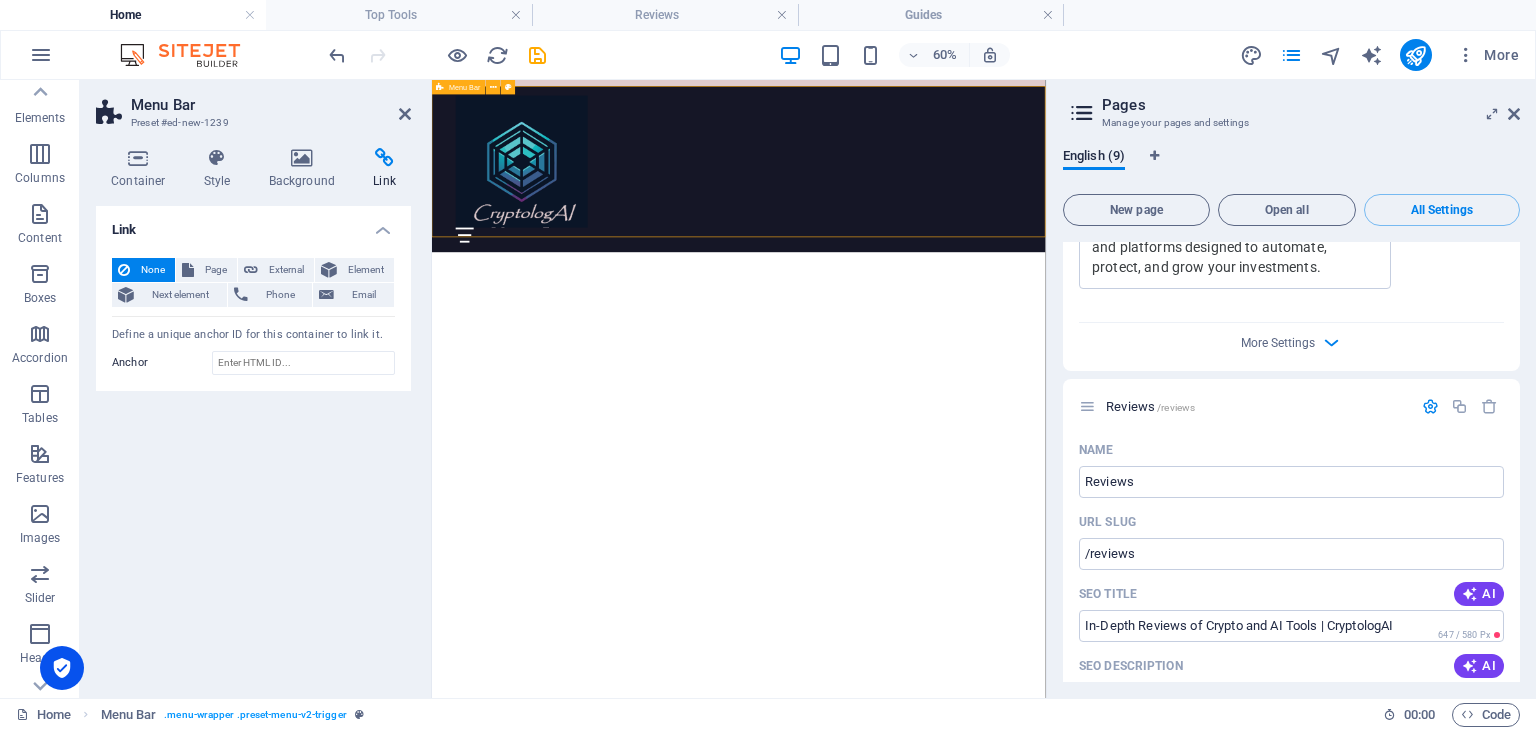 click on "Menu Home About Service Contact" at bounding box center [943, 228] 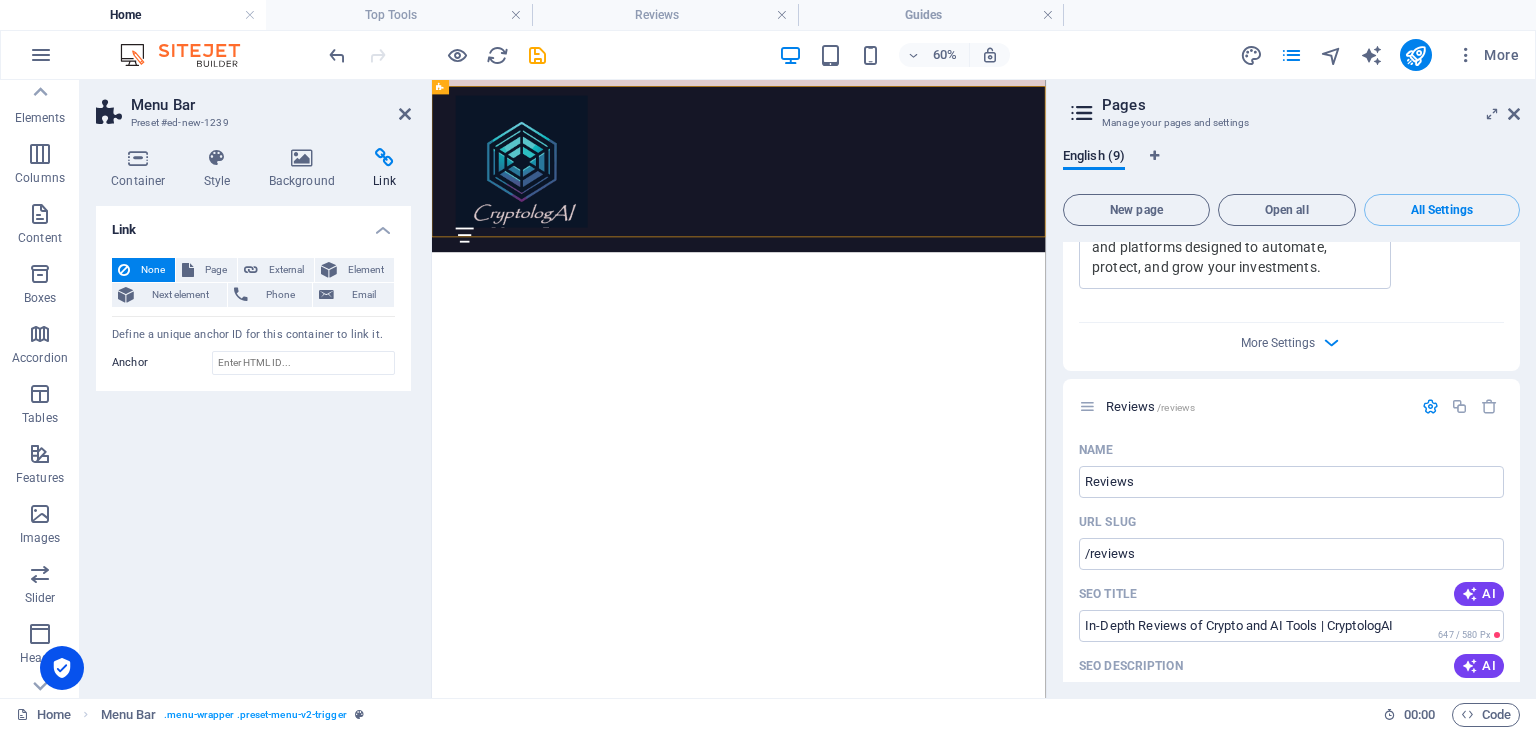 click on "Skip to main content
Menu Menu Home About Service Contact" at bounding box center [943, 223] 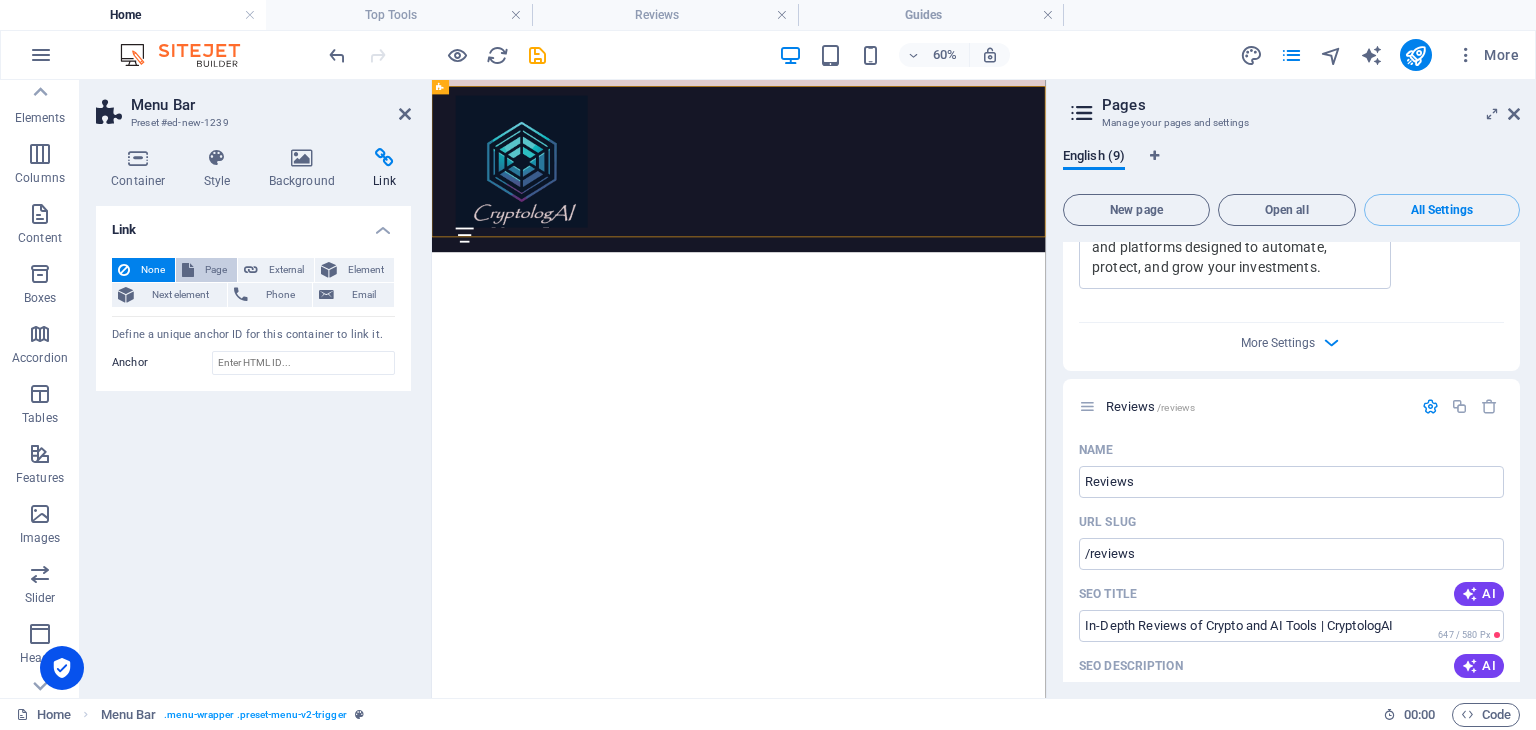 click on "Page" at bounding box center (215, 270) 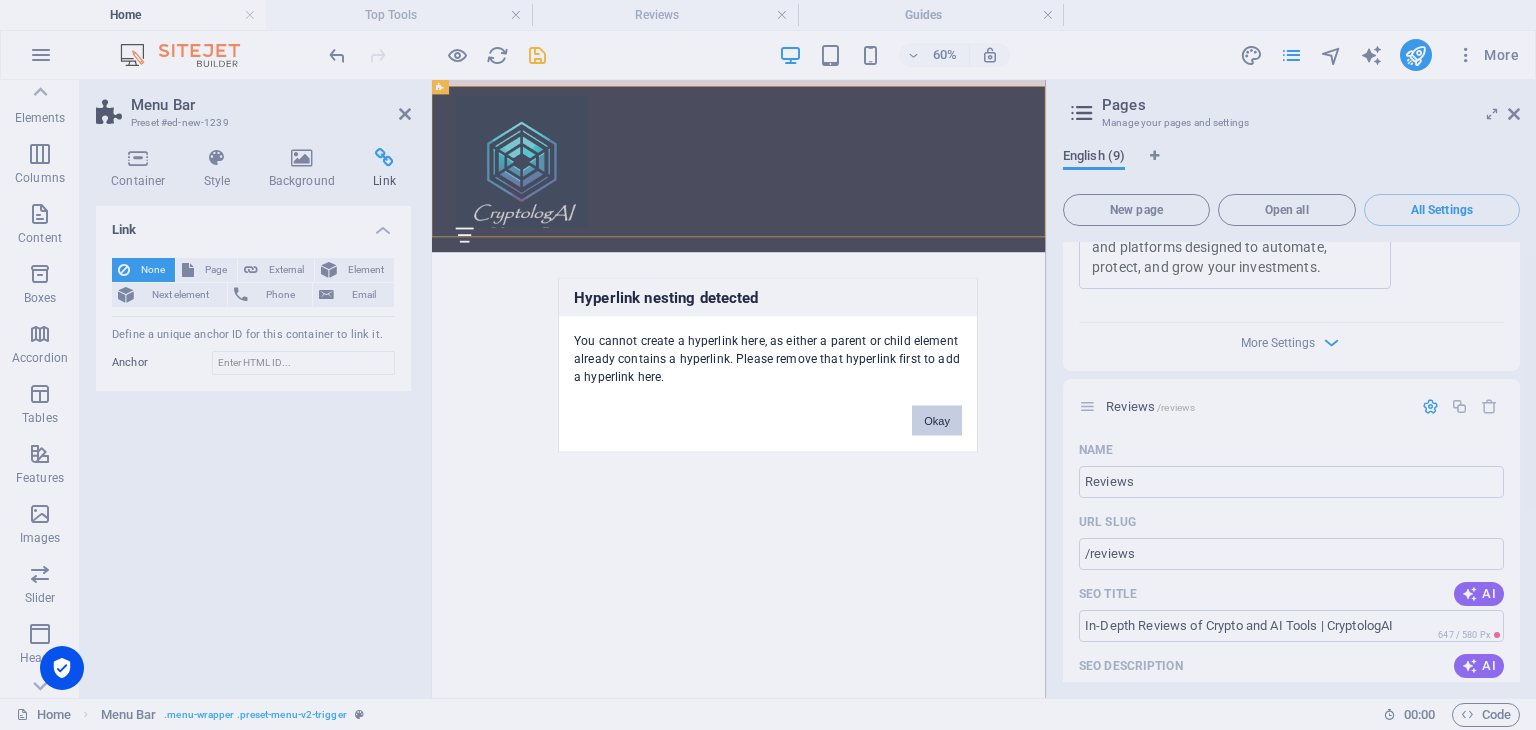 click on "Okay" at bounding box center (937, 421) 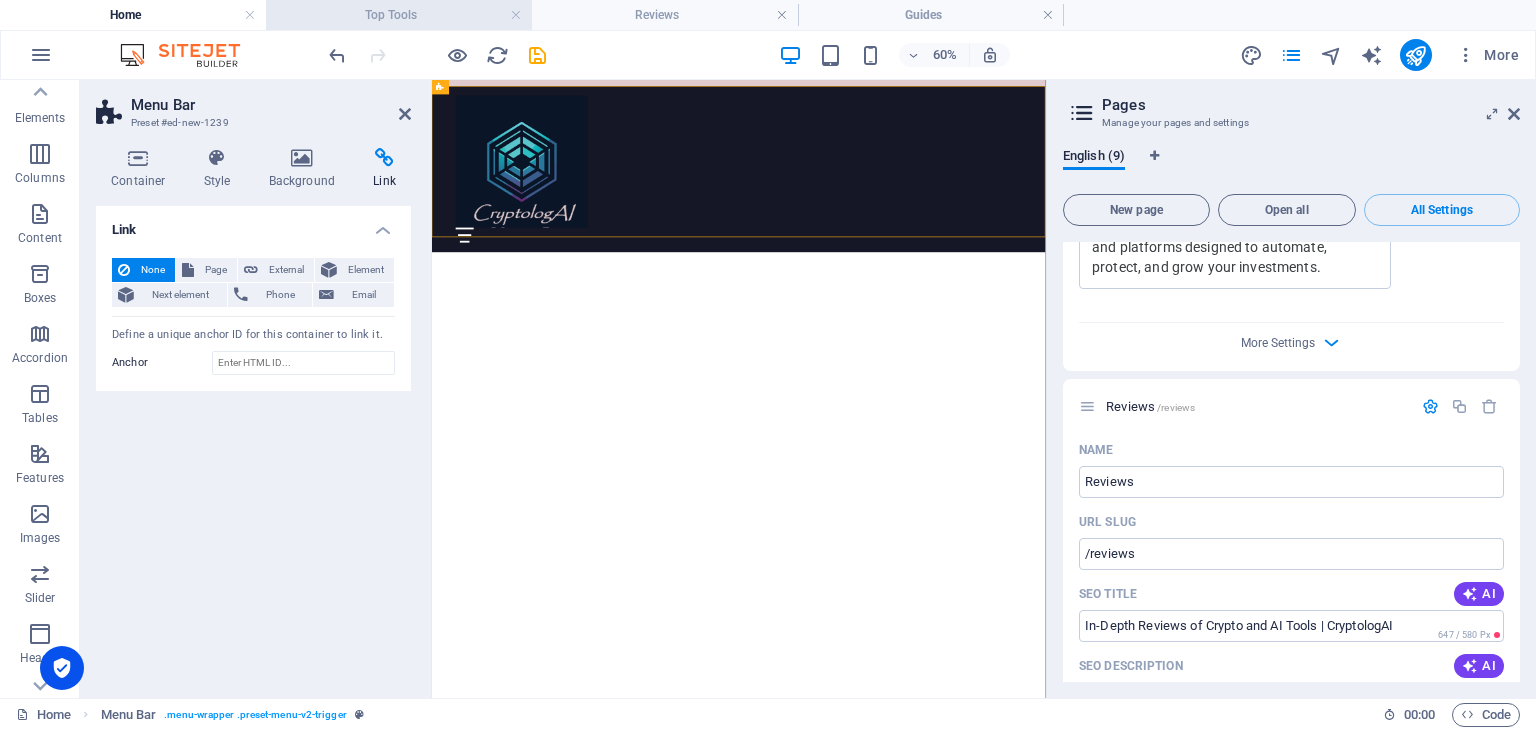 click on "Top Tools" at bounding box center [399, 15] 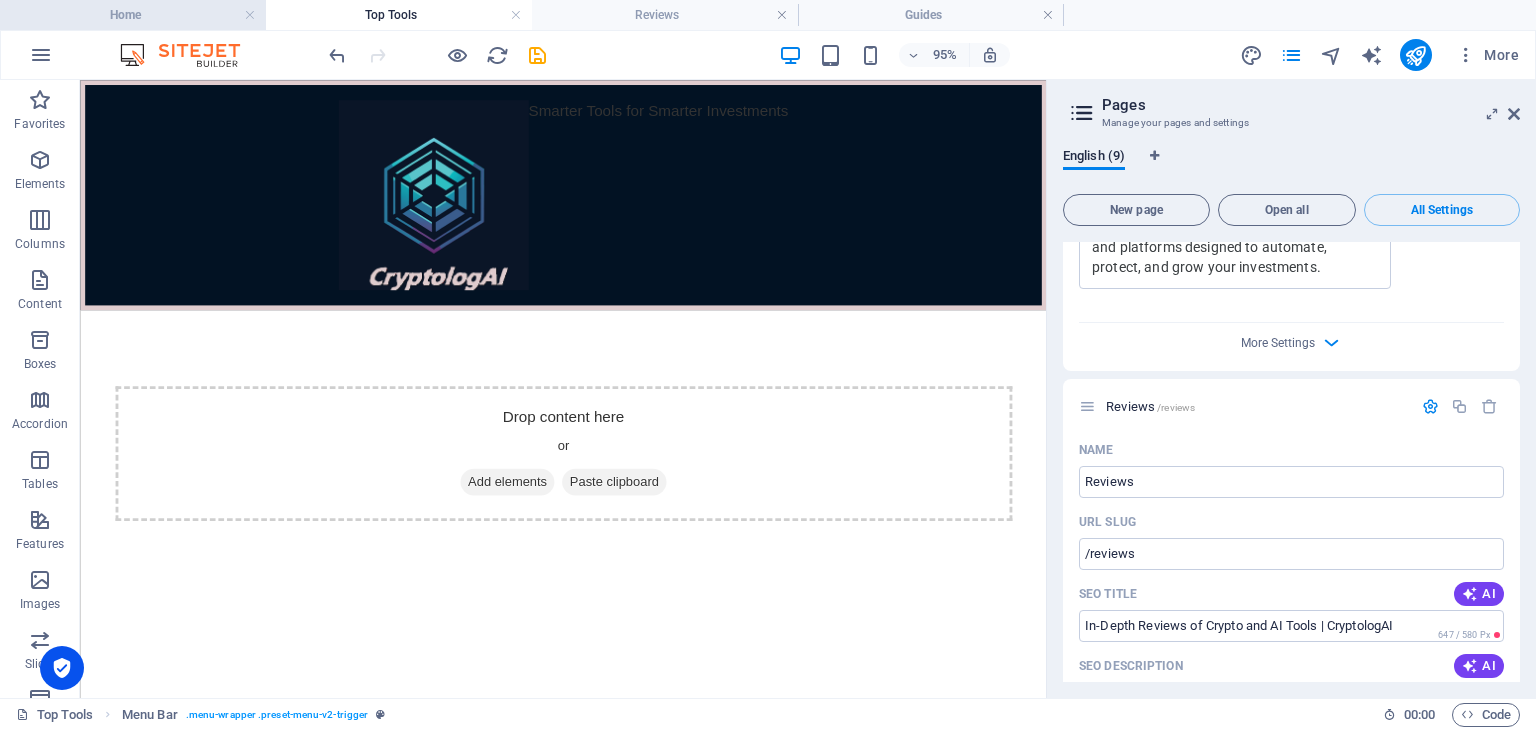 click on "Home" at bounding box center (133, 15) 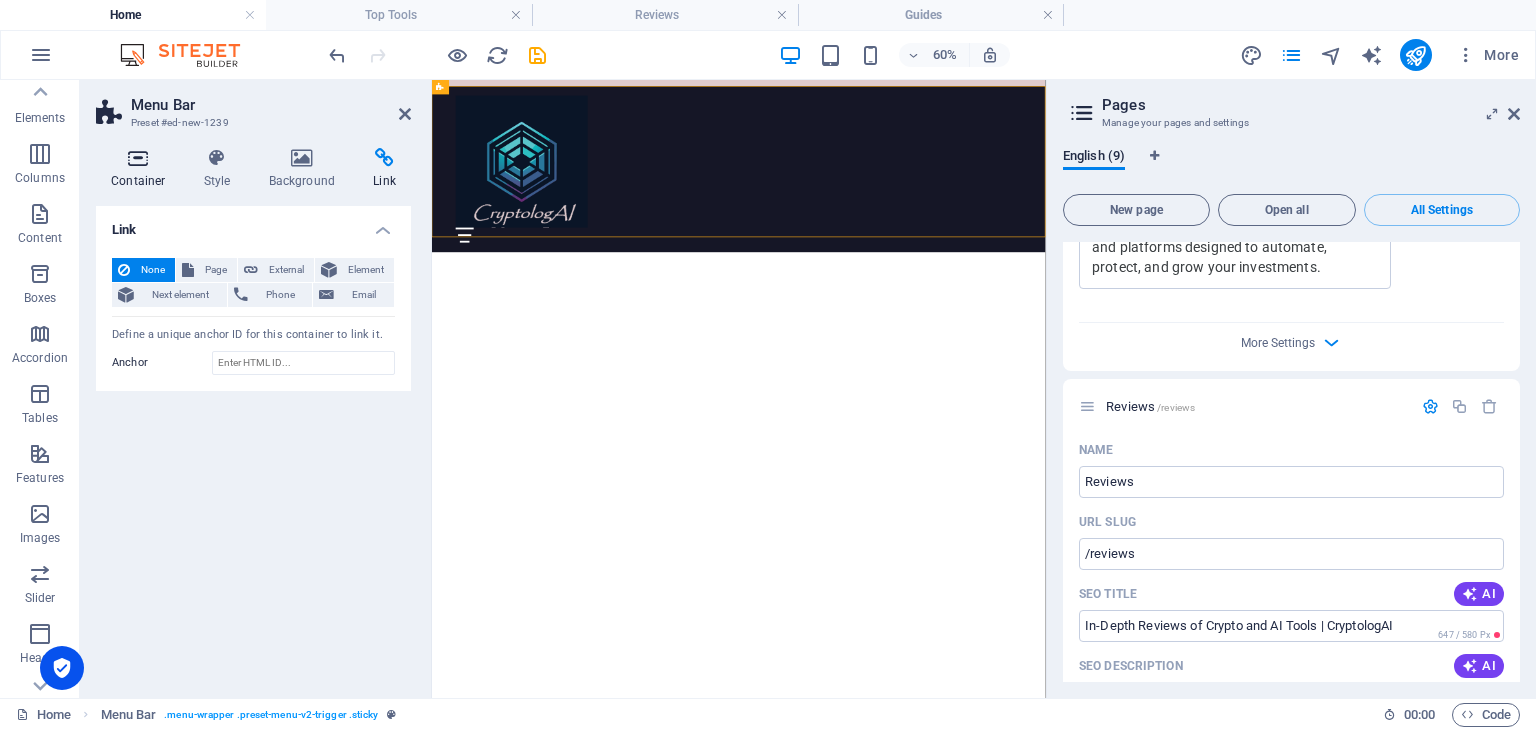 click at bounding box center (138, 158) 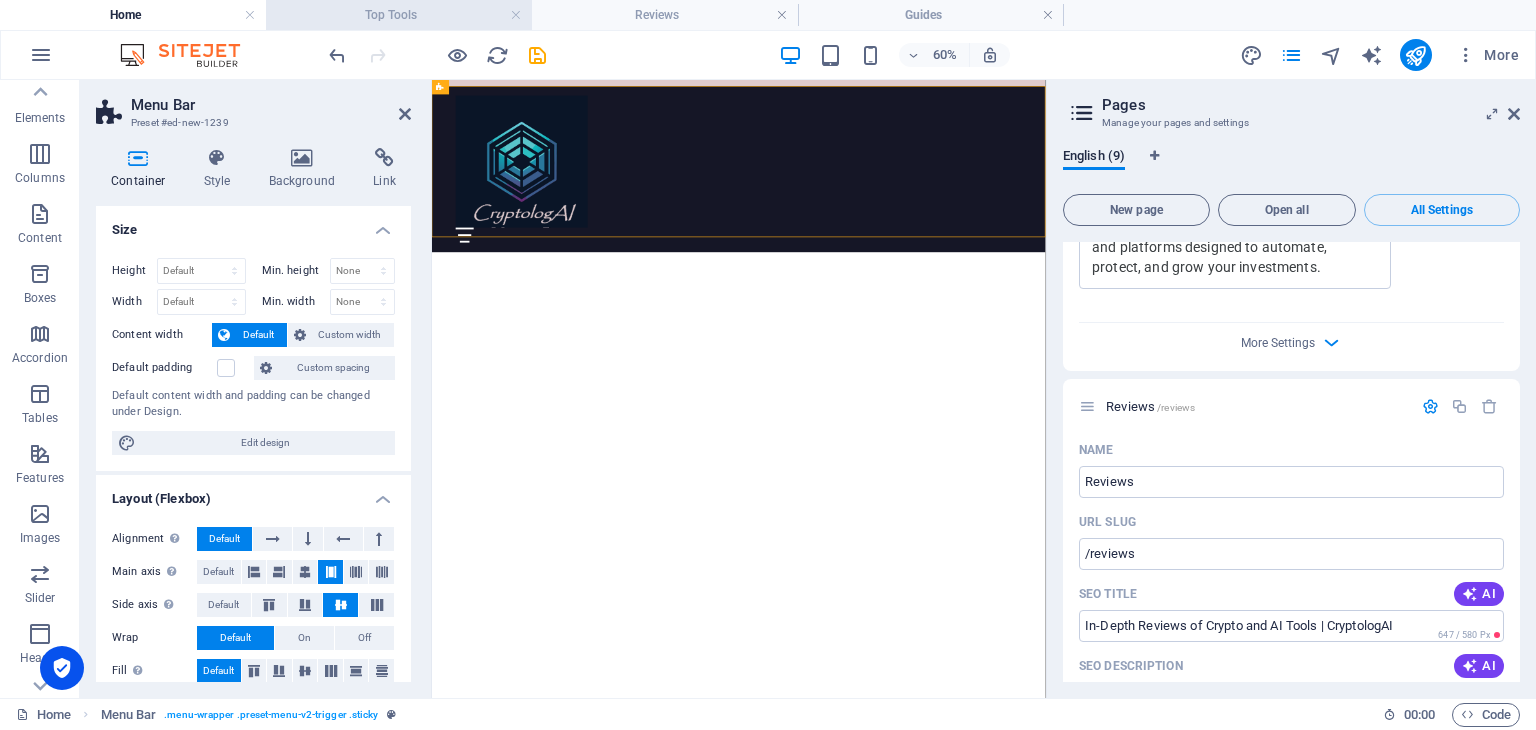 click on "Top Tools" at bounding box center (399, 15) 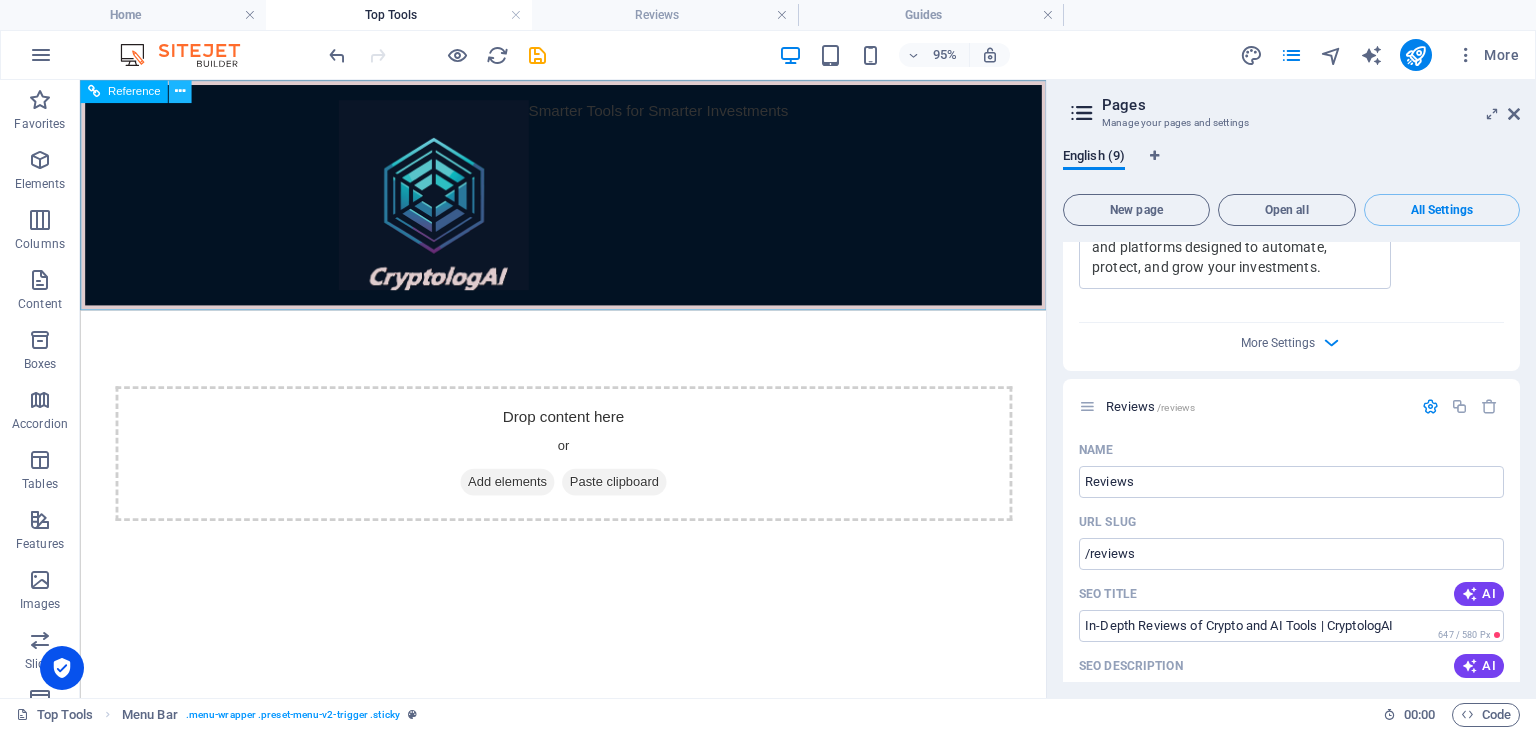 click at bounding box center (180, 91) 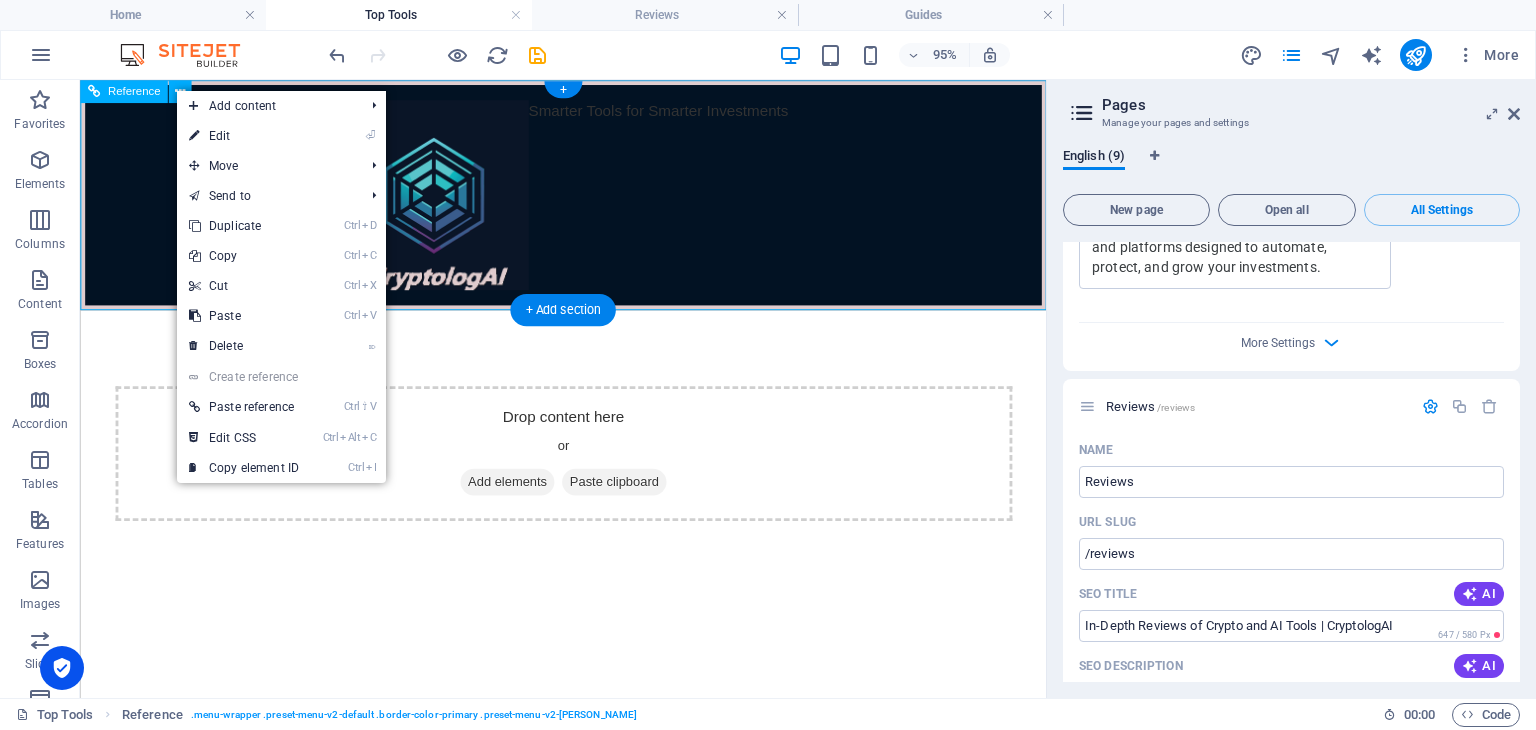 click on "Smarter Tools for Smarter Investments" at bounding box center (589, 201) 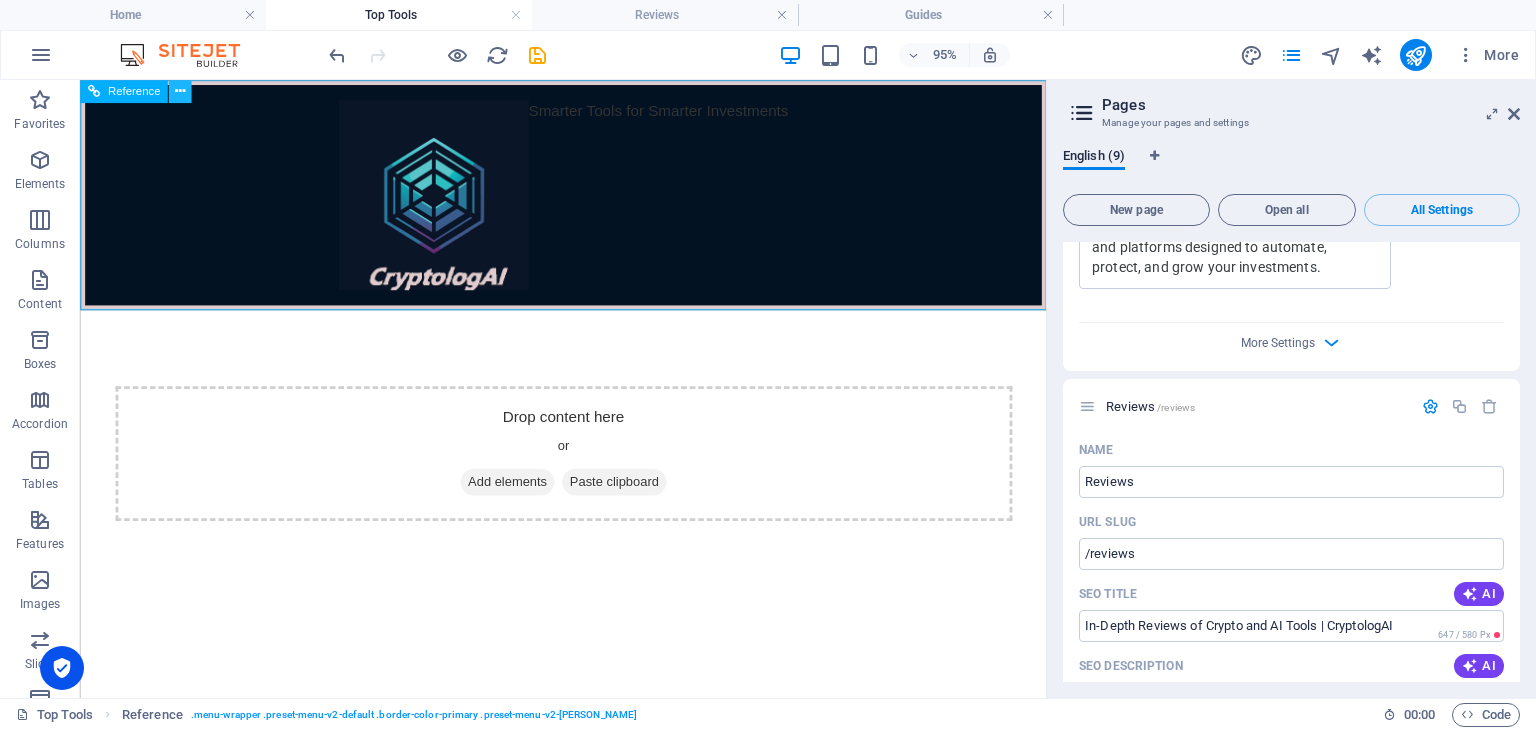click at bounding box center [180, 91] 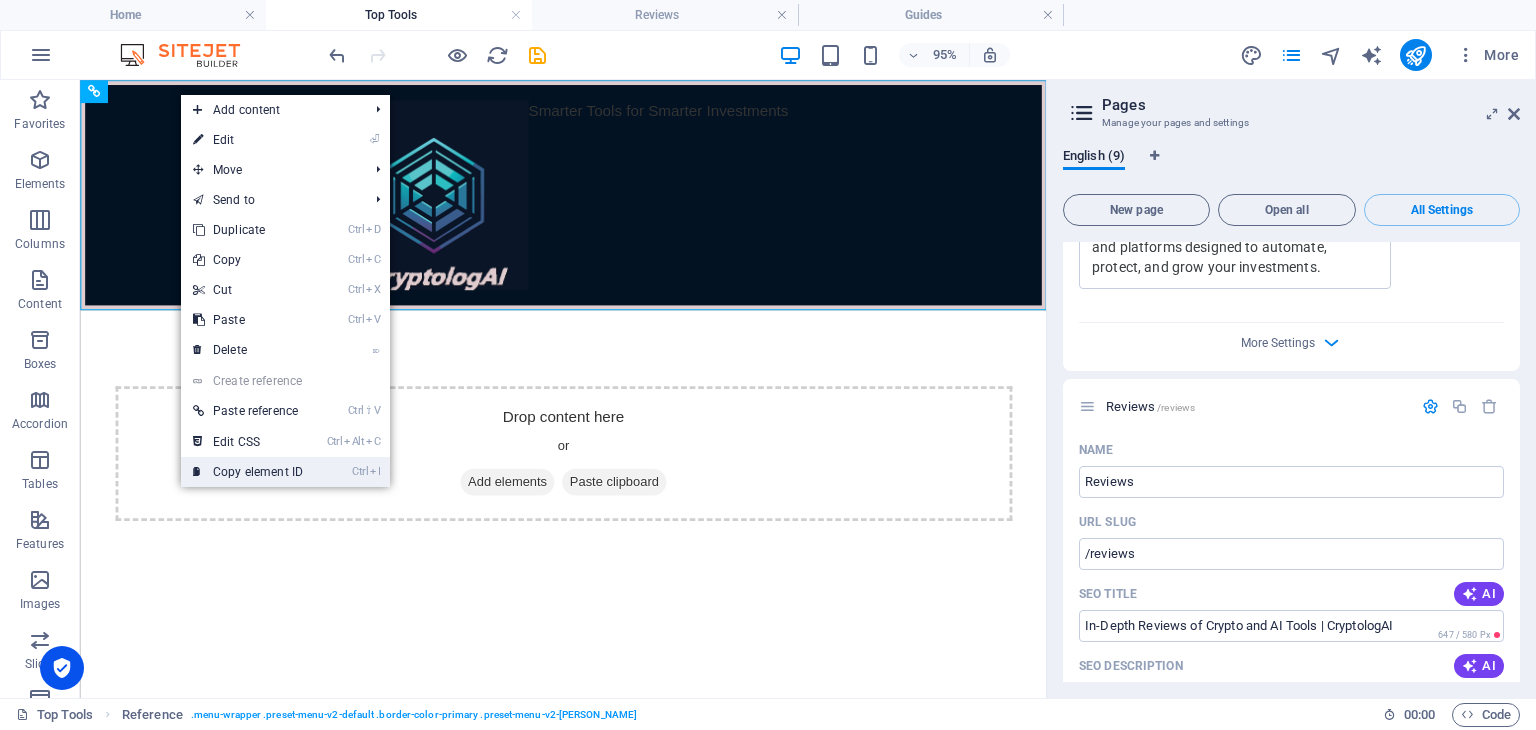 click on "Ctrl I  Copy element ID" at bounding box center [248, 472] 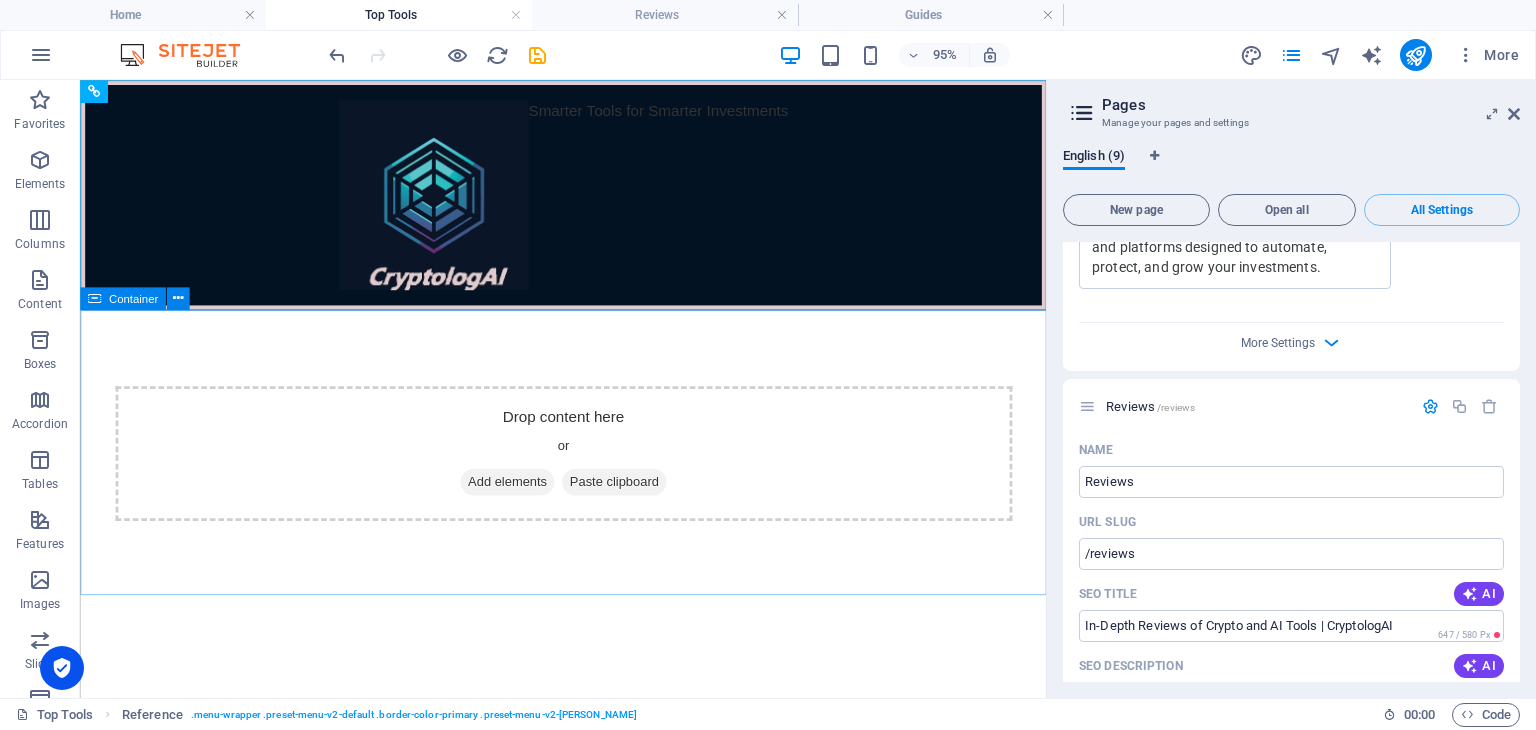 click at bounding box center [94, 298] 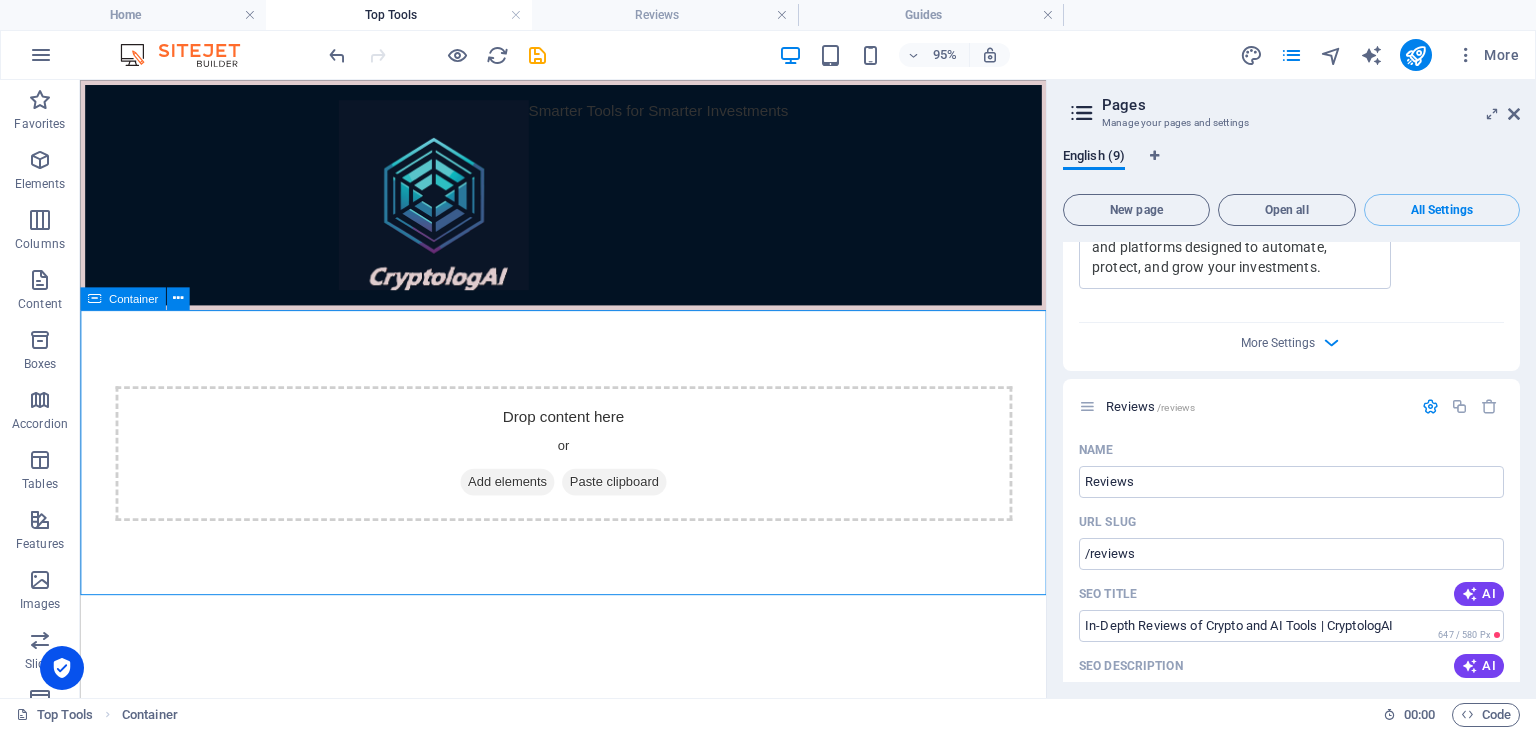 click at bounding box center (94, 298) 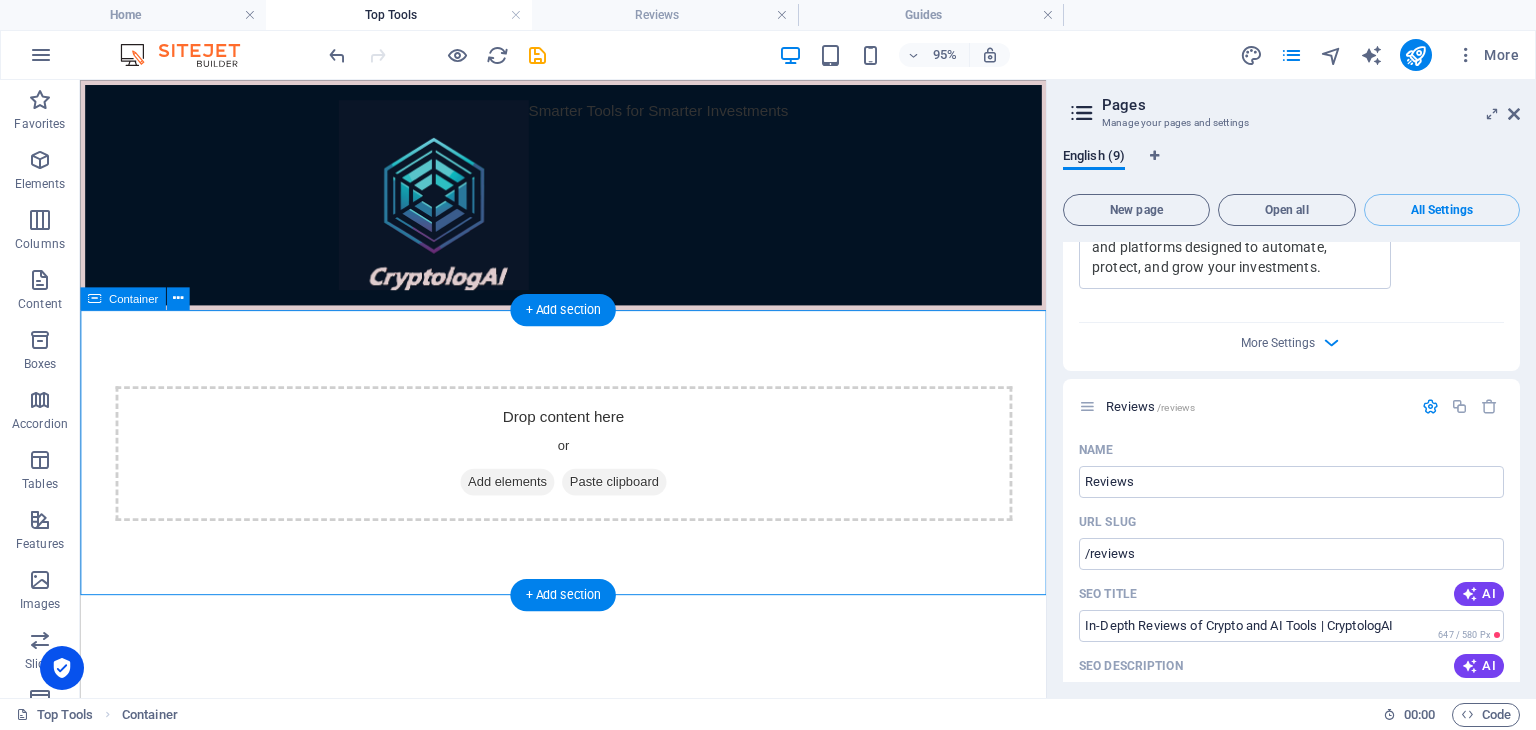 click on "Drop content here or  Add elements  Paste clipboard" at bounding box center [588, 473] 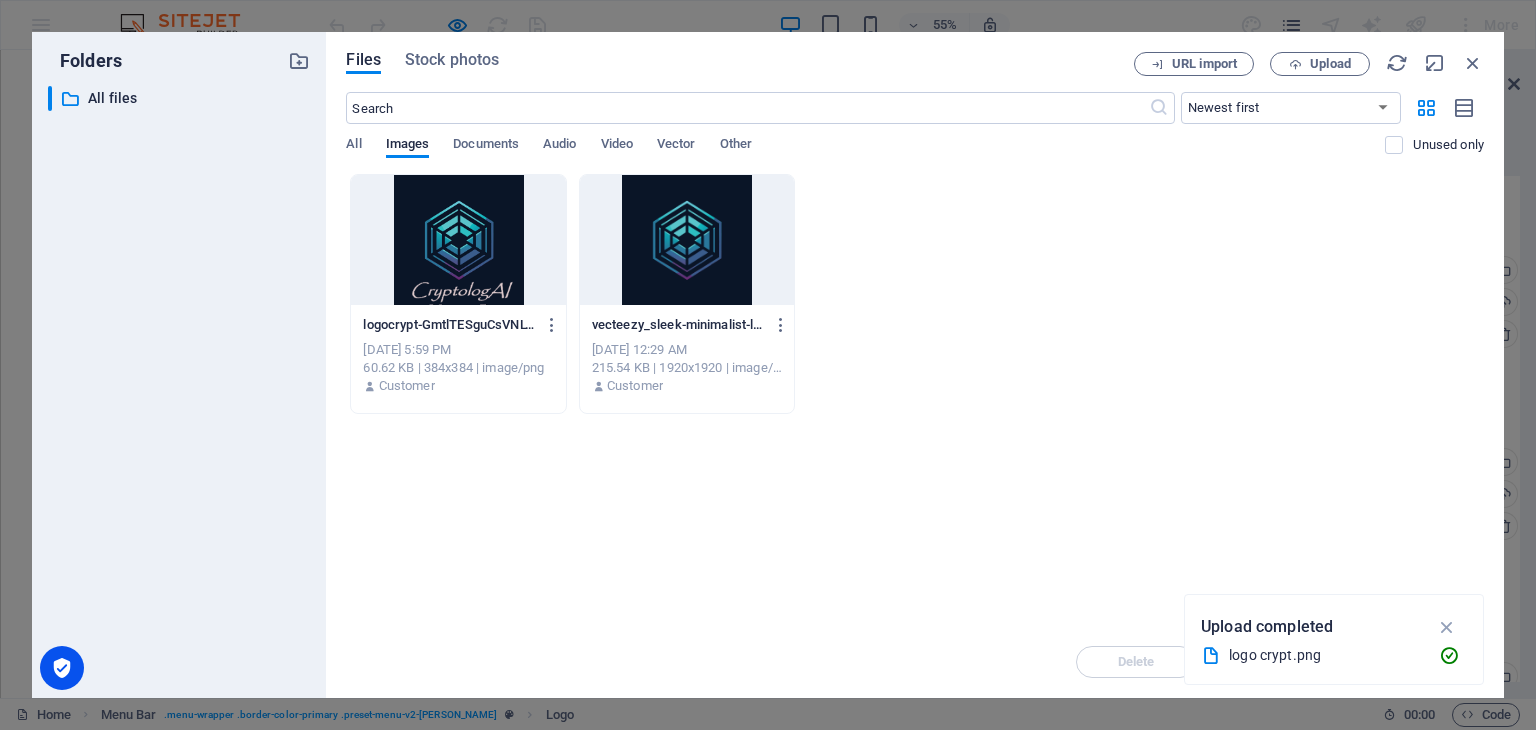 scroll, scrollTop: 0, scrollLeft: 0, axis: both 